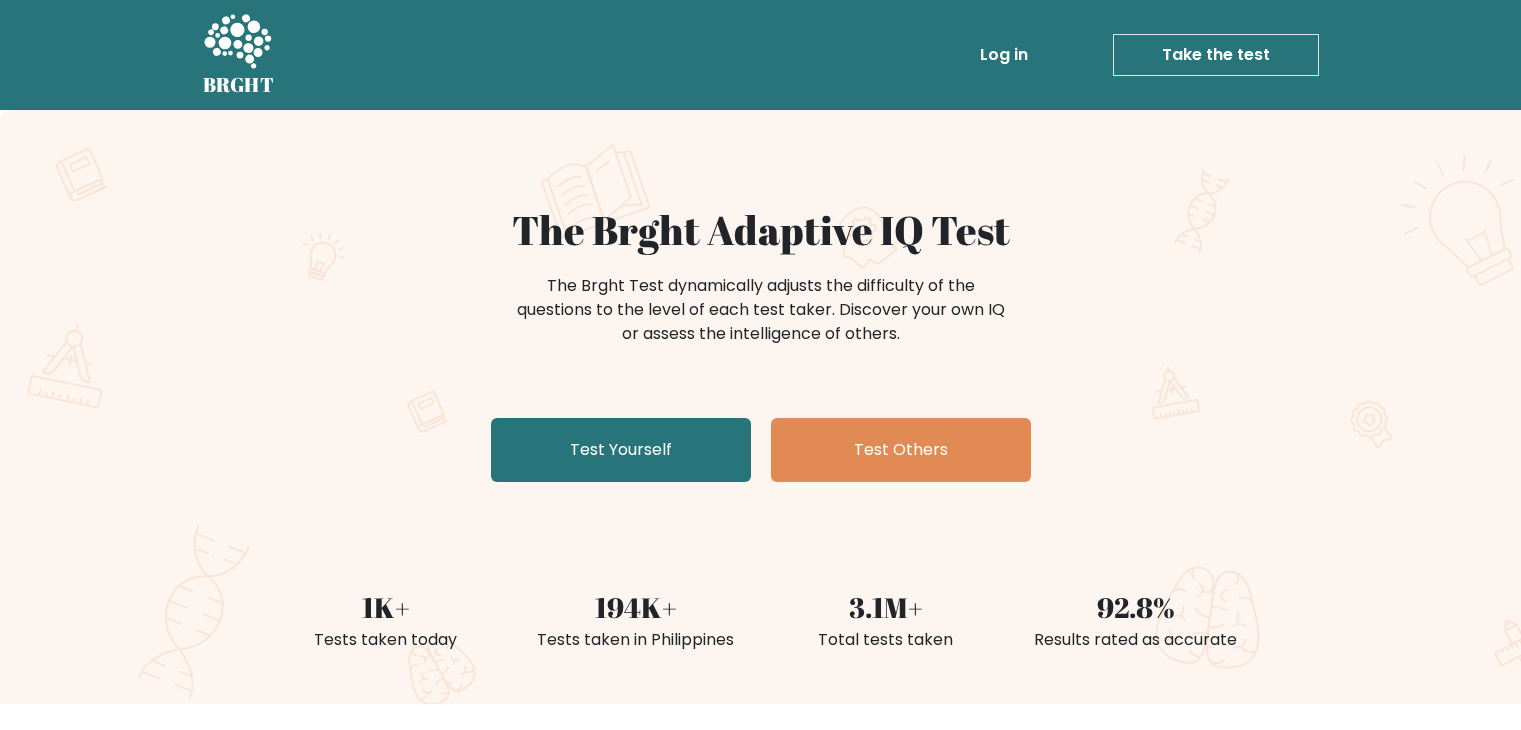 scroll, scrollTop: 0, scrollLeft: 0, axis: both 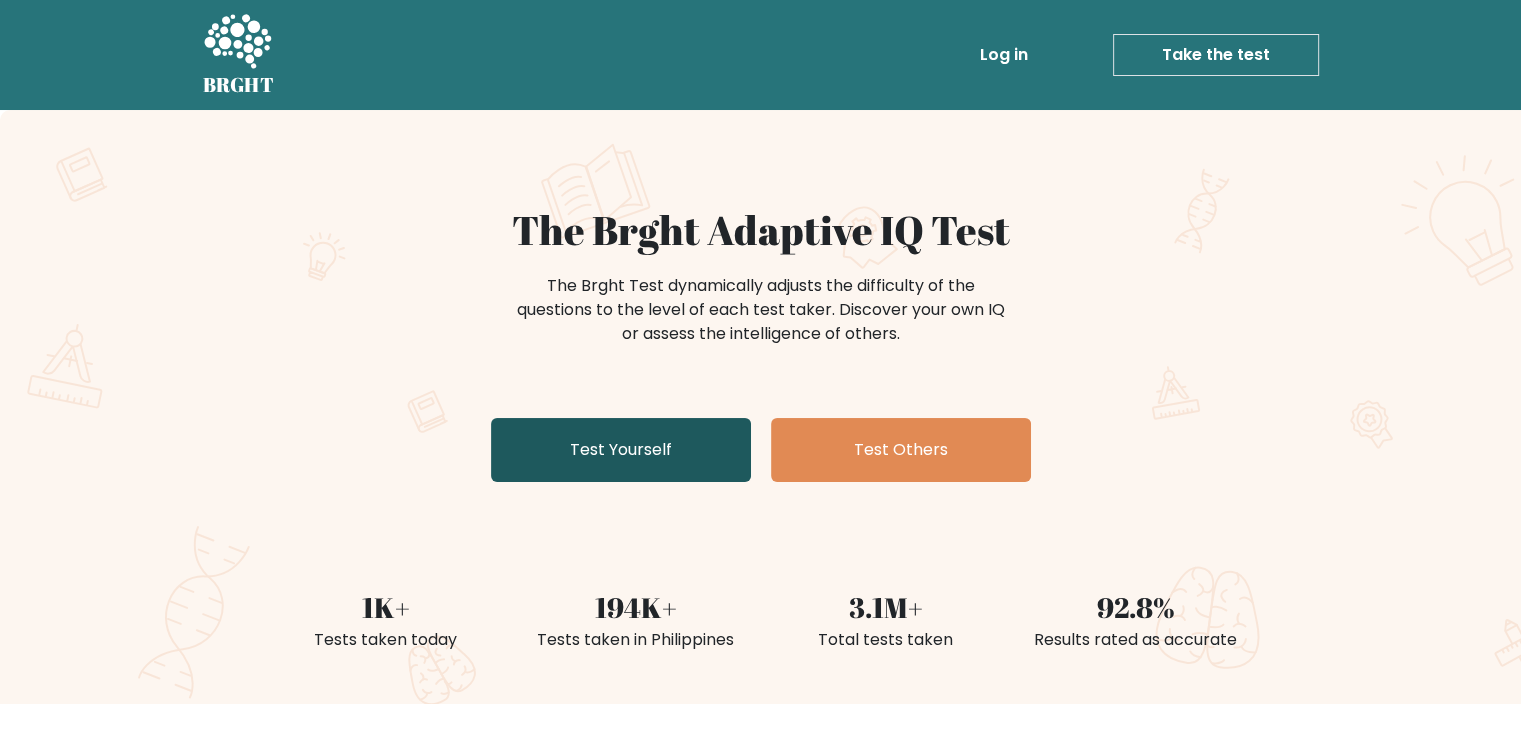 click on "Test Yourself" at bounding box center (621, 450) 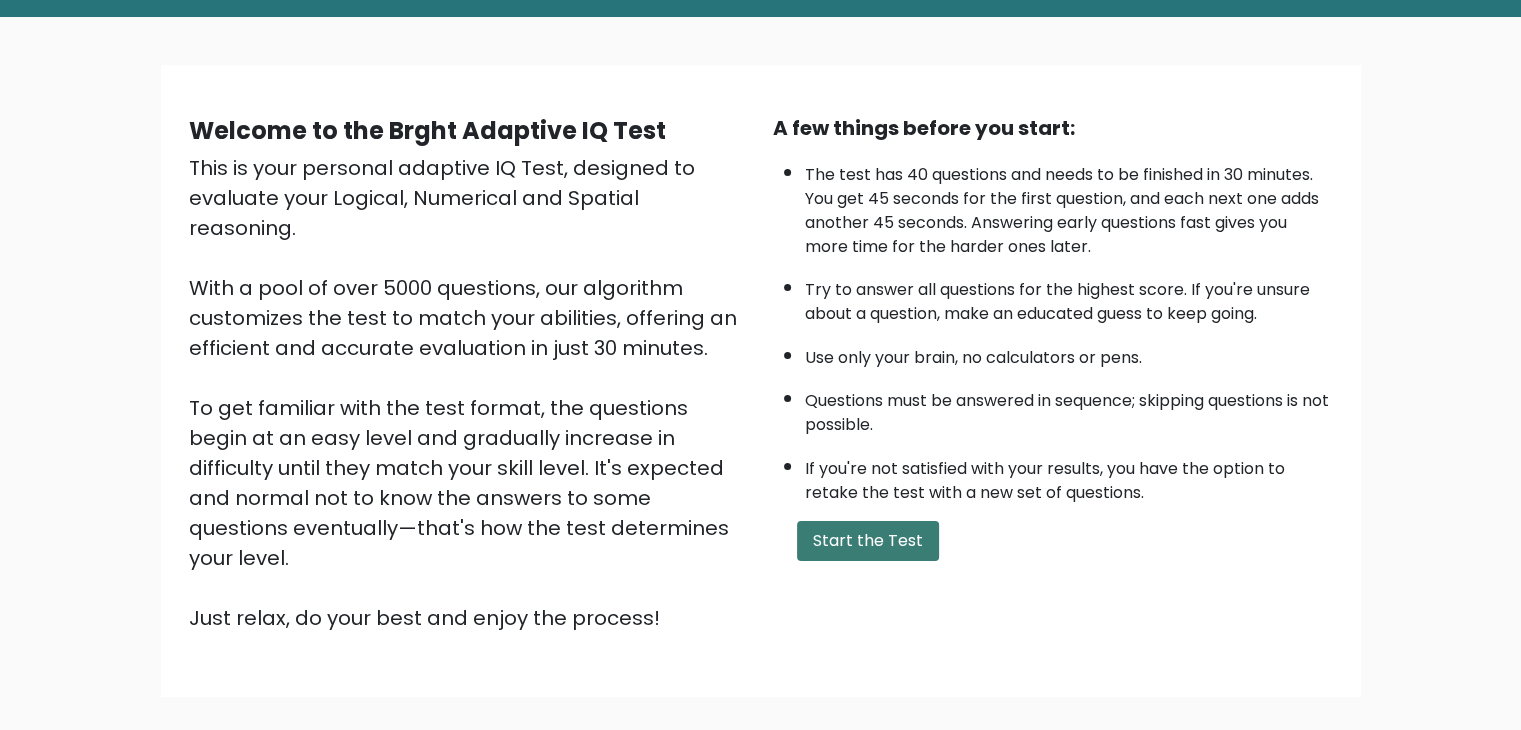 scroll, scrollTop: 100, scrollLeft: 0, axis: vertical 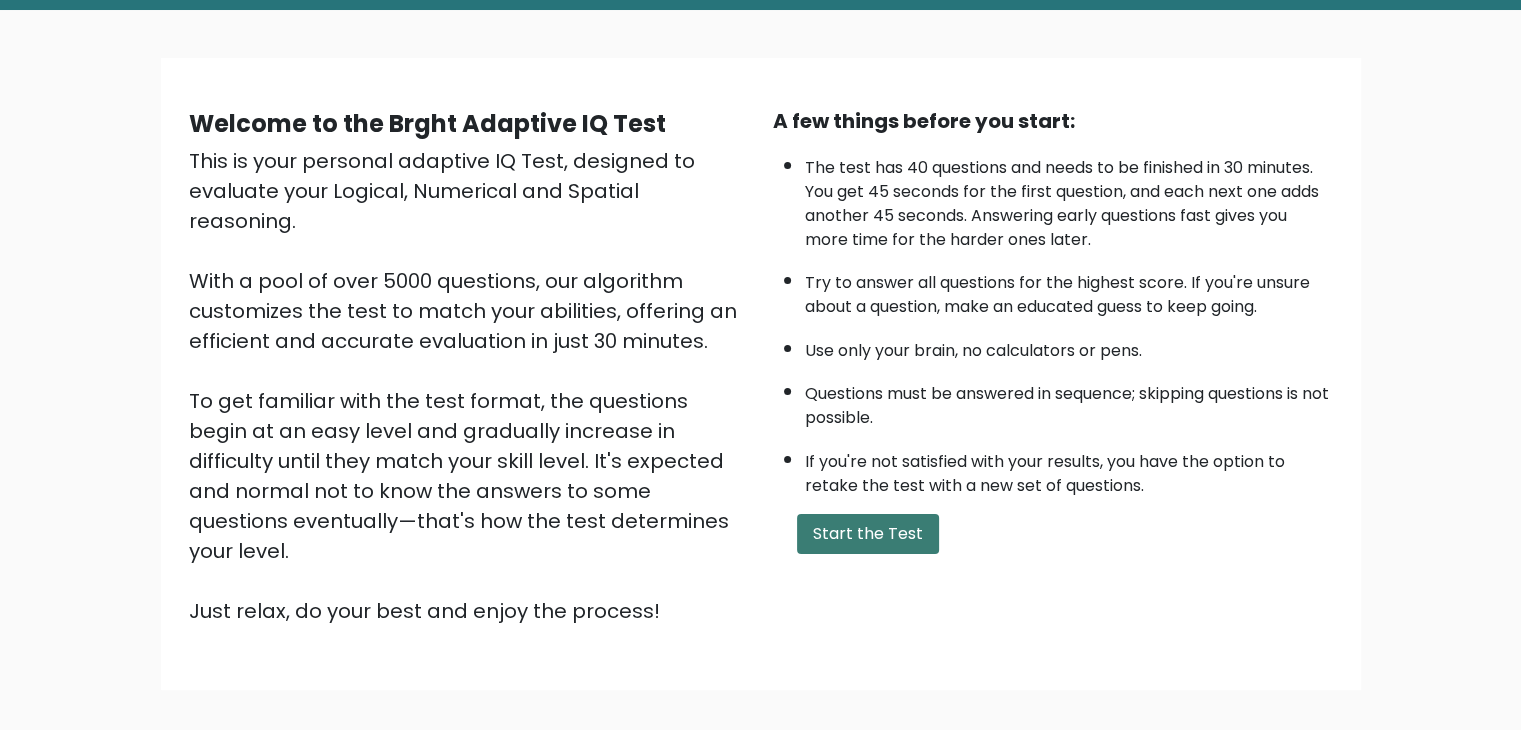 click on "Start the Test" at bounding box center [868, 534] 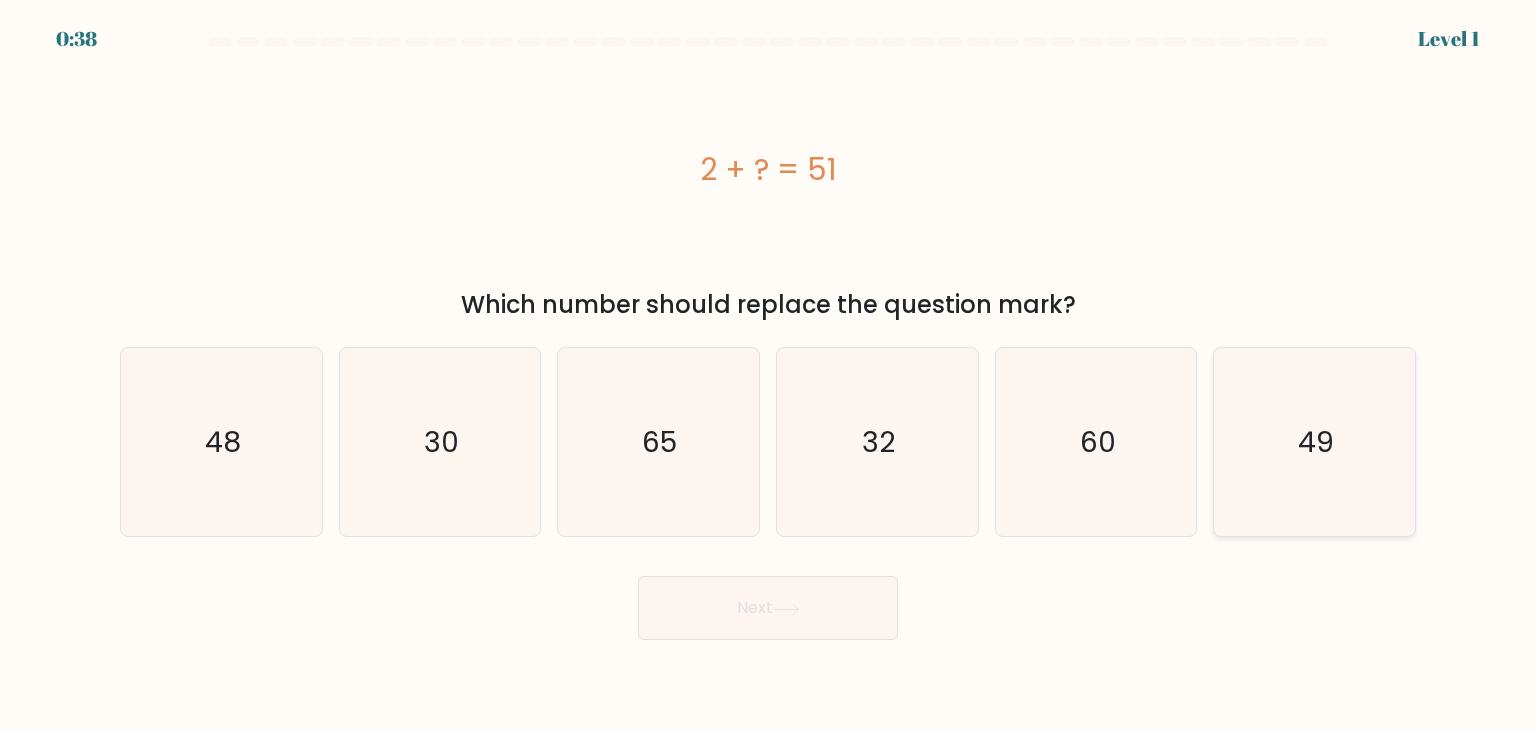 click on "f.
49" at bounding box center (768, 370) 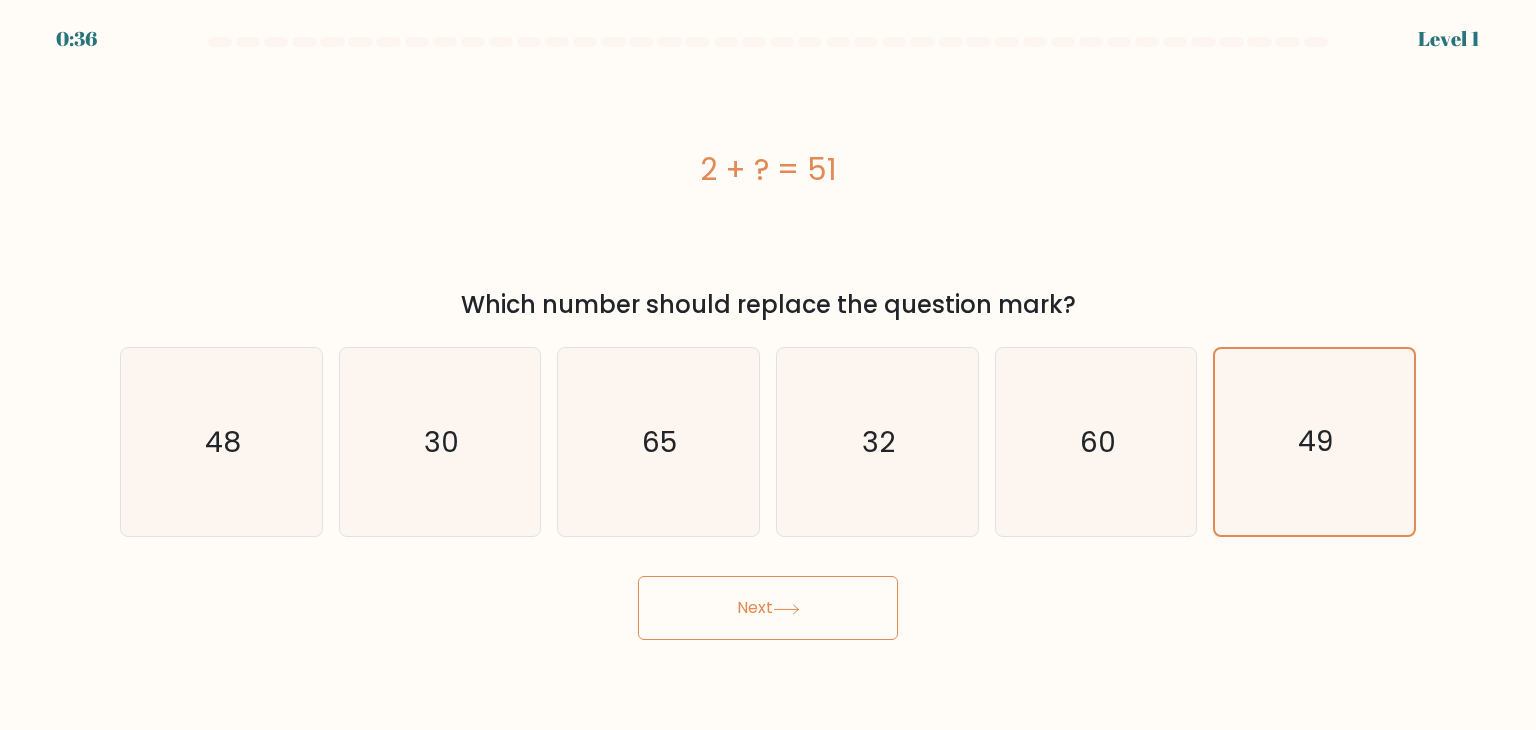 click on "Next" at bounding box center [768, 608] 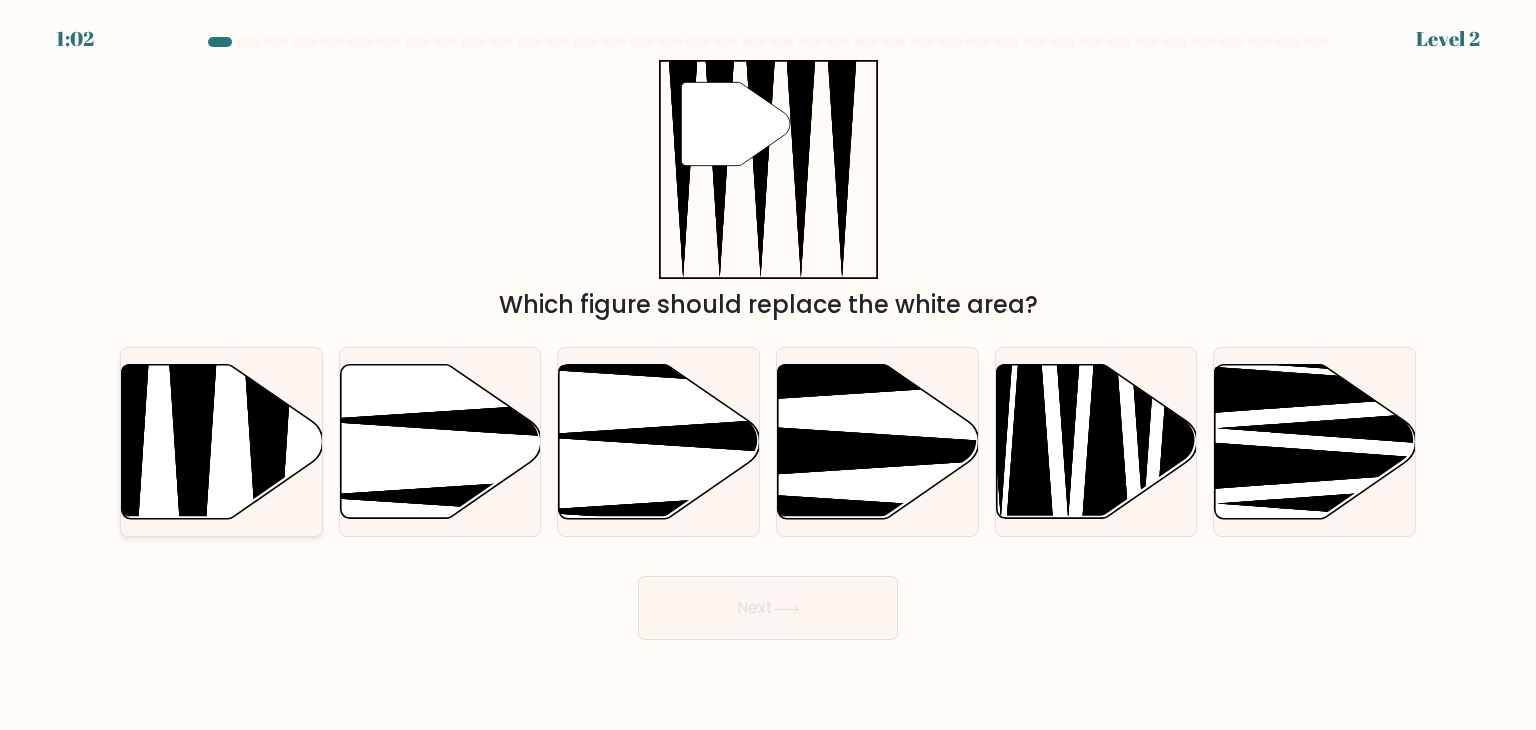 click at bounding box center [222, 442] 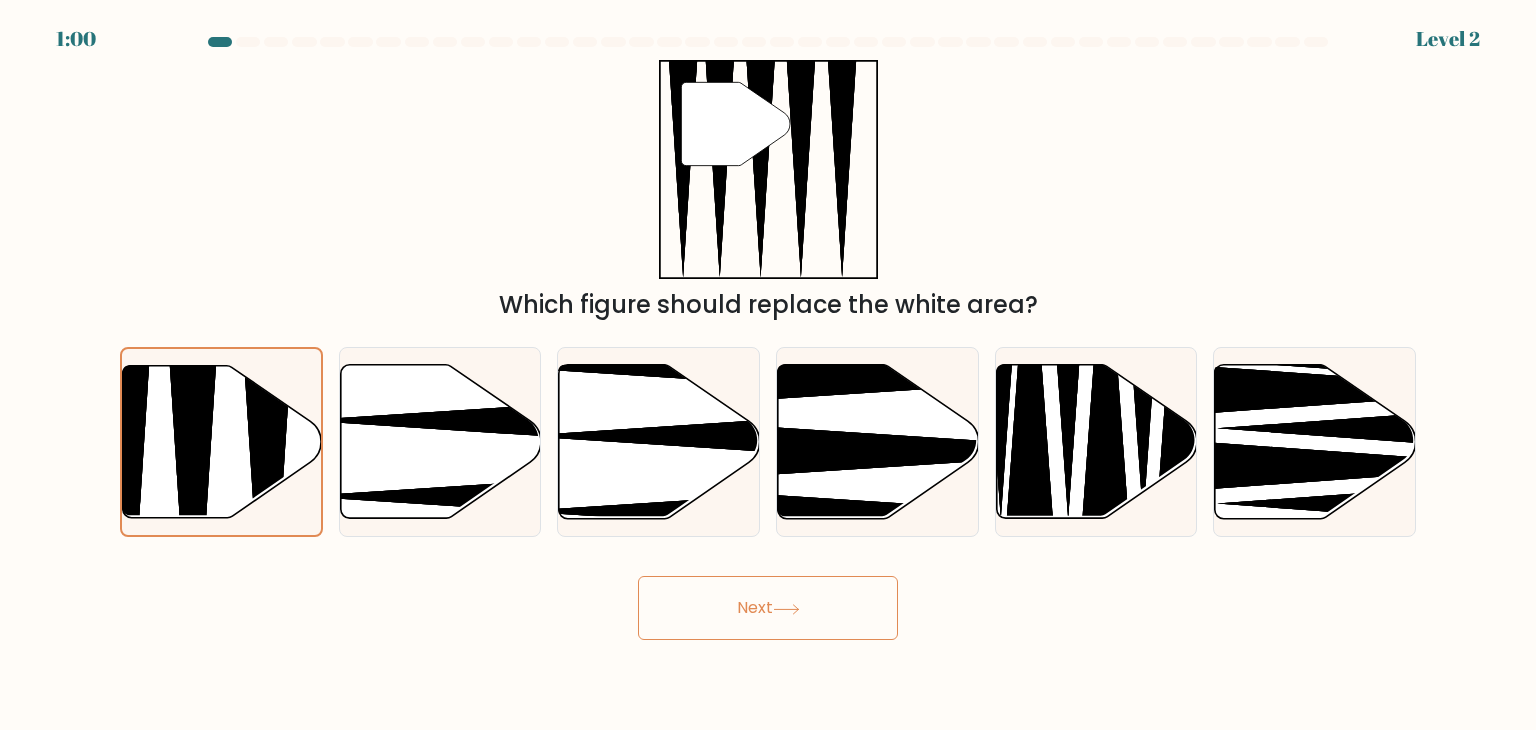 click on "Next" at bounding box center (768, 608) 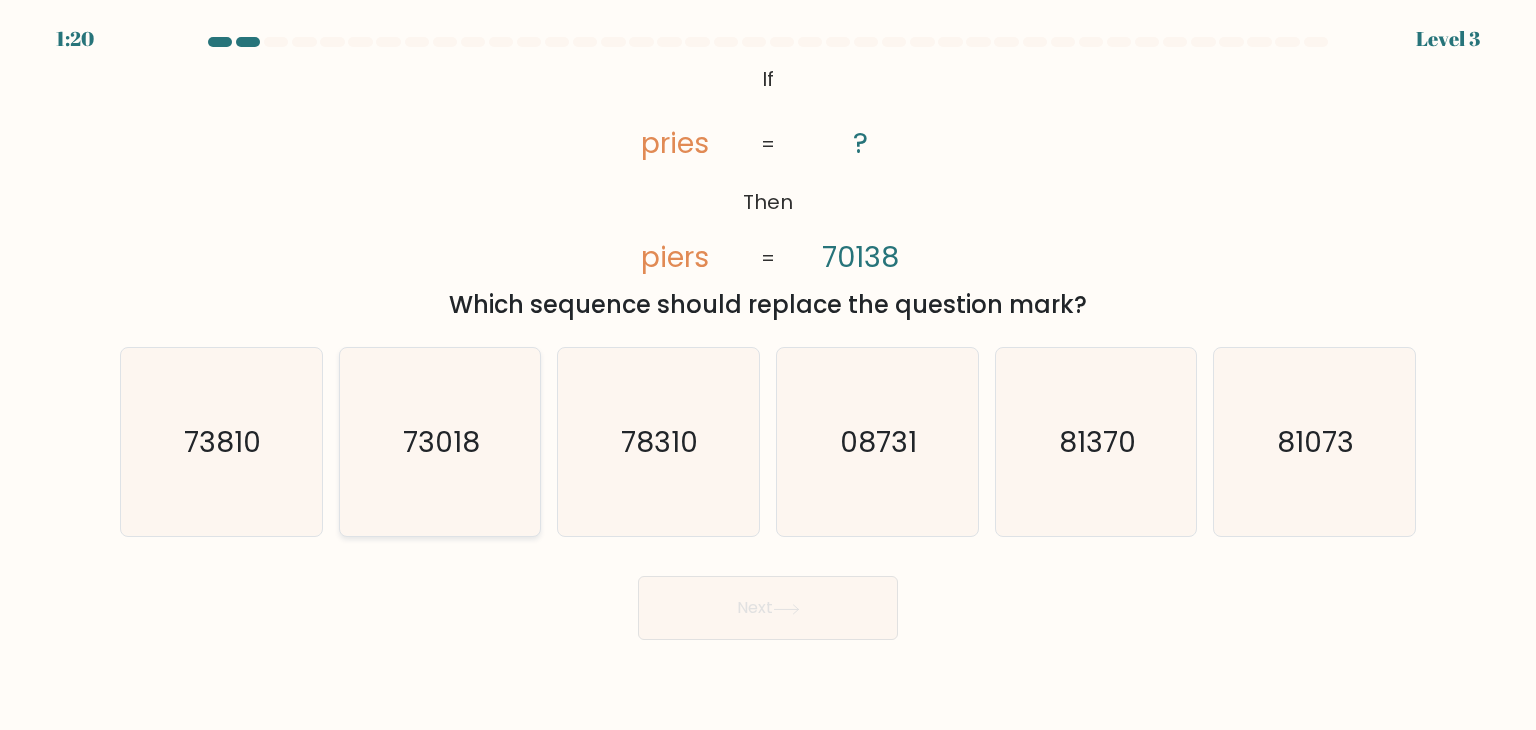 click on "73018" at bounding box center (440, 442) 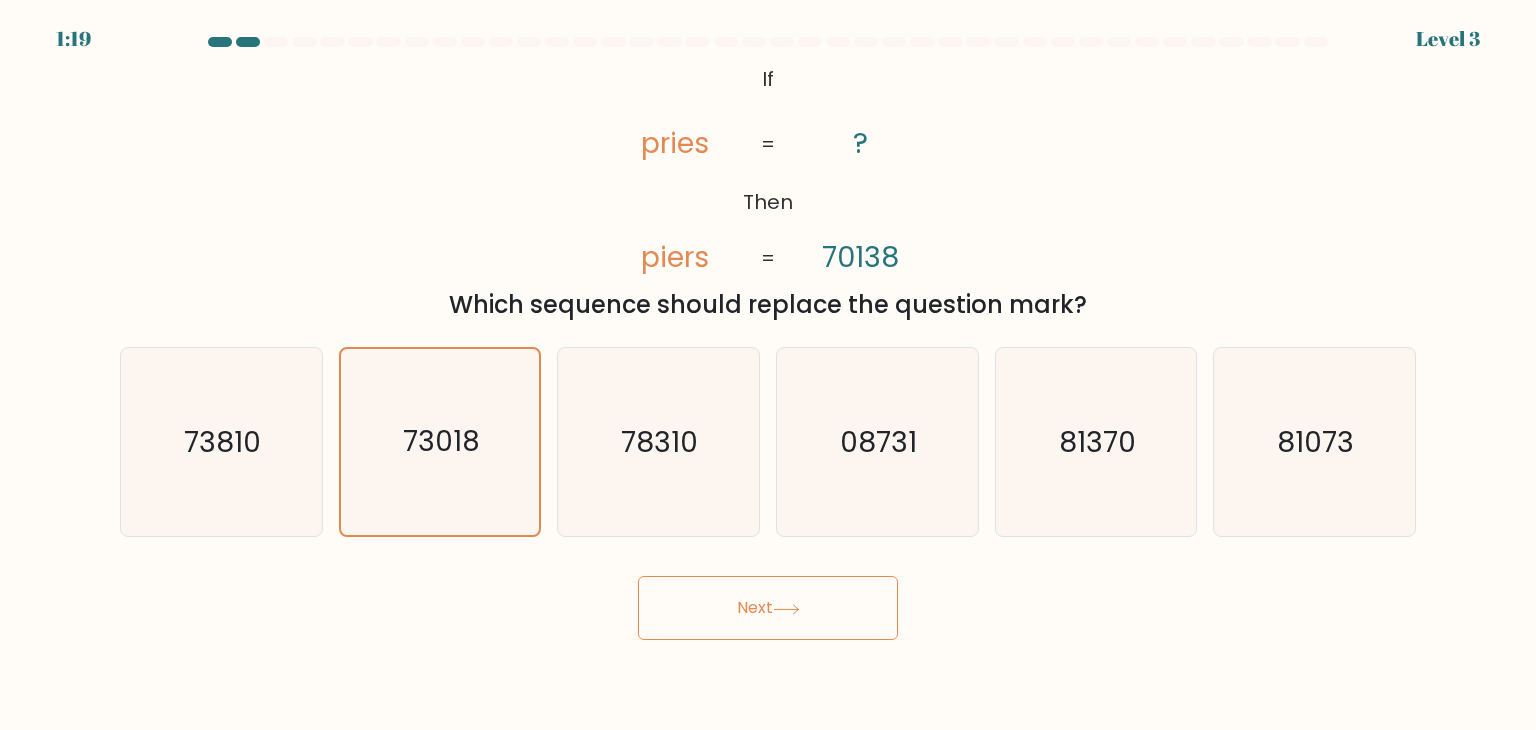 click on "Next" at bounding box center [768, 608] 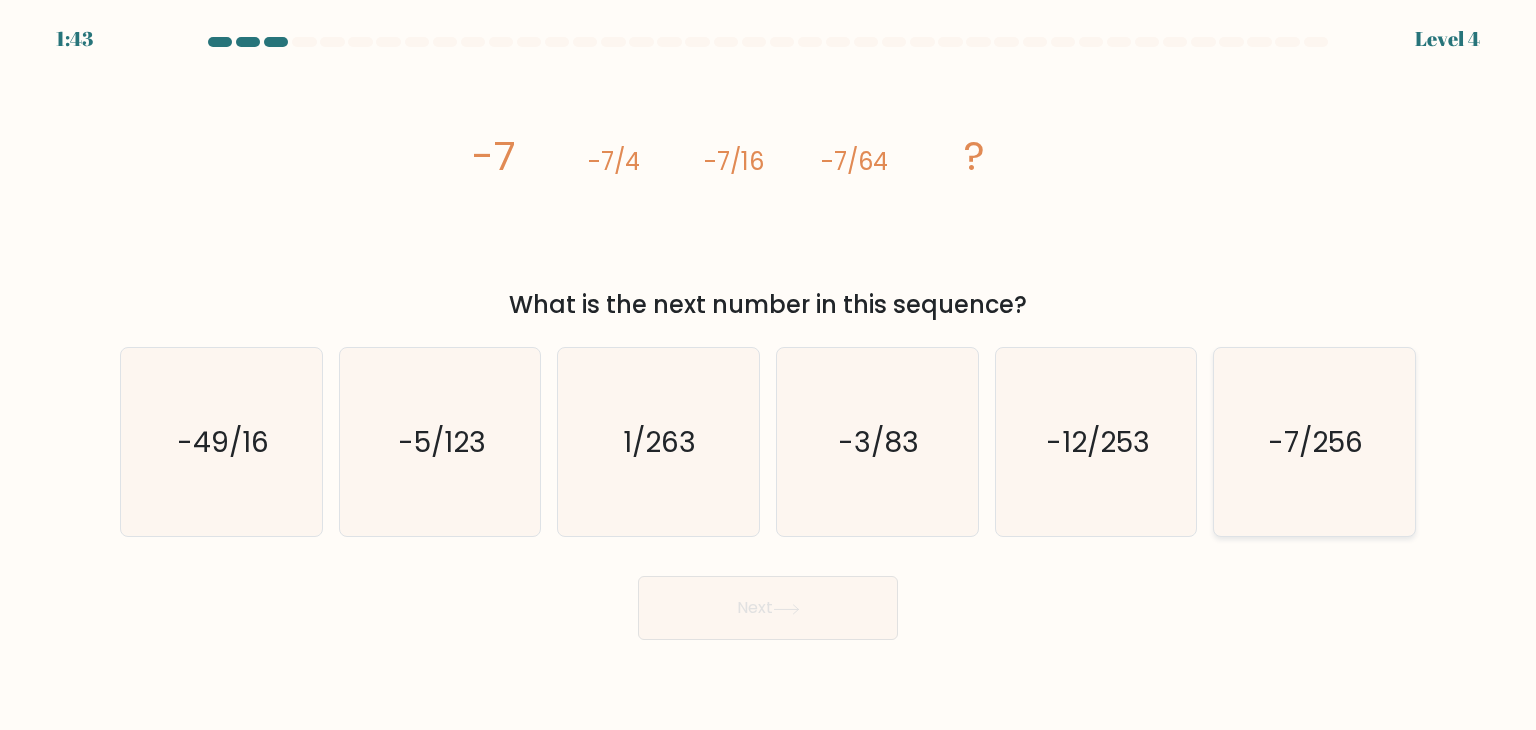 click on "-7/256" at bounding box center [1316, 442] 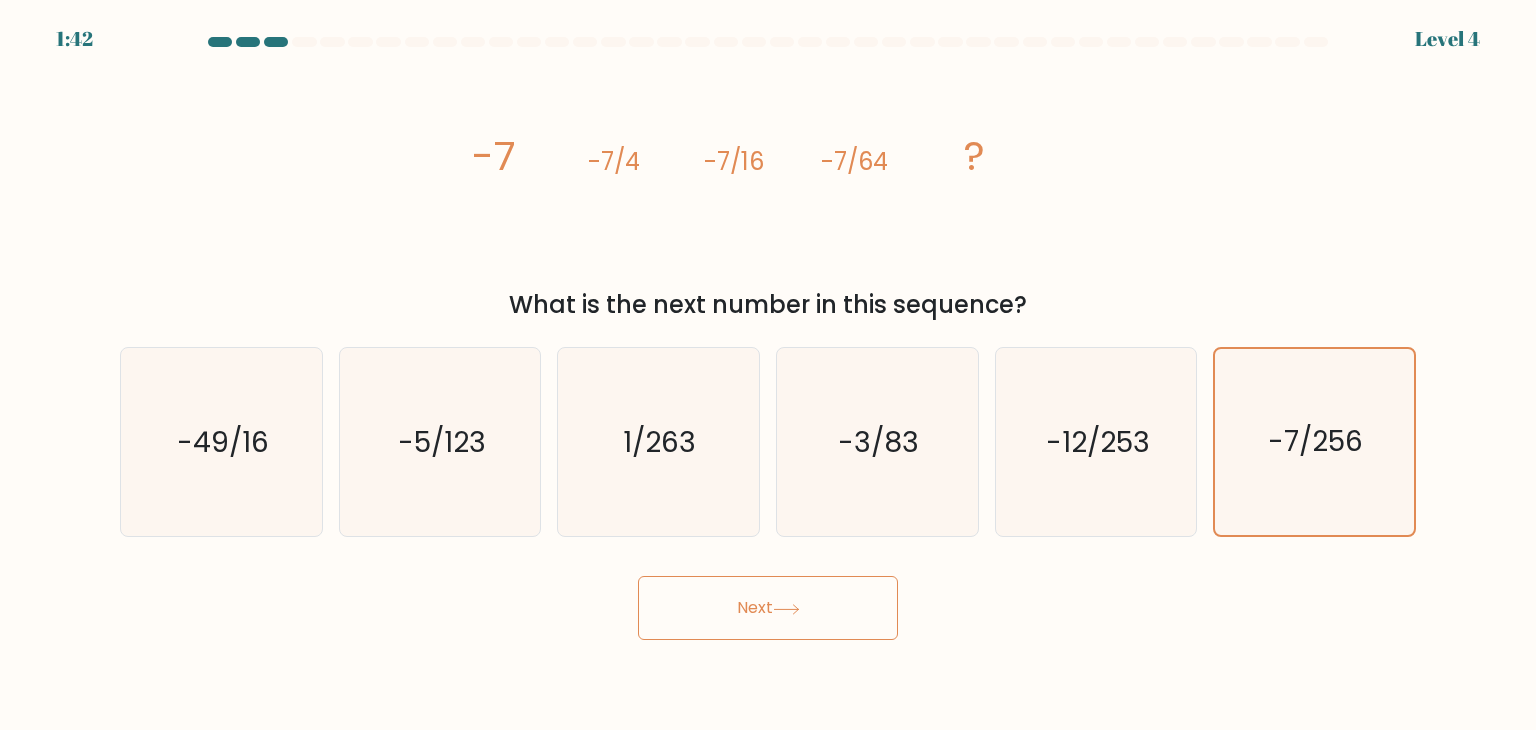 click on "Next" at bounding box center [768, 608] 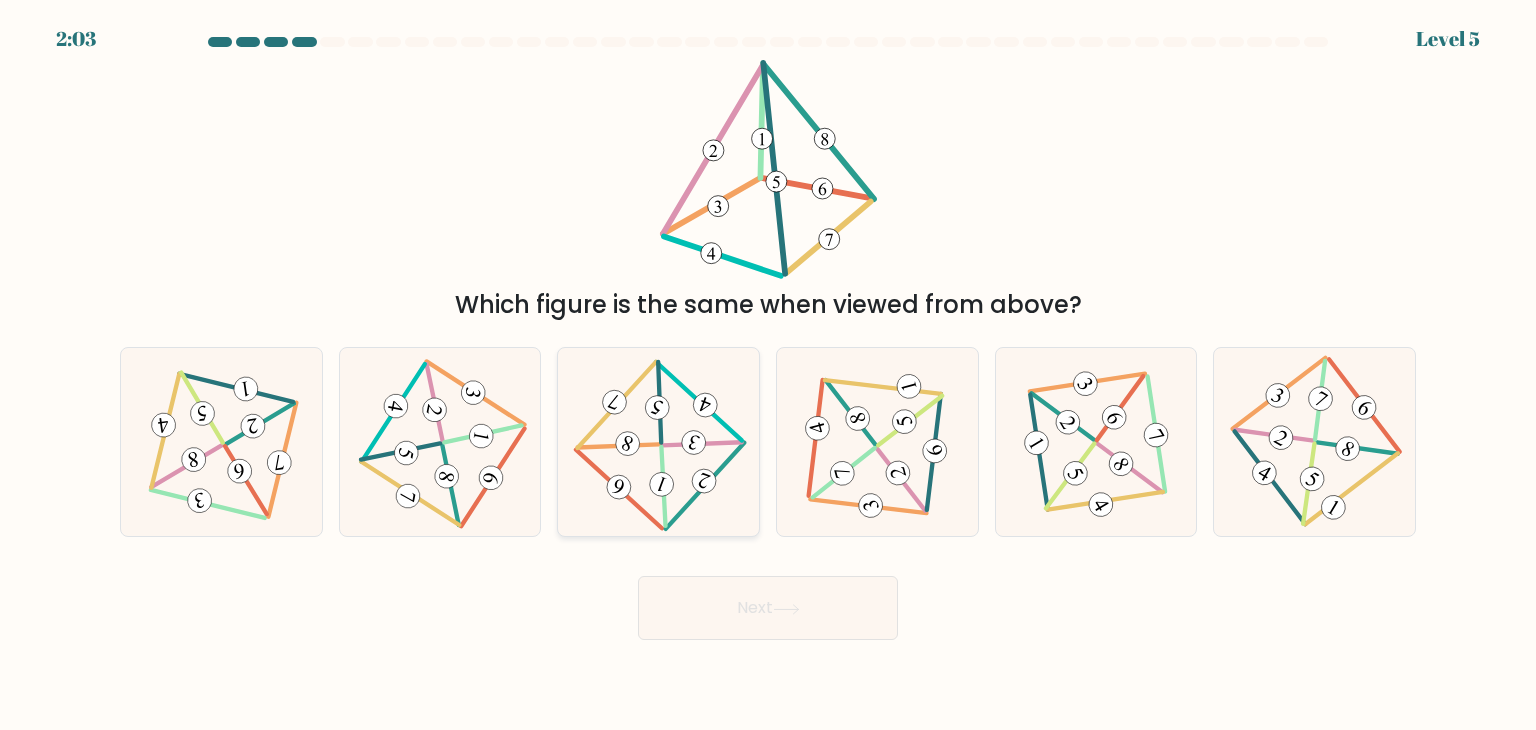 click at bounding box center [661, 484] 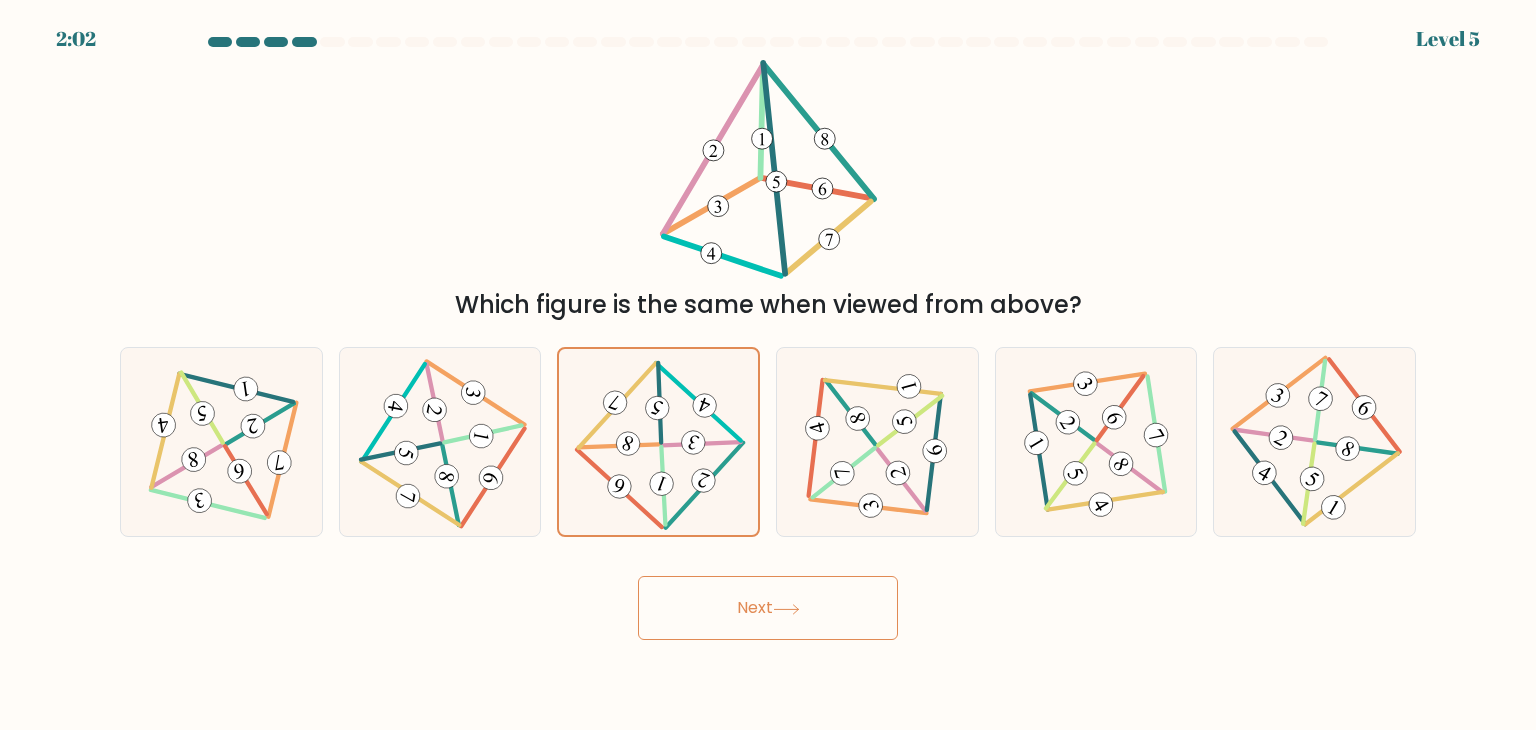 click on "Next" at bounding box center (768, 608) 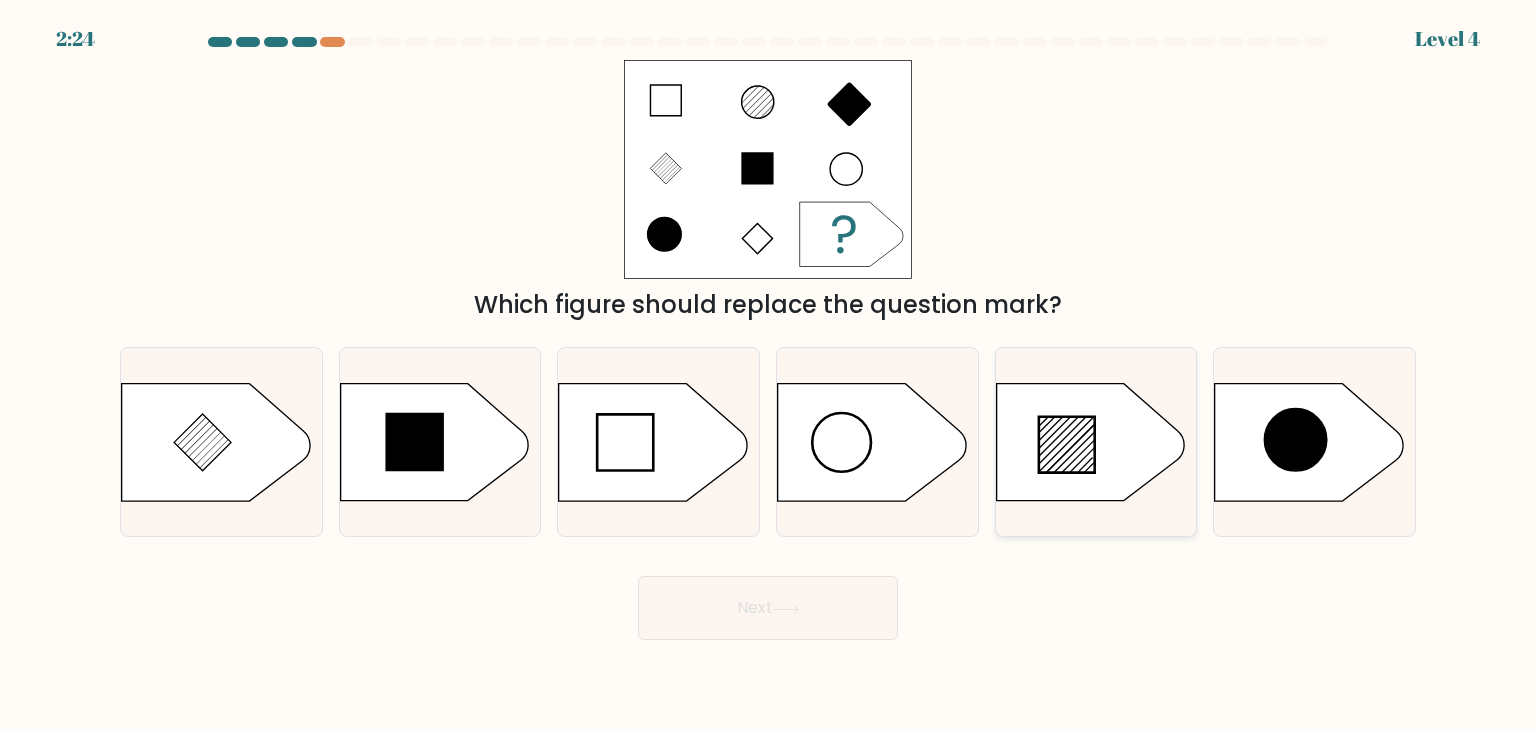 click at bounding box center [1067, 445] 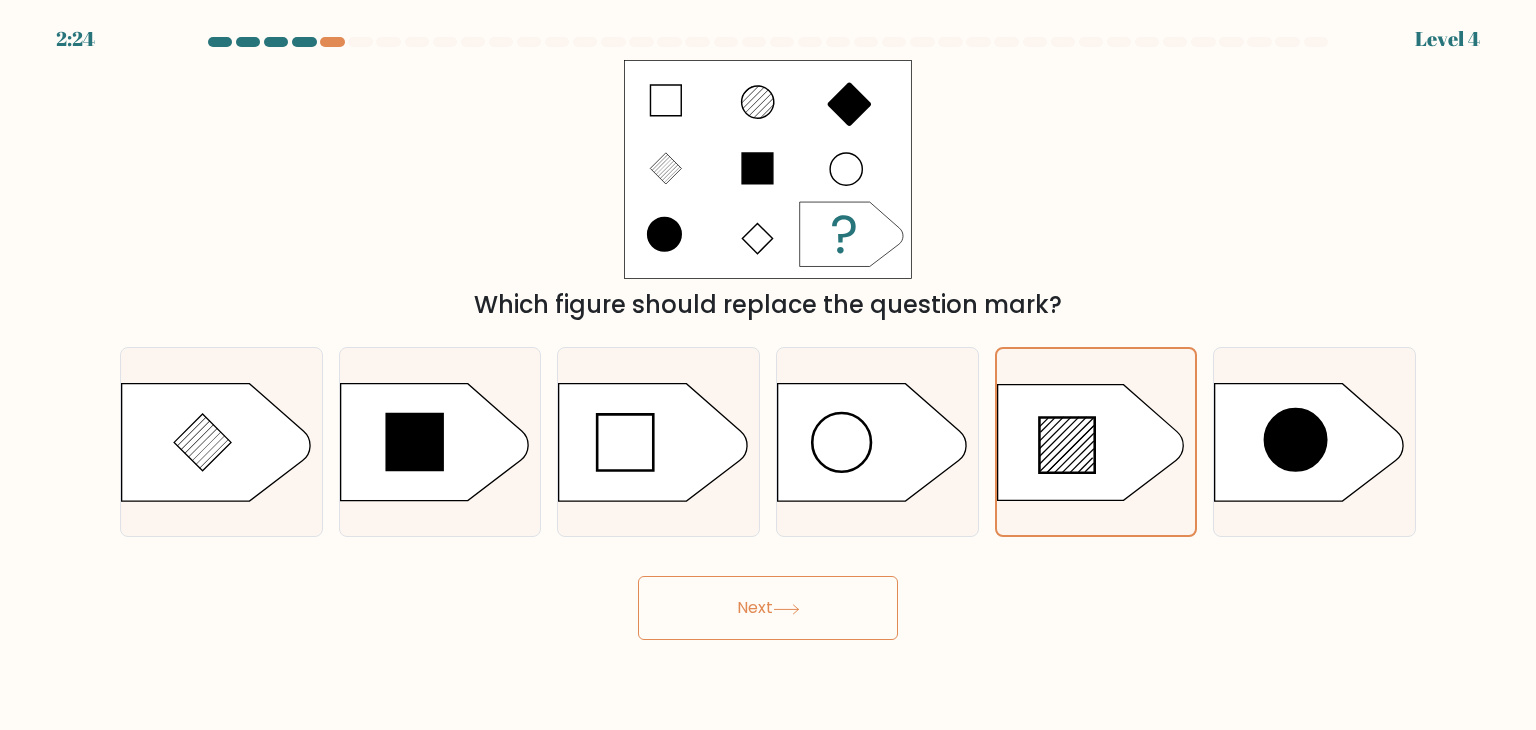 click on "Next" at bounding box center (768, 608) 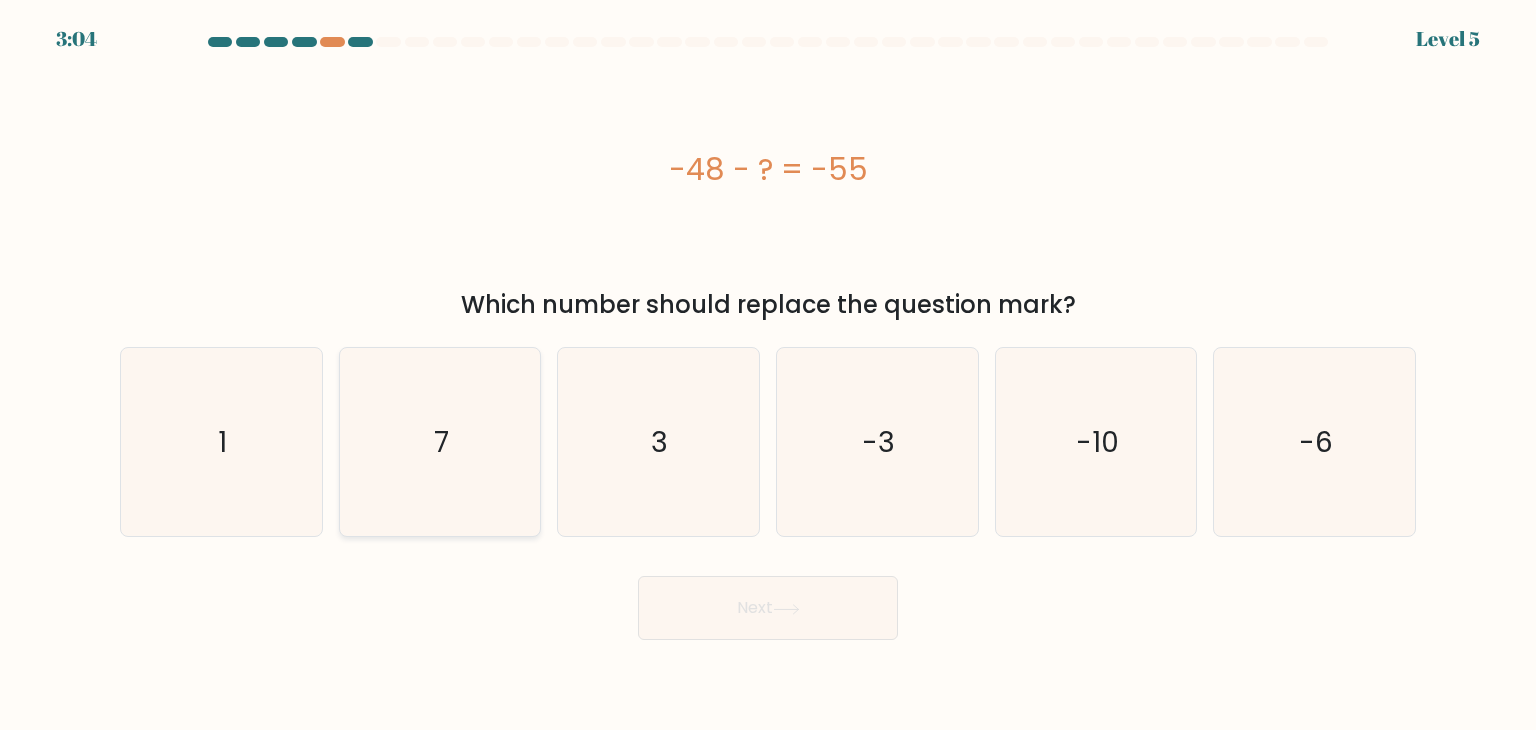 click on "7" at bounding box center [440, 442] 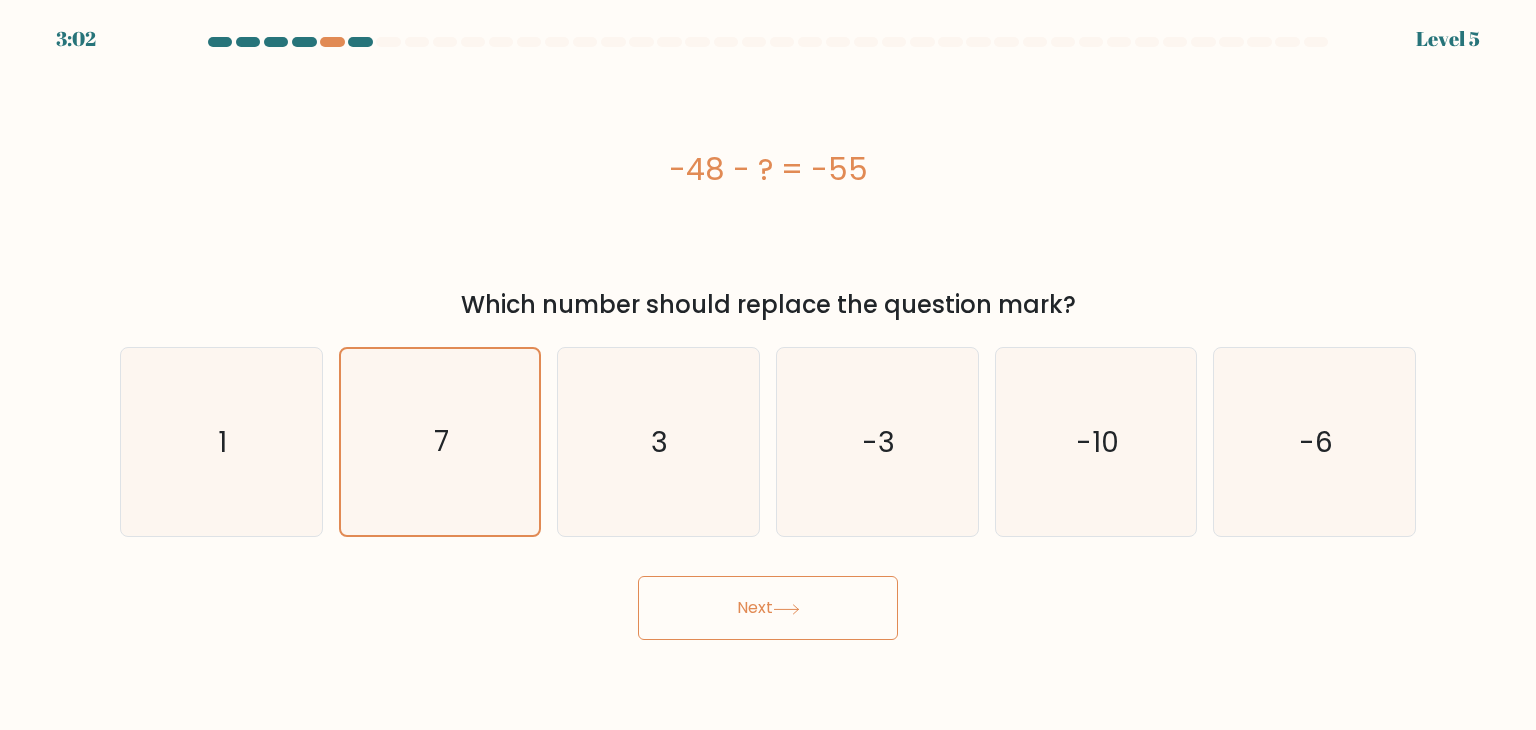 click on "Next" at bounding box center [768, 608] 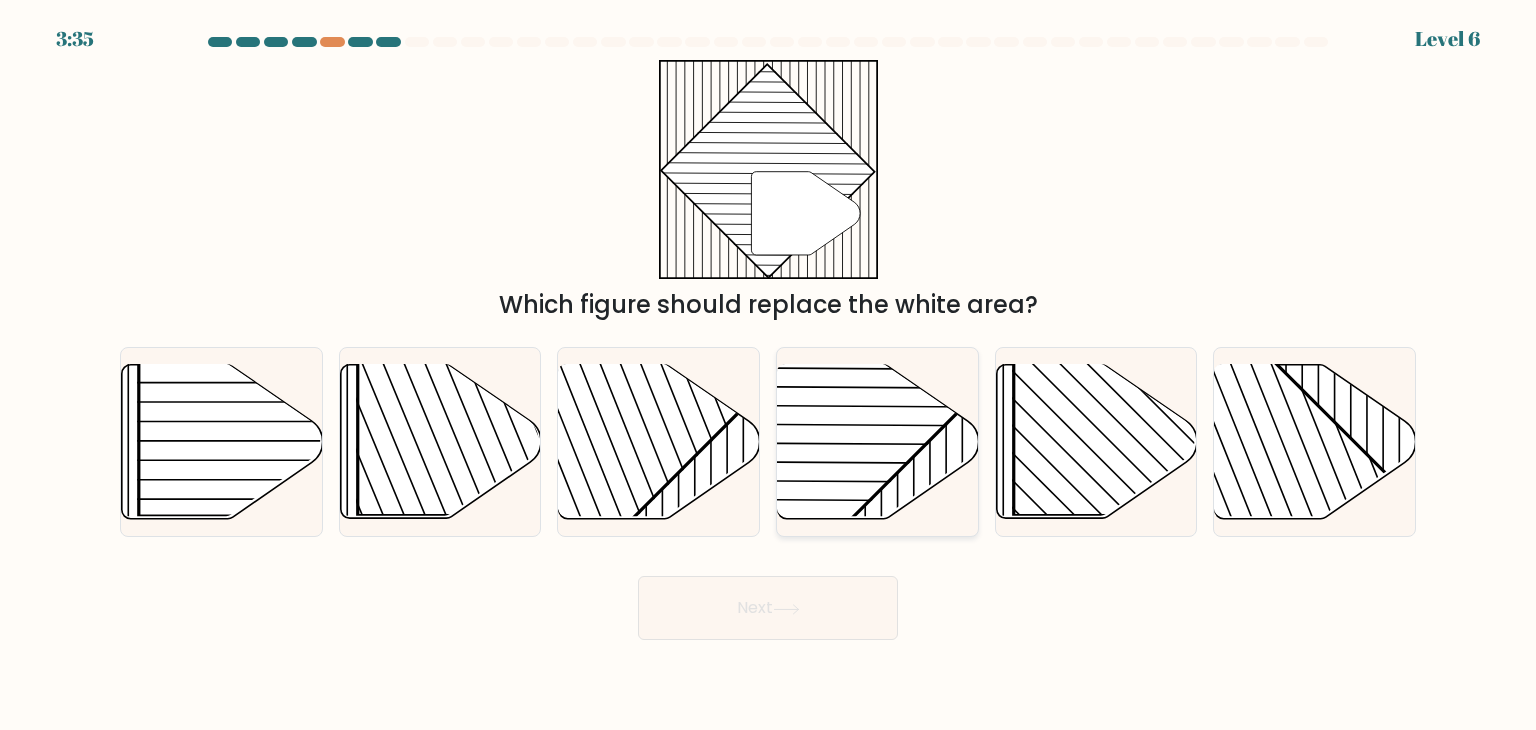 click at bounding box center (808, 363) 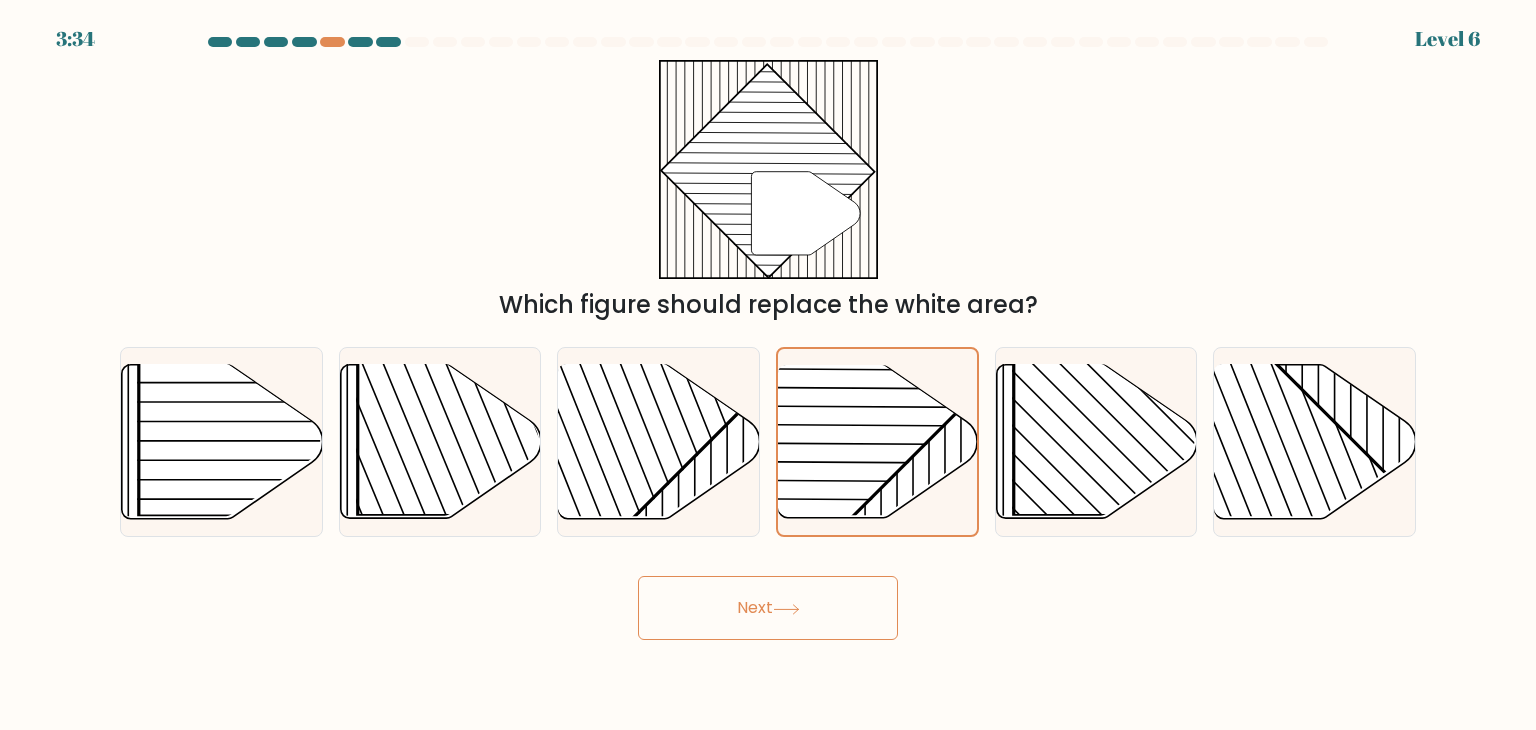 click on "Next" at bounding box center (768, 608) 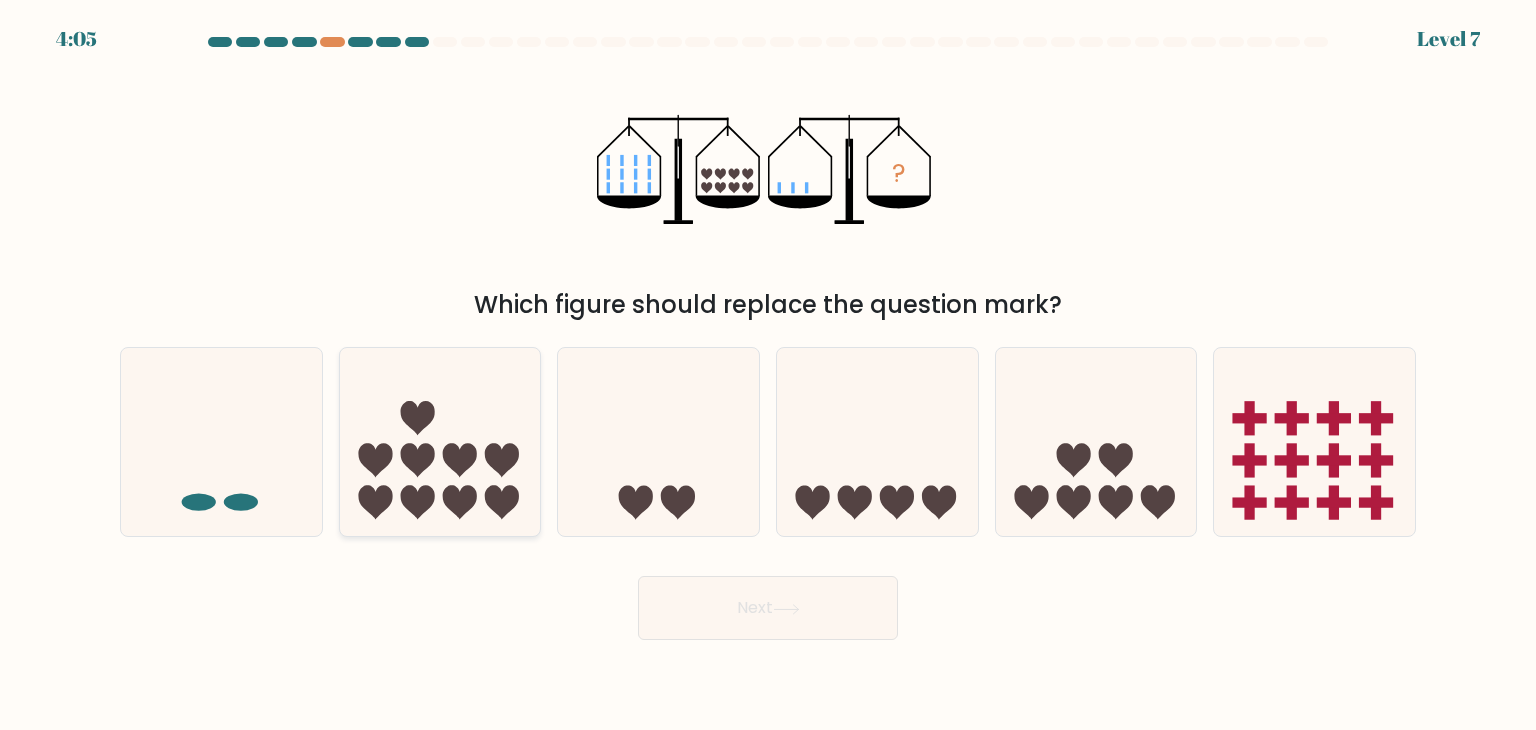click at bounding box center [440, 442] 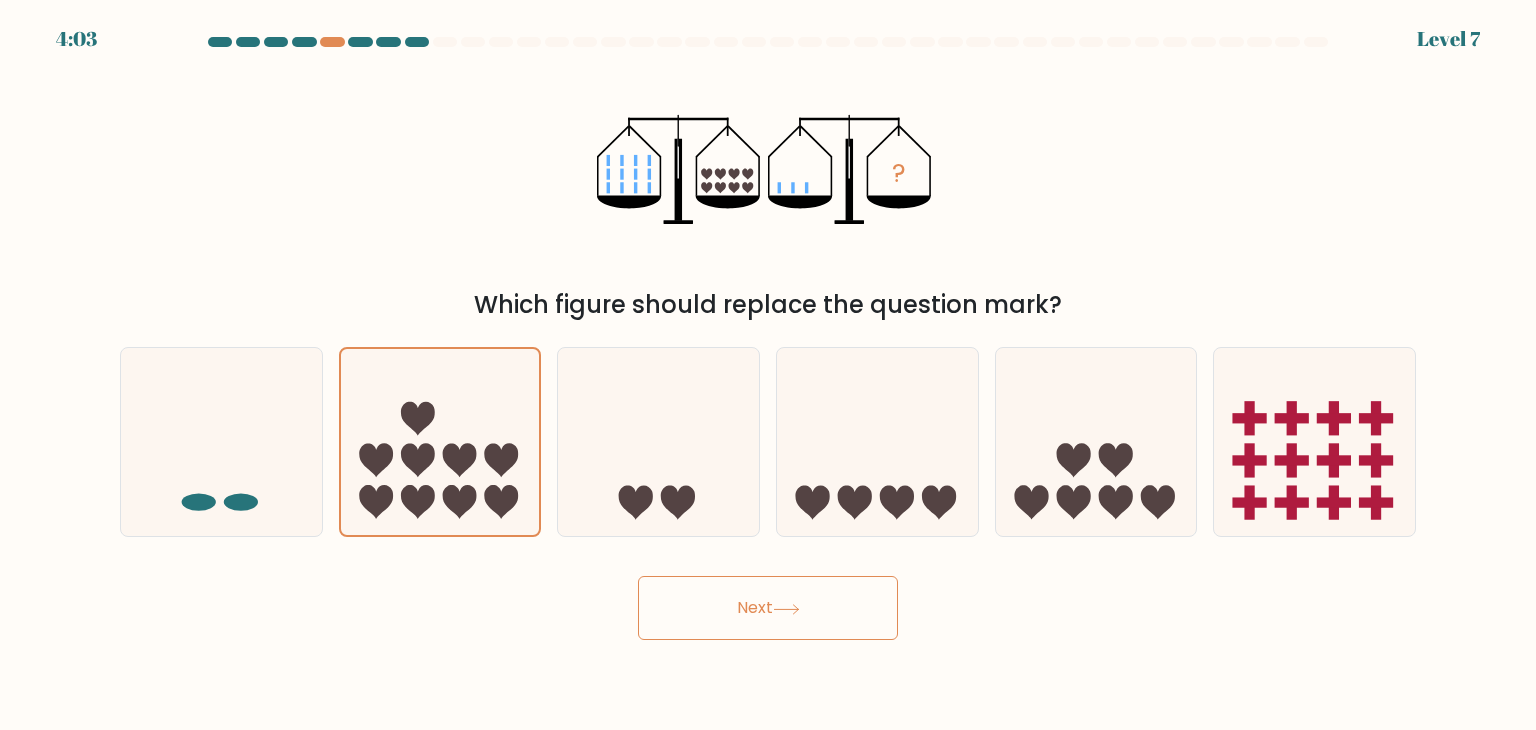 click on "Next" at bounding box center (768, 608) 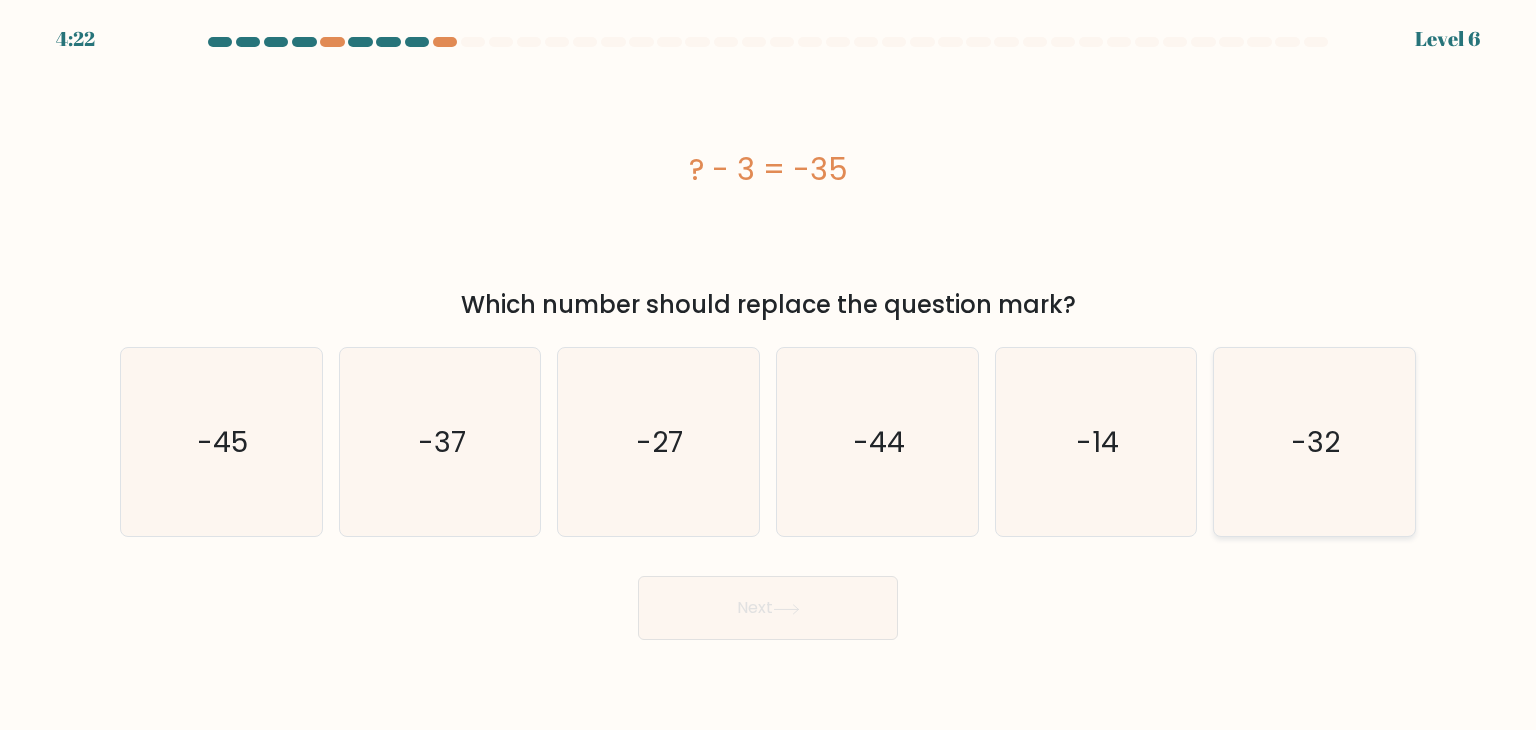 click on "-32" at bounding box center [1314, 442] 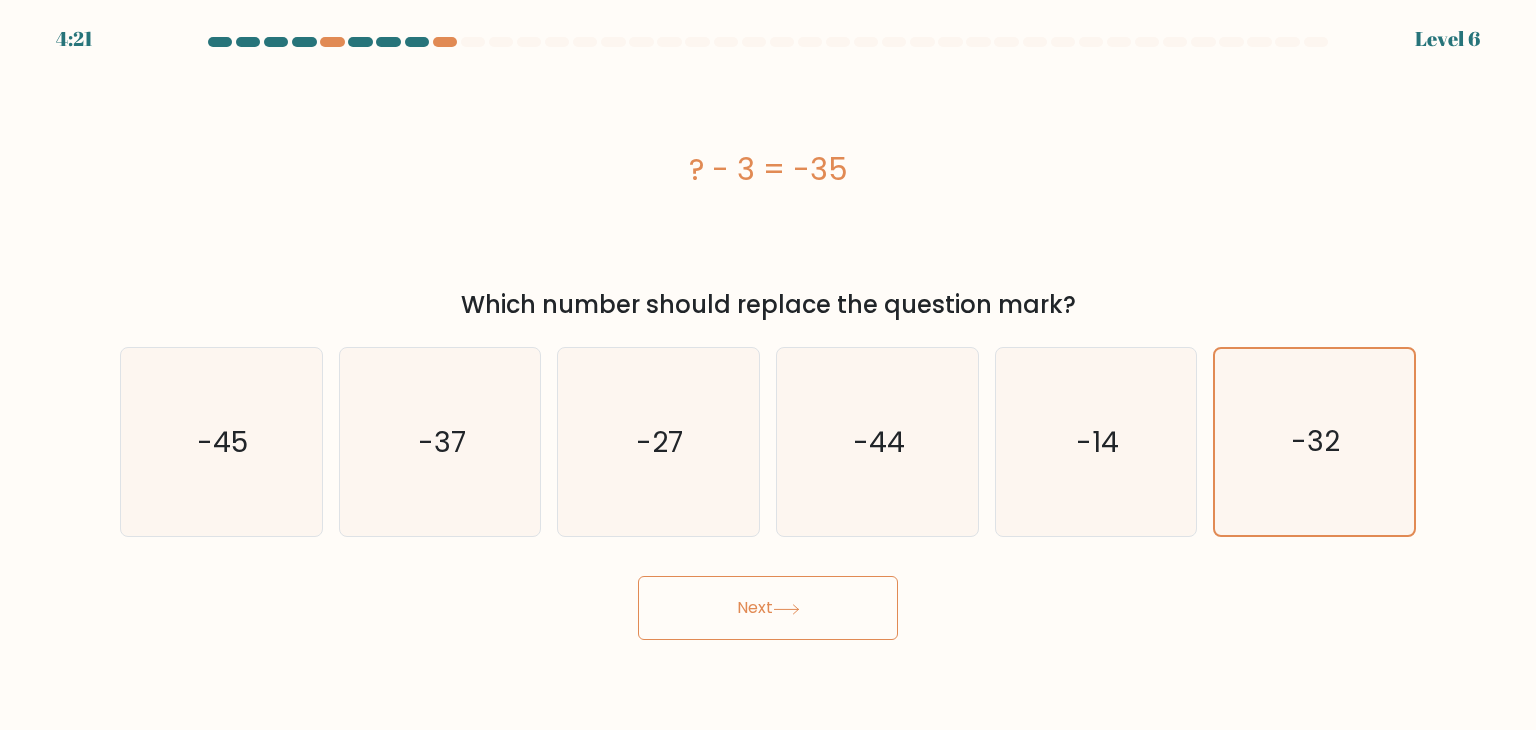 click on "Next" at bounding box center [768, 608] 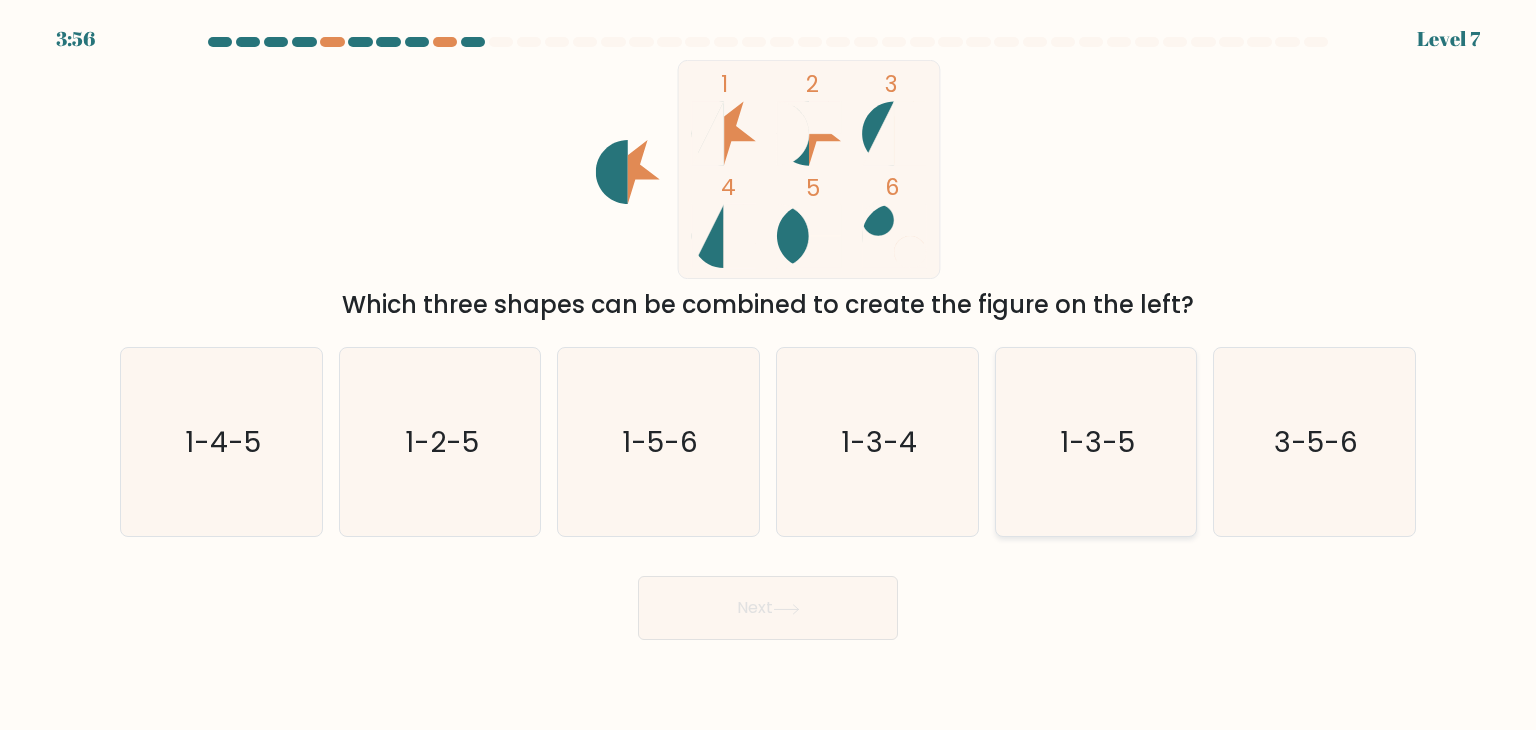 click on "1-3-5" at bounding box center (1097, 442) 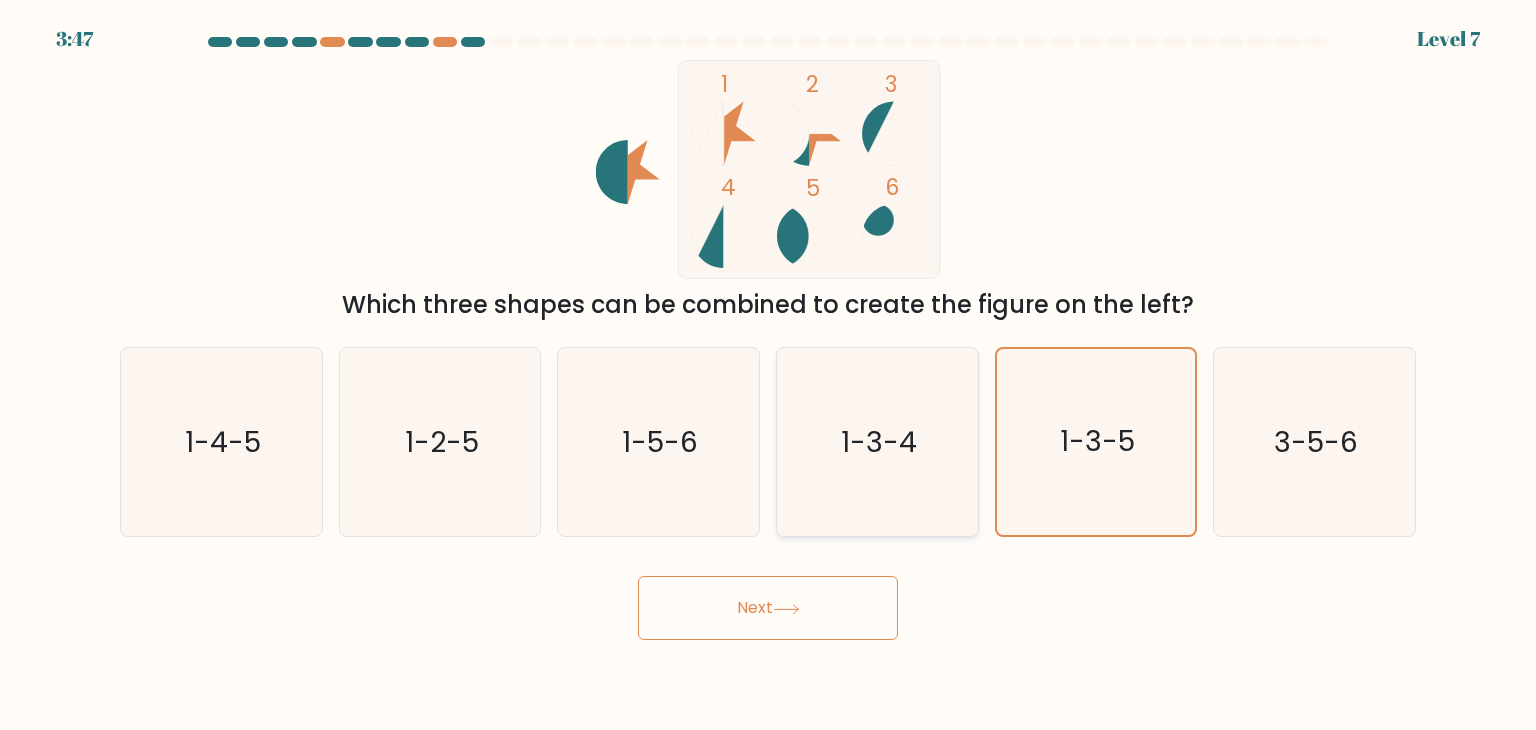 click on "1-3-4" at bounding box center (877, 442) 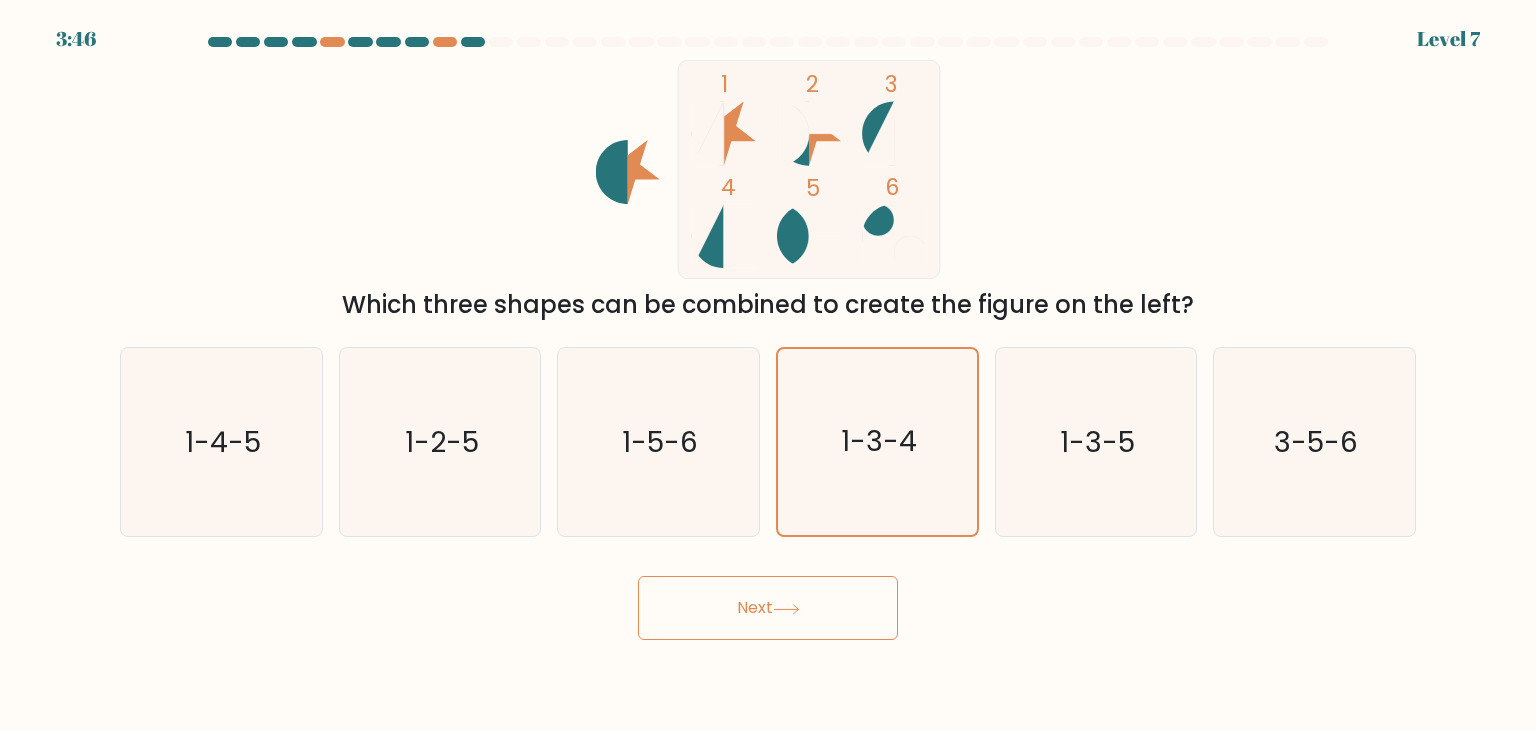 click on "Next" at bounding box center [768, 608] 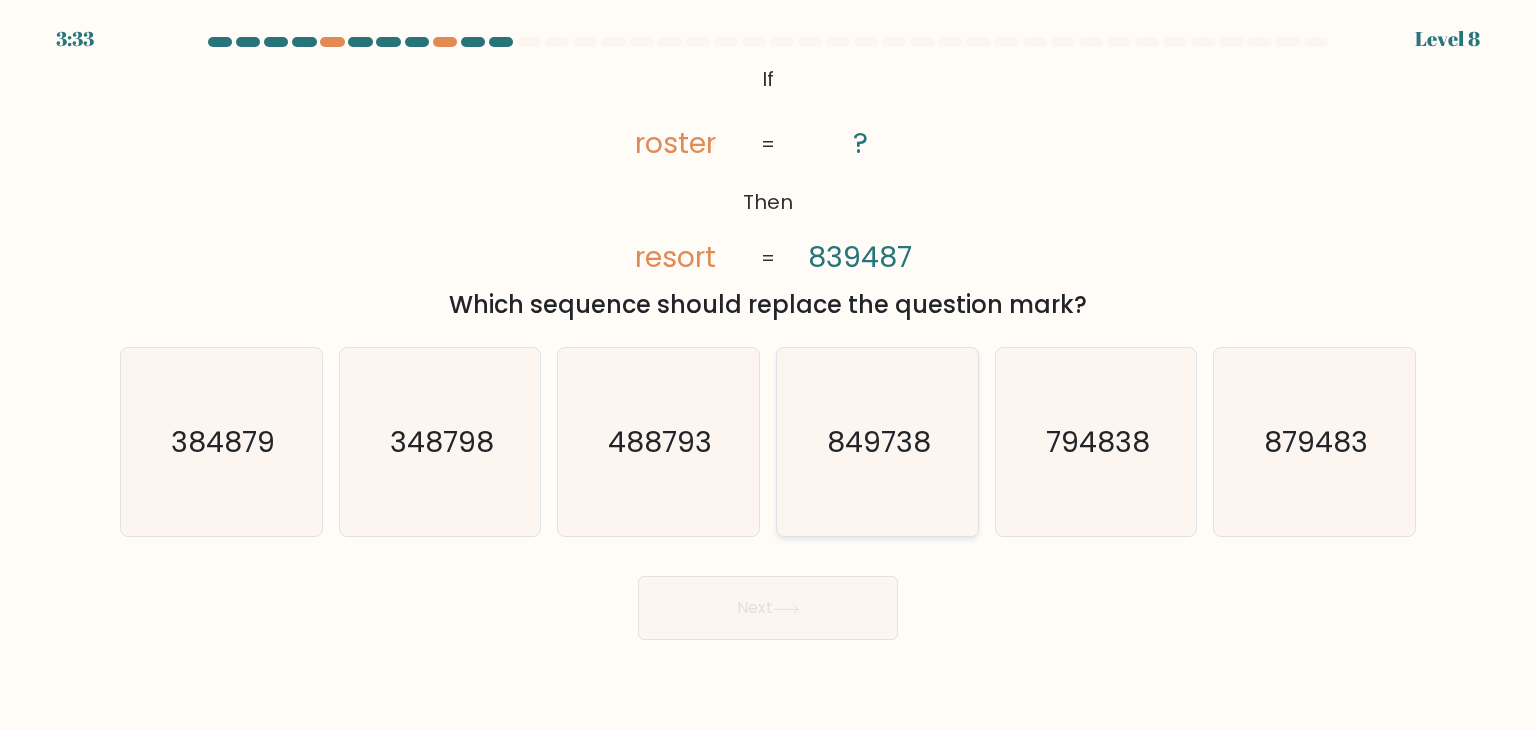 click on "849738" at bounding box center (877, 442) 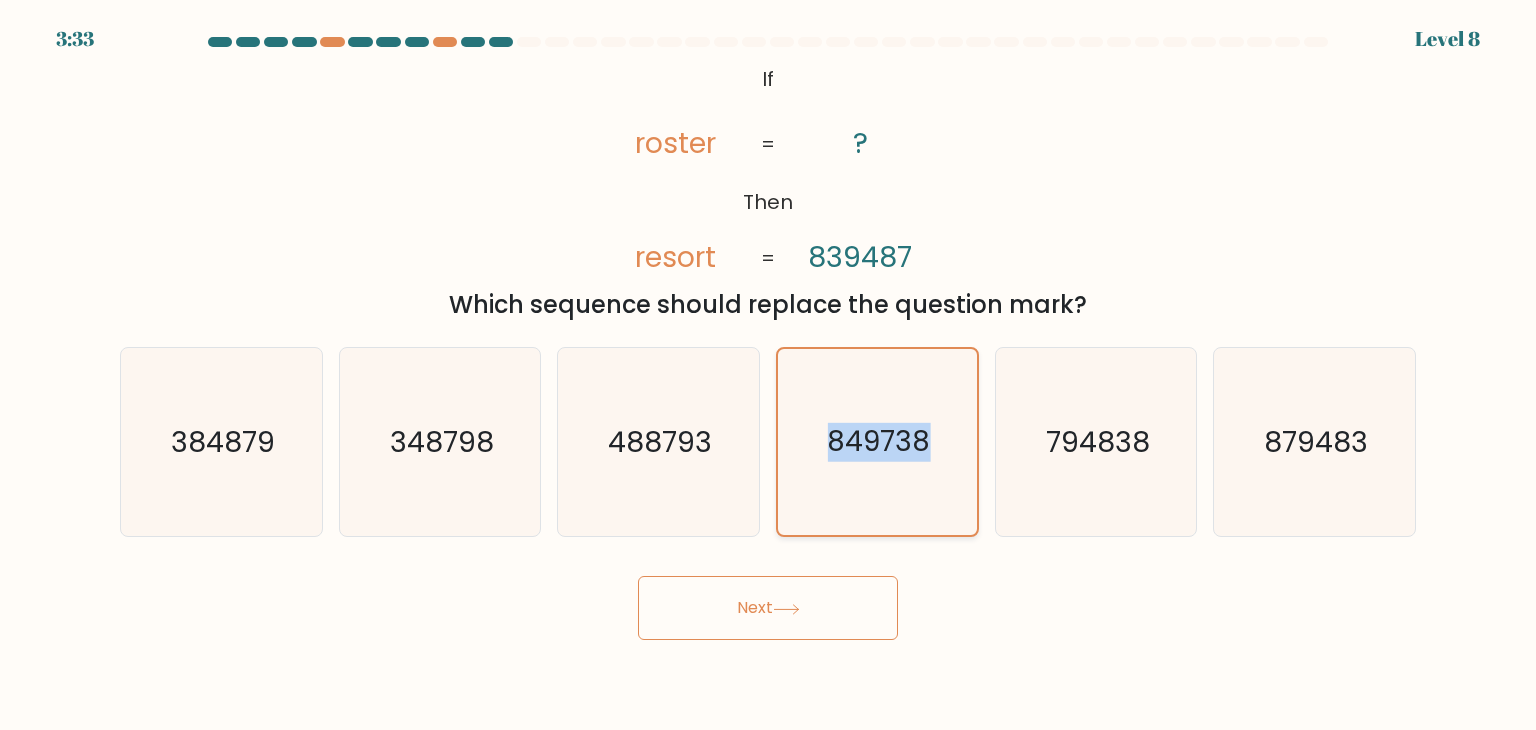 click on "849738" at bounding box center [877, 442] 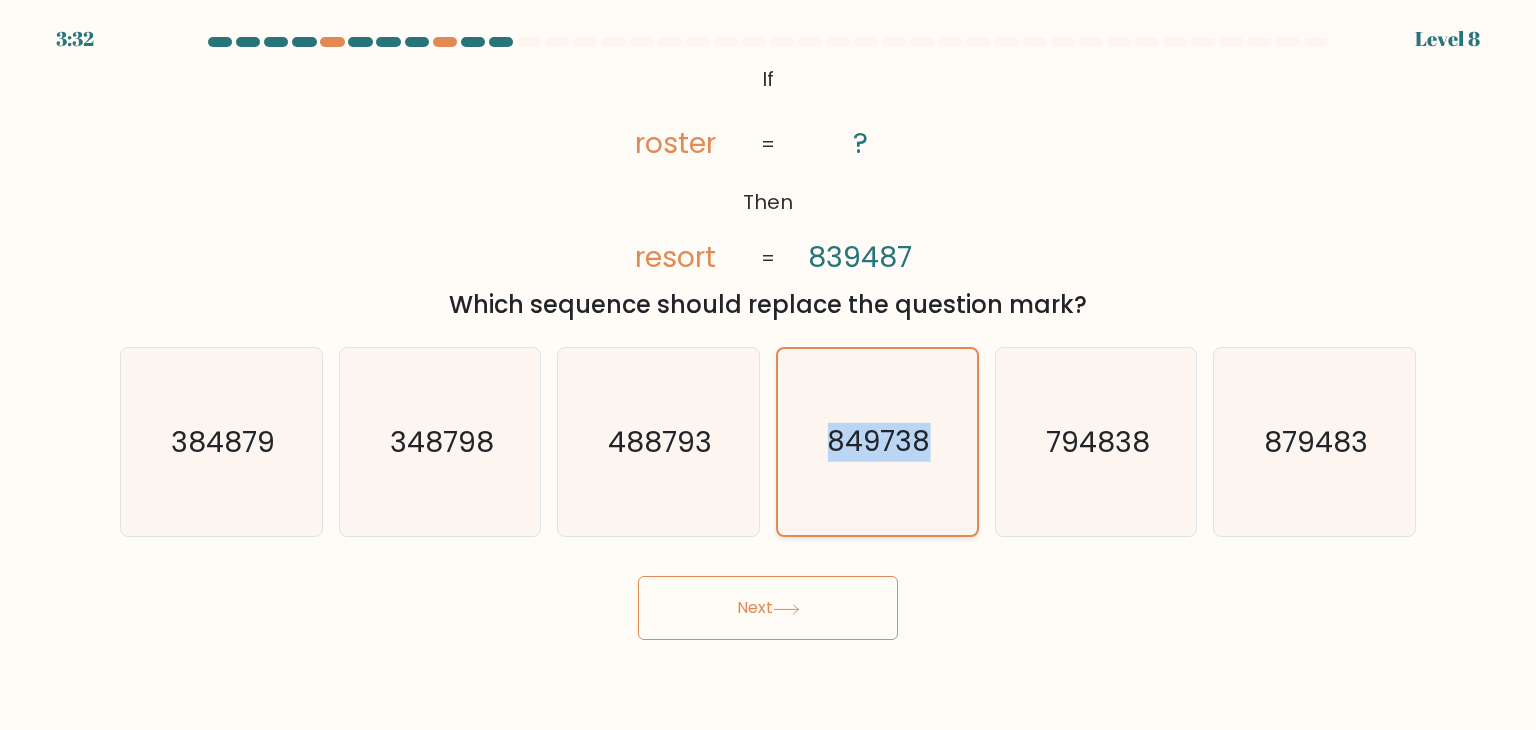 click on "849738" at bounding box center [877, 442] 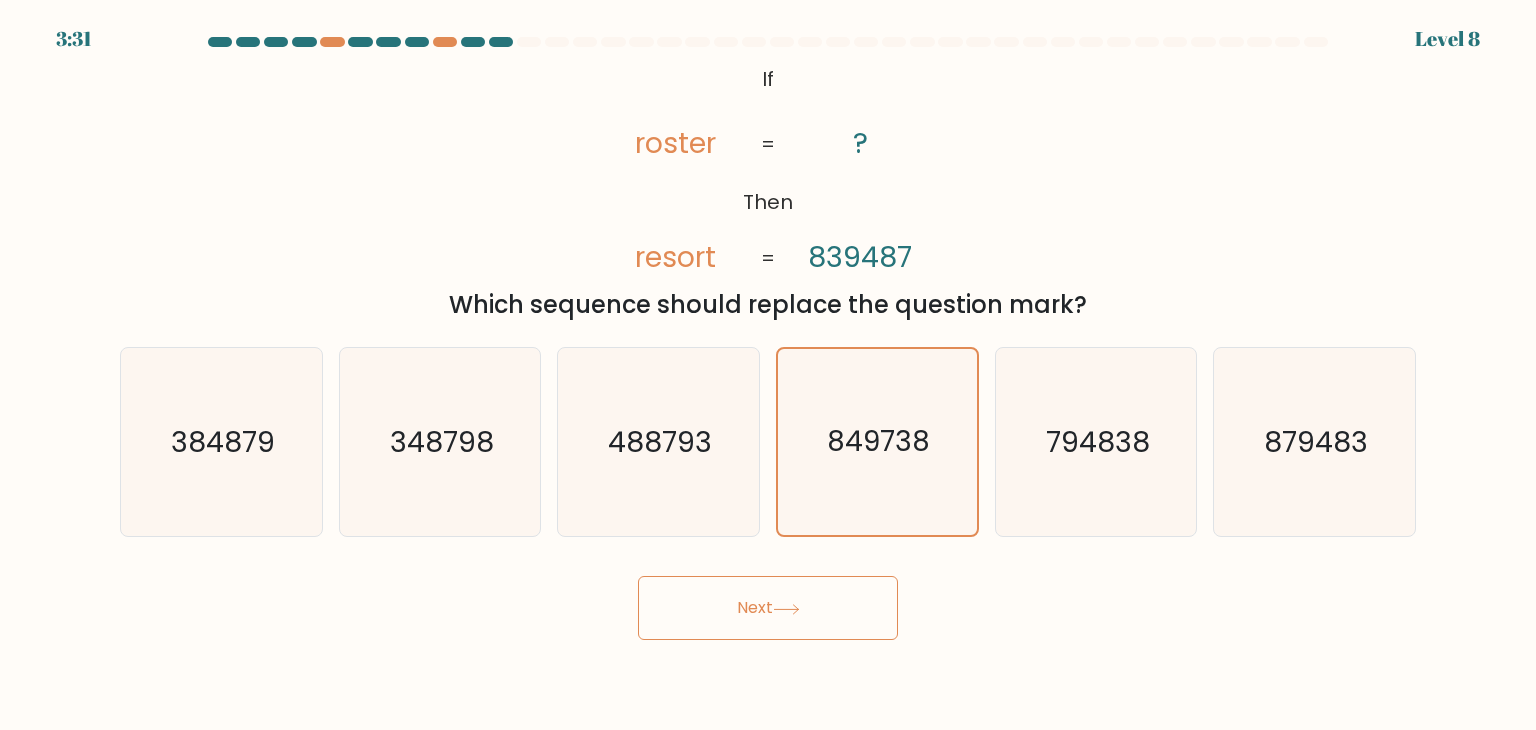 click on "Next" at bounding box center [768, 608] 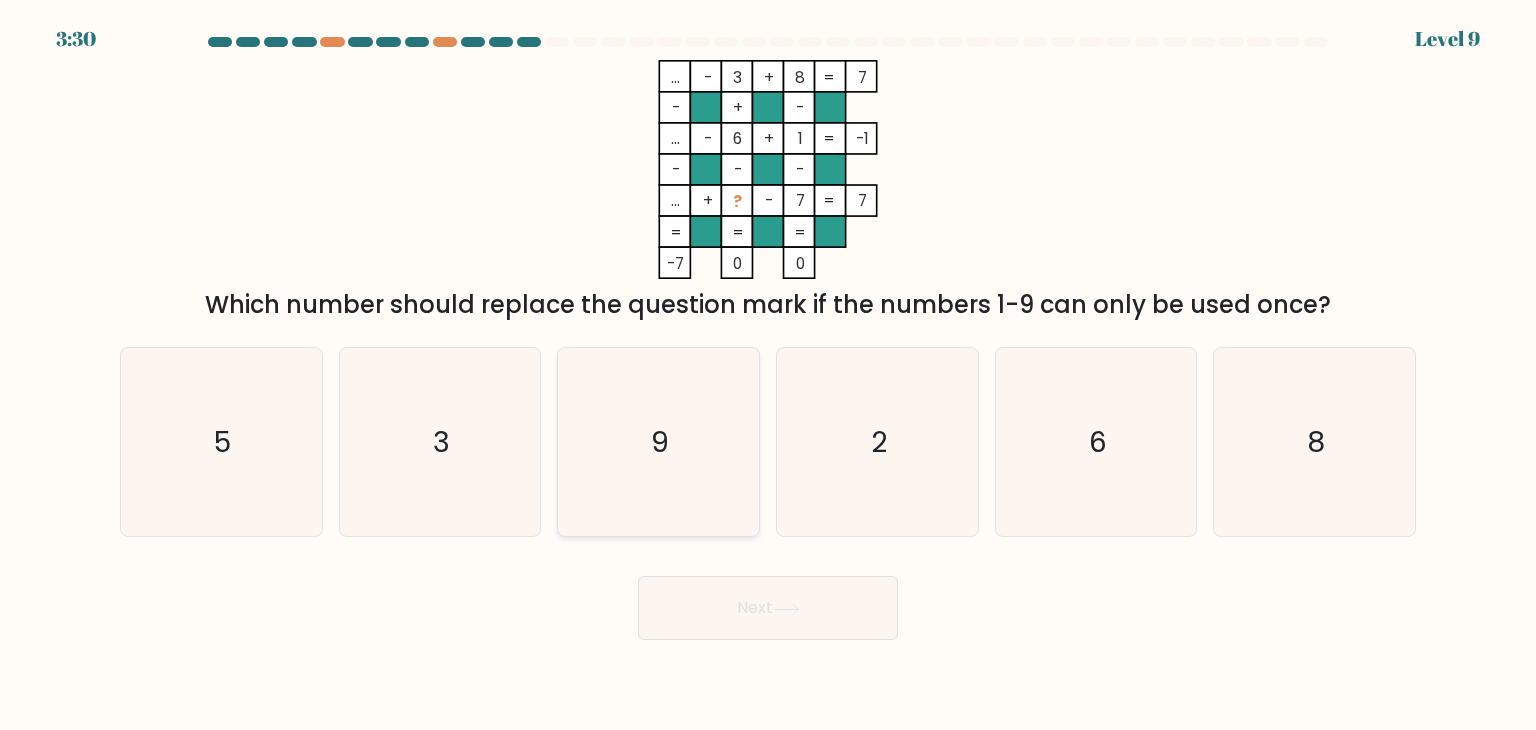 click on "9" at bounding box center (658, 442) 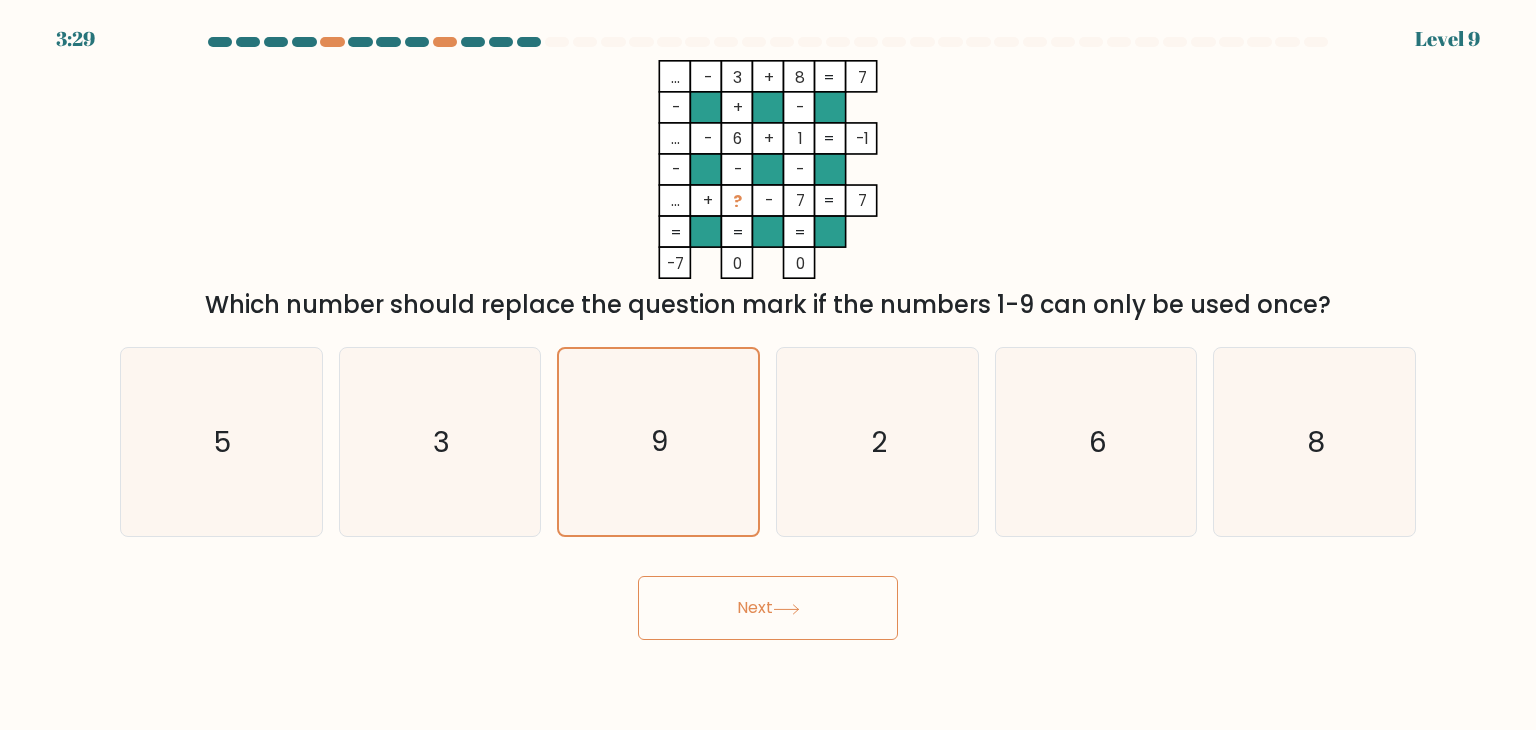 click on "Next" at bounding box center (768, 608) 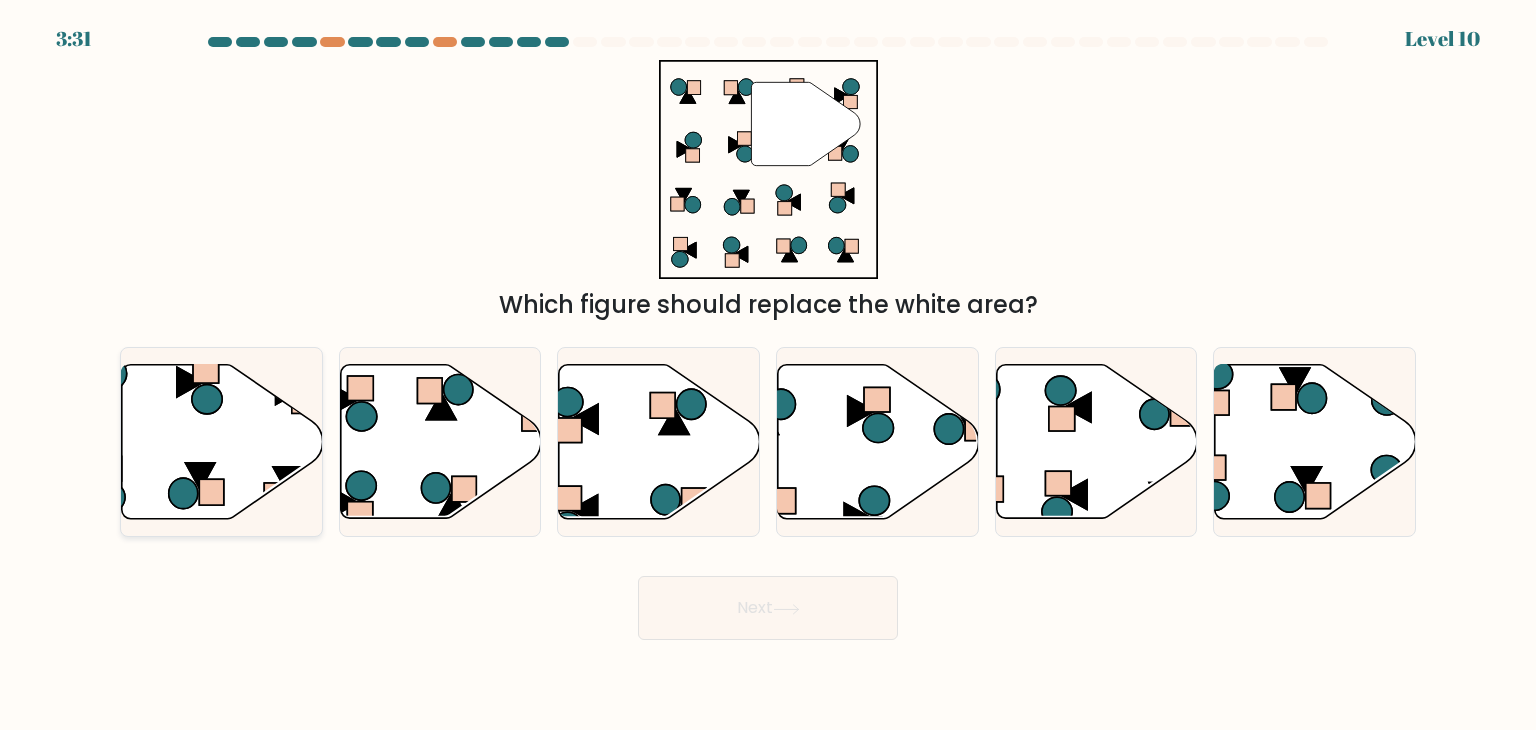 click at bounding box center [222, 442] 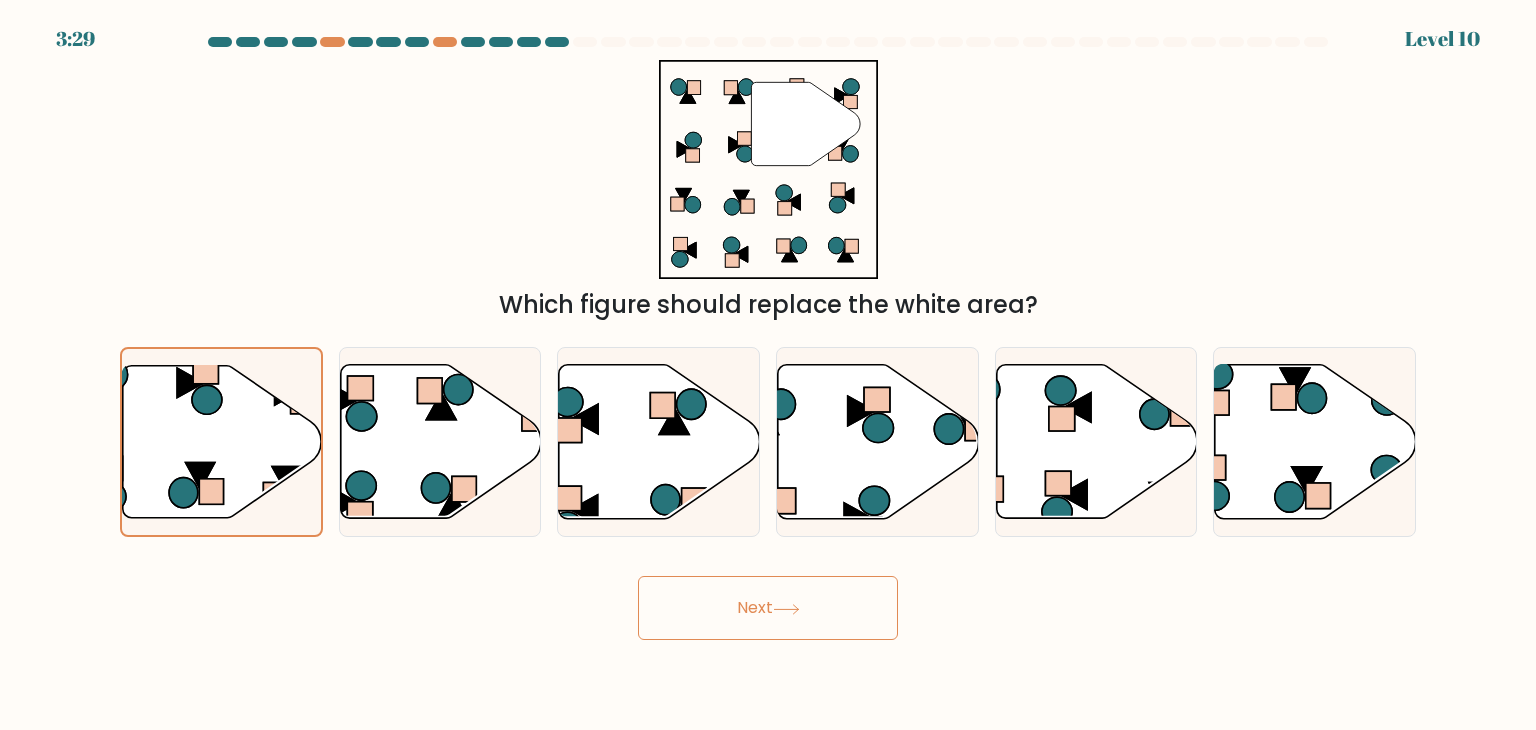 click on "Next" at bounding box center [768, 608] 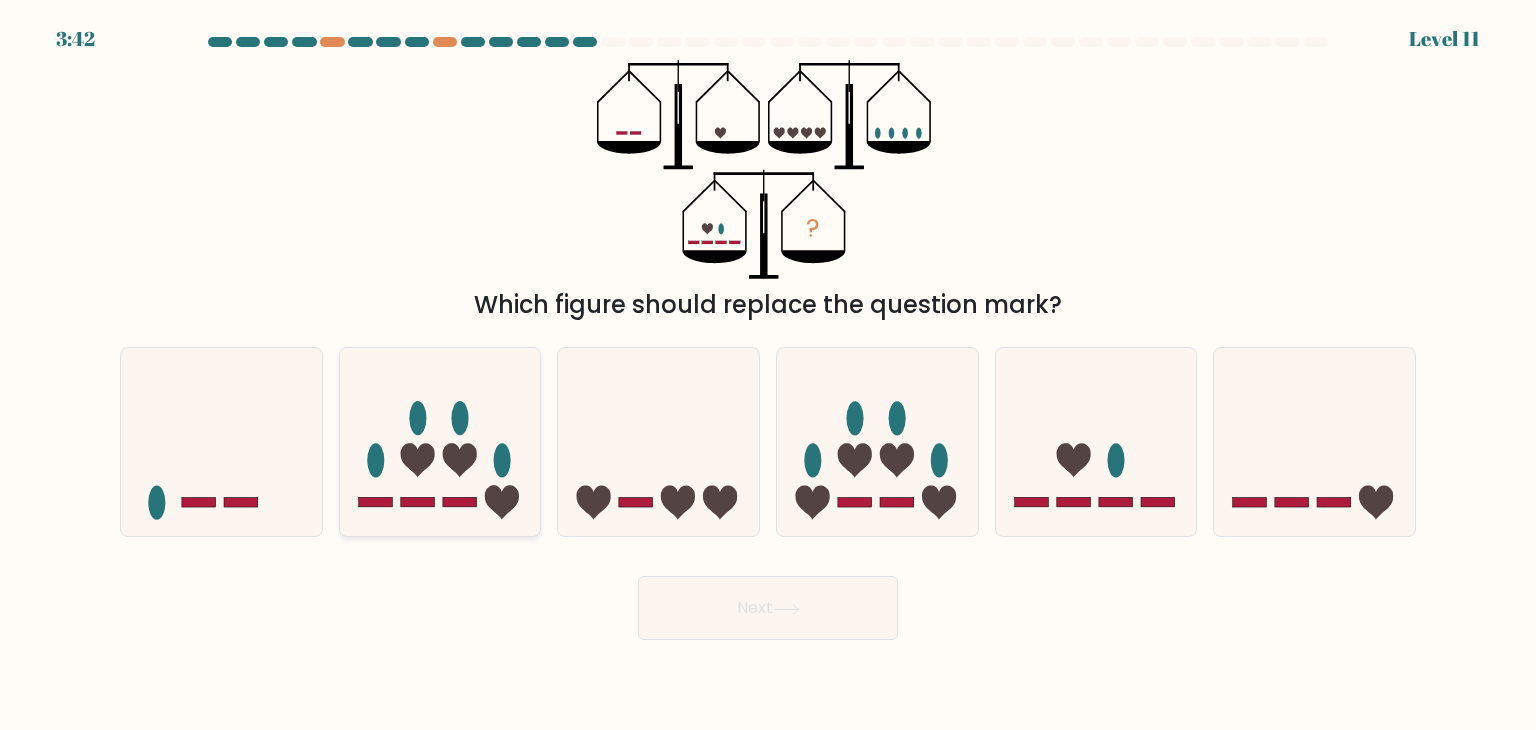 click at bounding box center (440, 442) 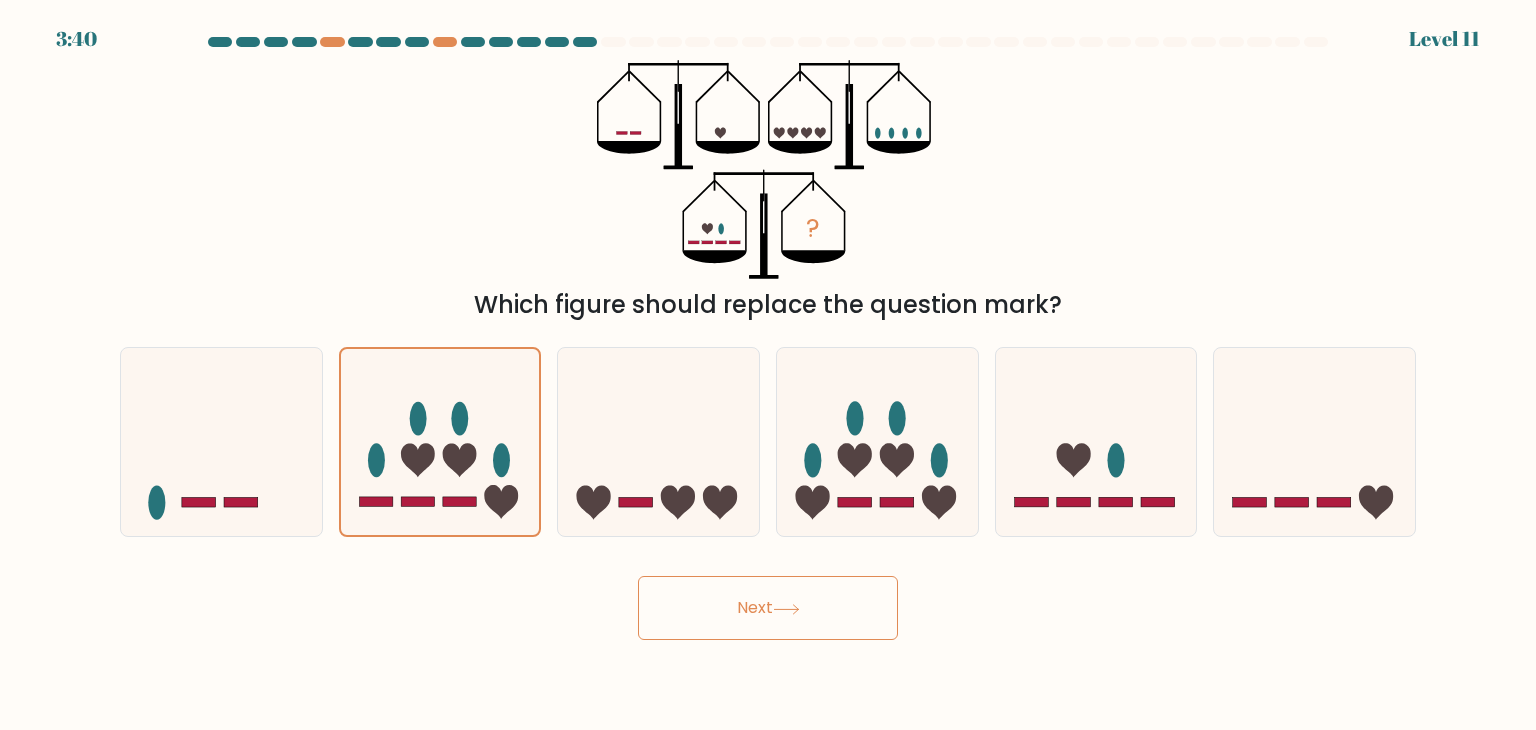click on "Next" at bounding box center [768, 608] 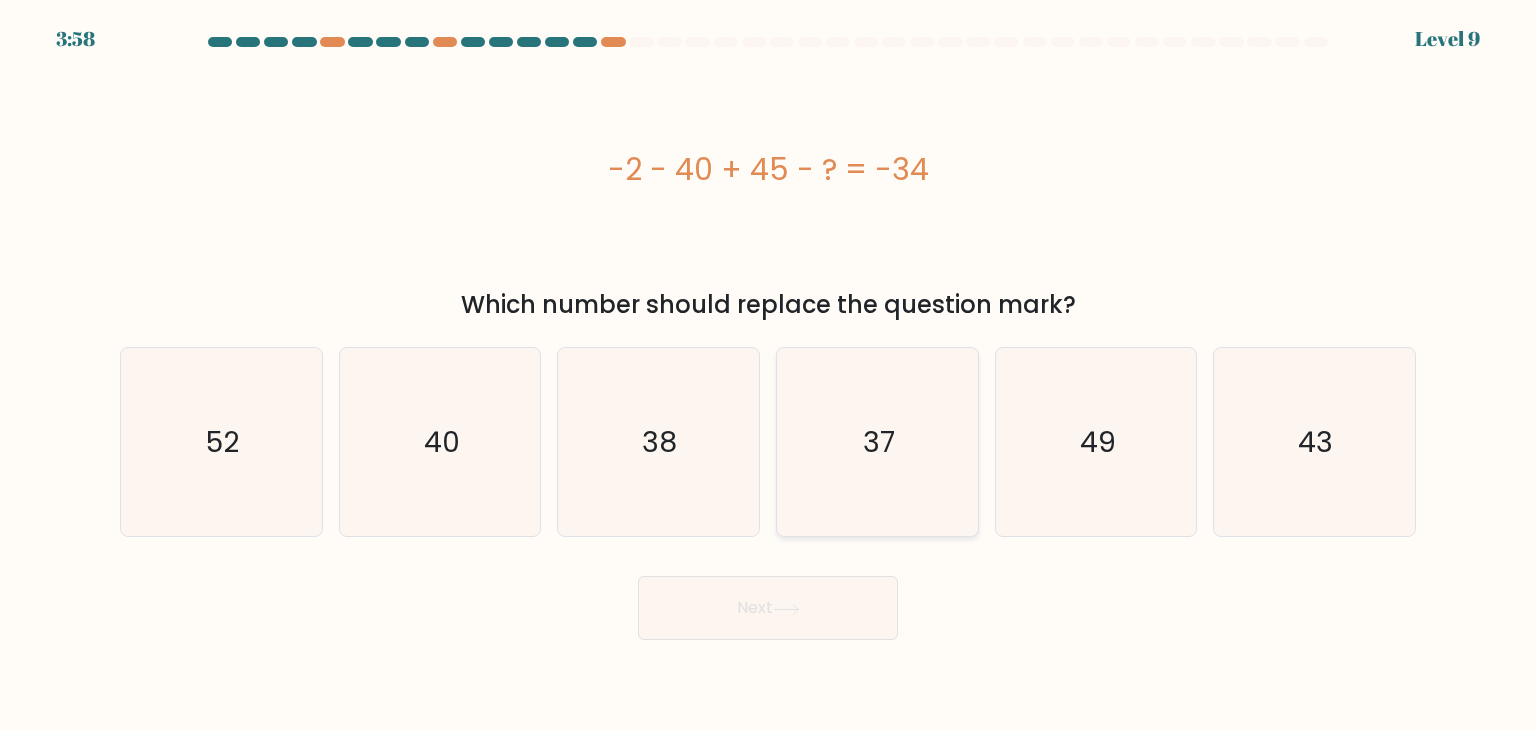 click on "37" at bounding box center (877, 442) 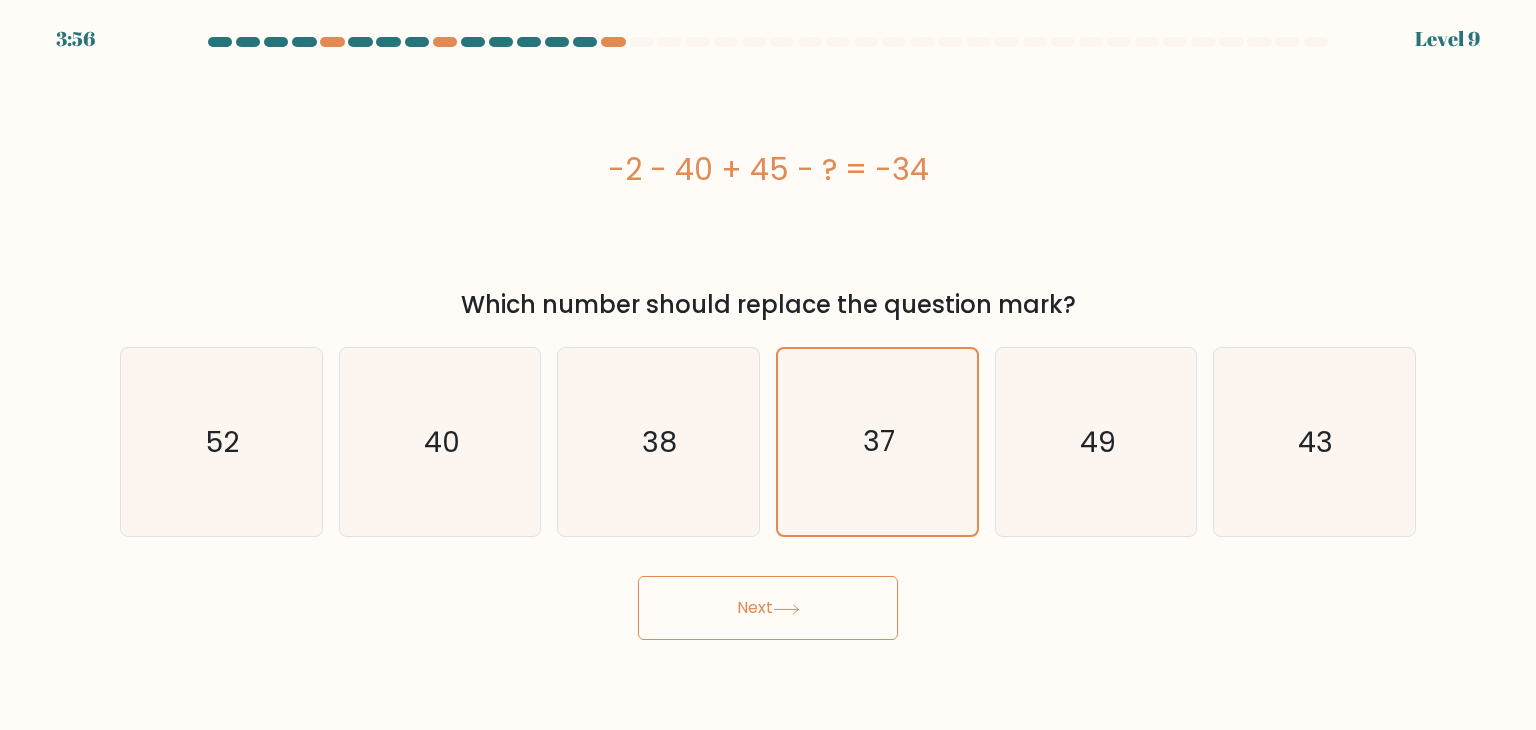 click on "Next" at bounding box center (768, 608) 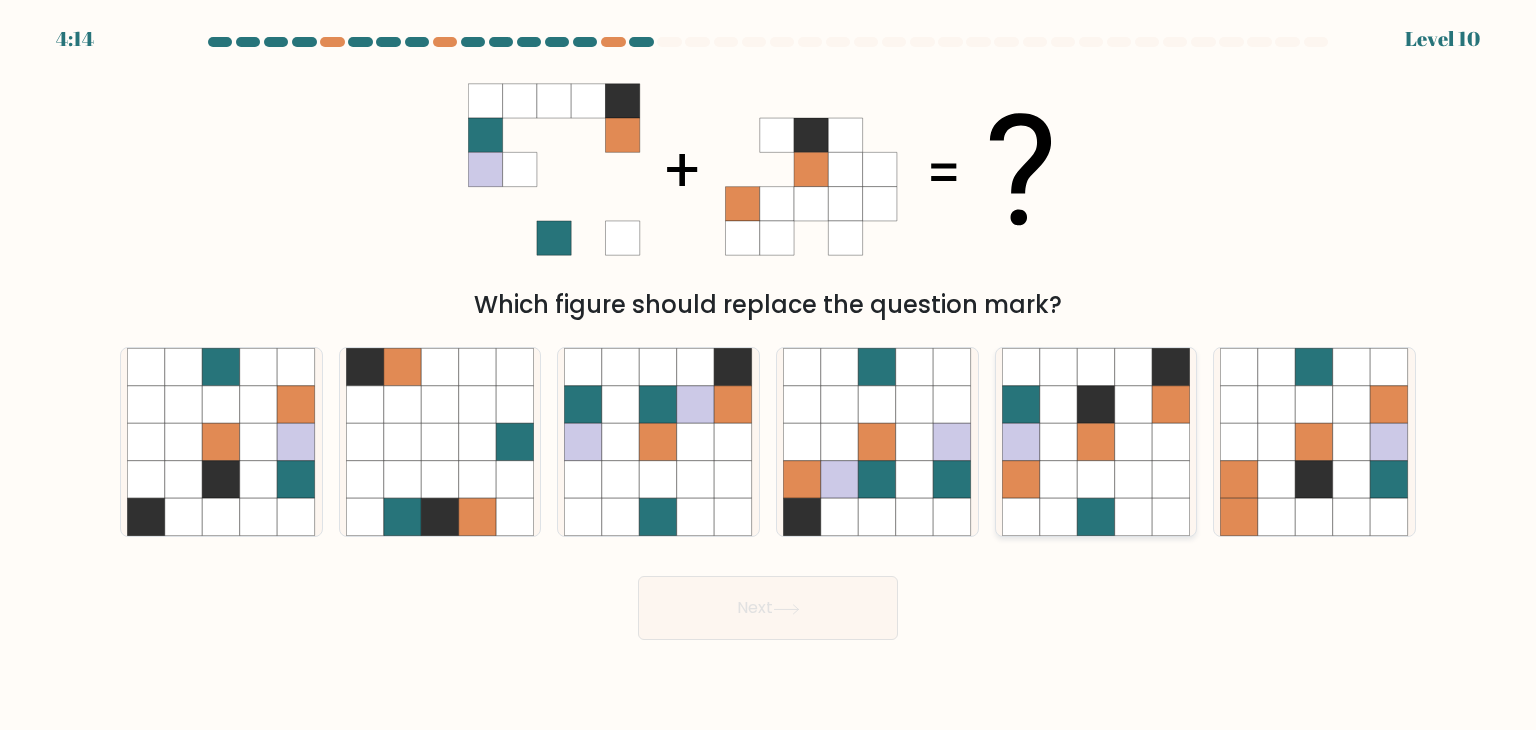 click at bounding box center (1134, 480) 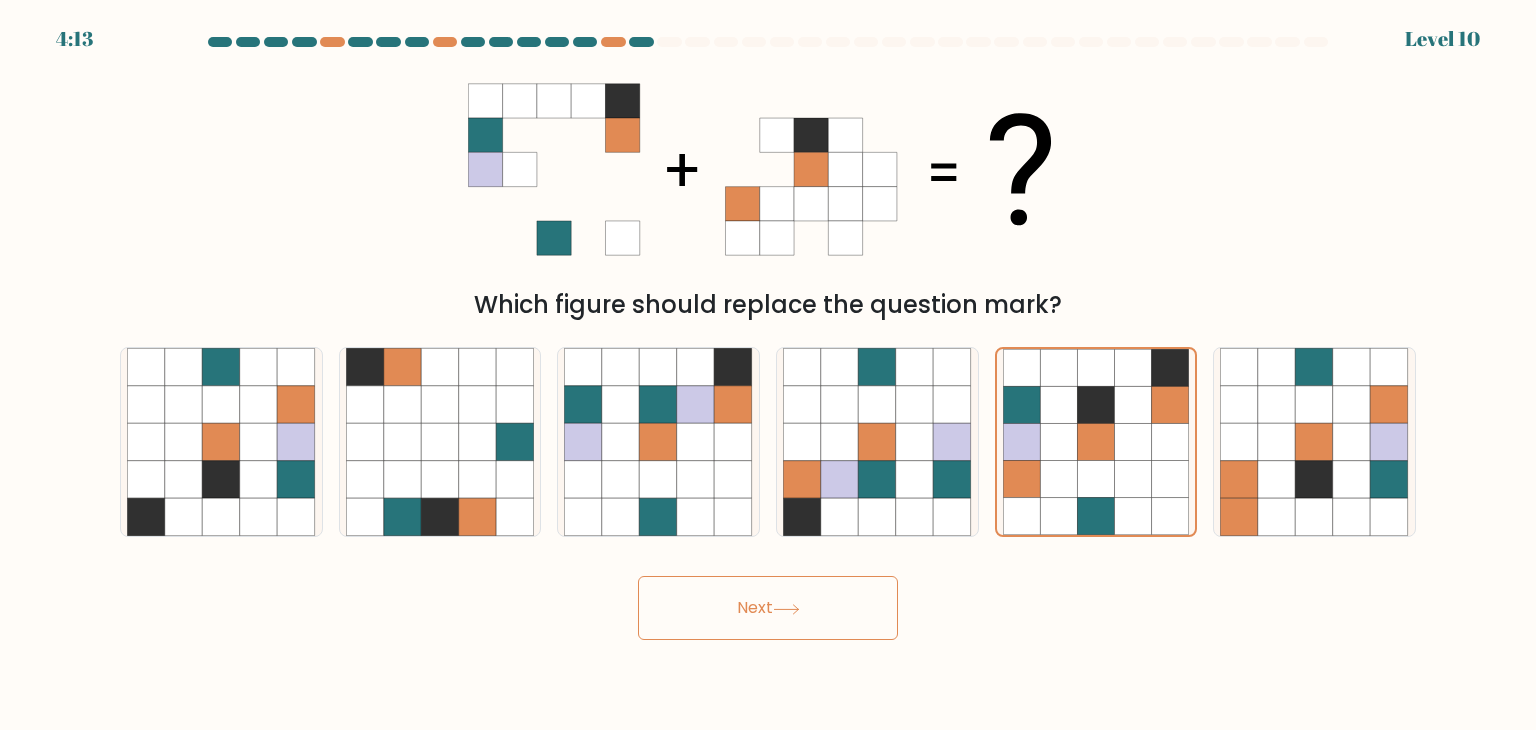 click at bounding box center (786, 609) 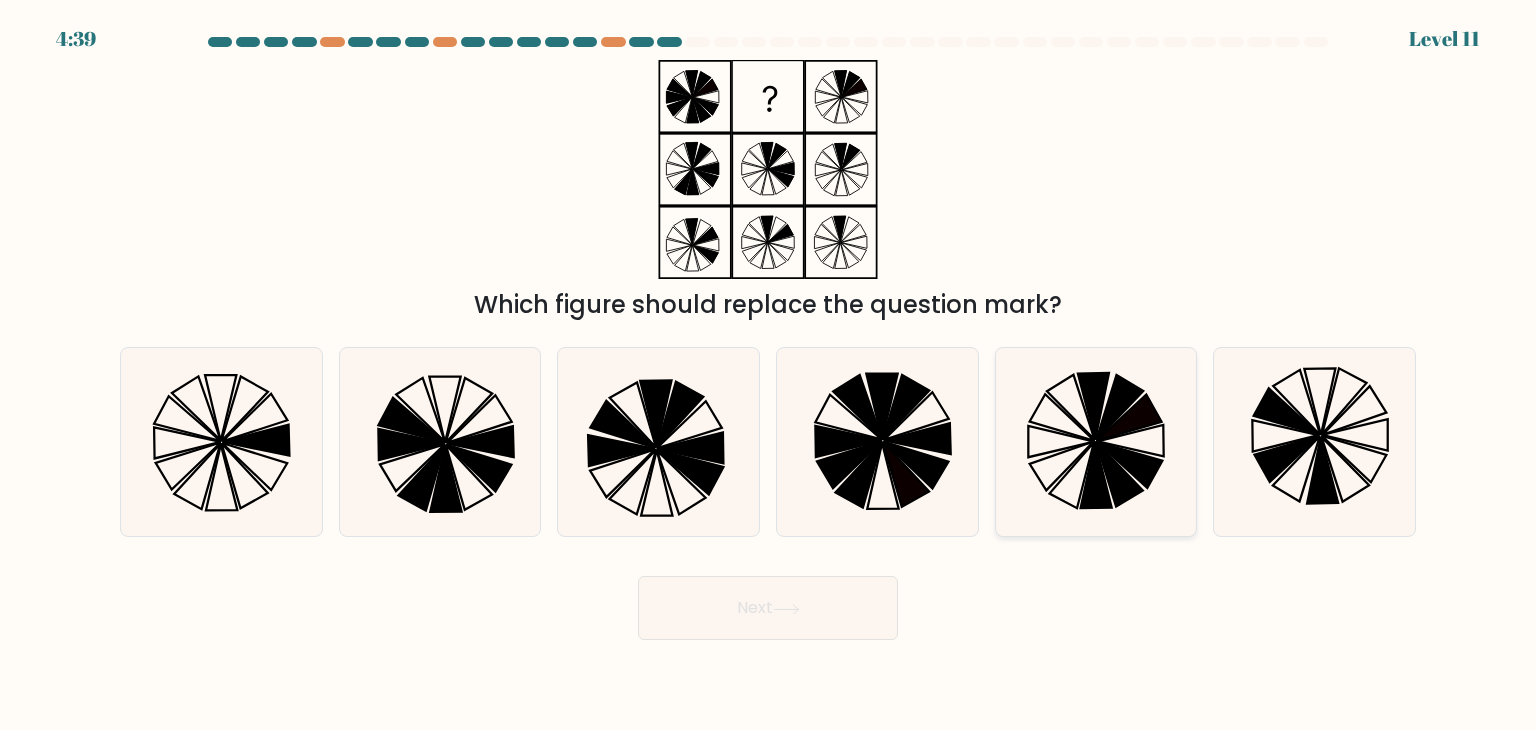 click at bounding box center [1129, 465] 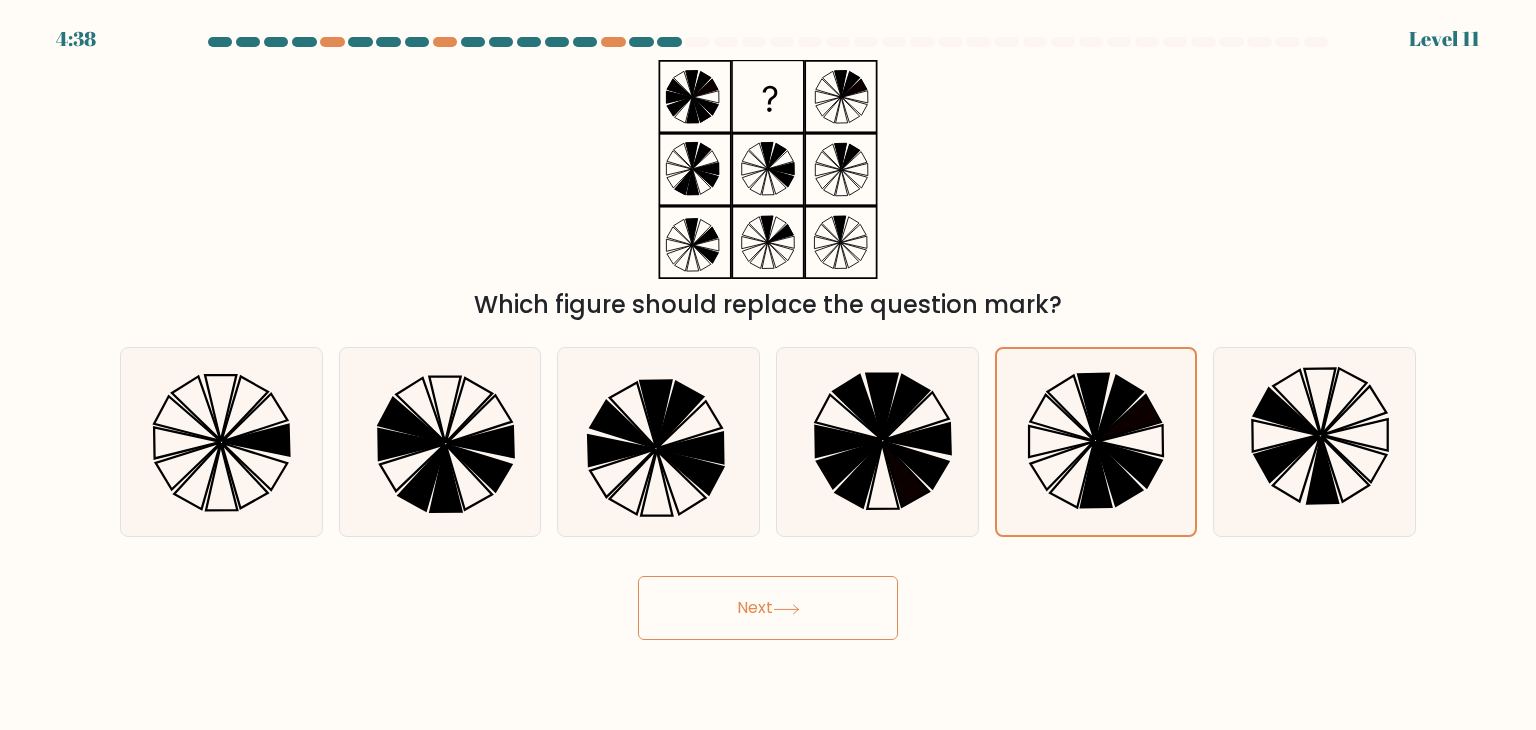click on "Next" at bounding box center (768, 608) 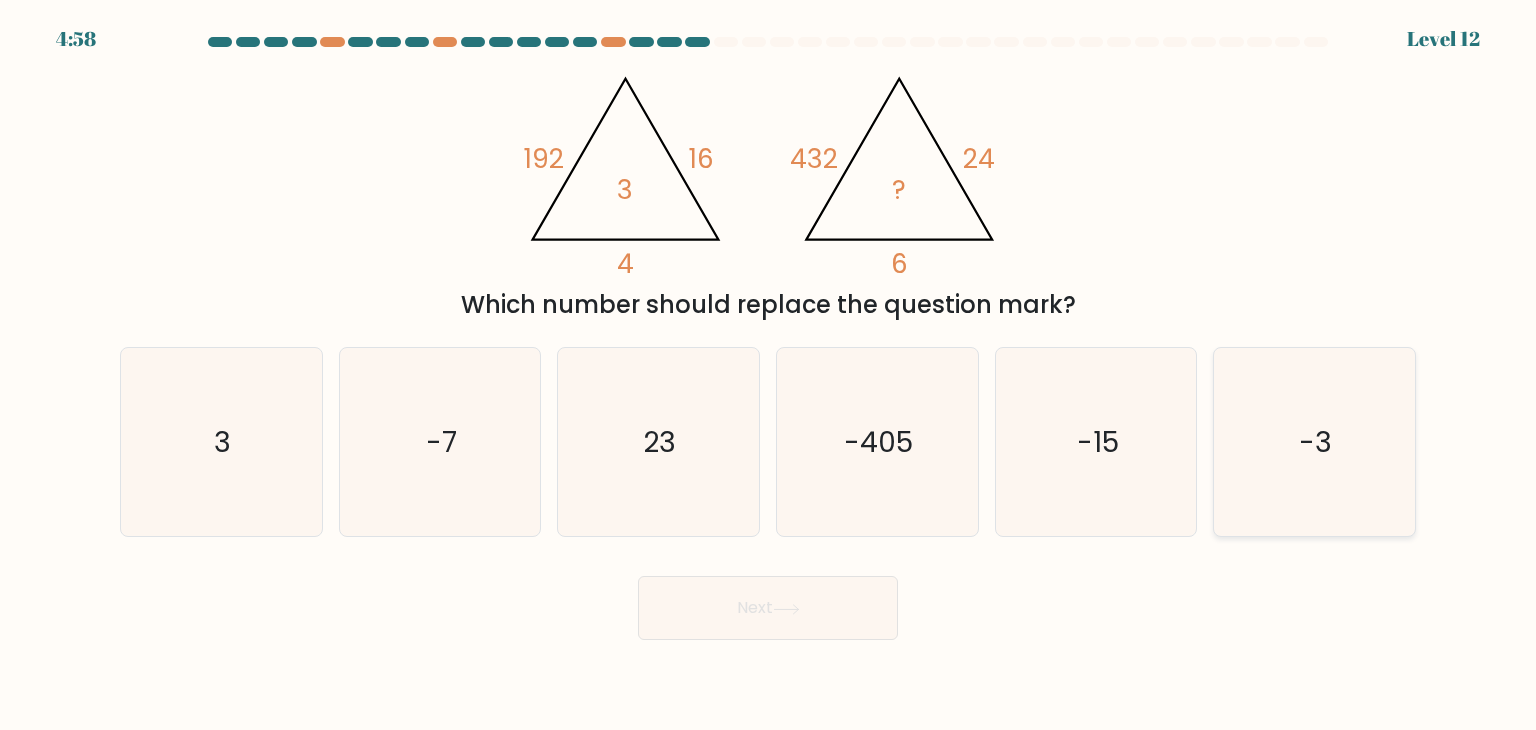 click on "-3" at bounding box center (1314, 442) 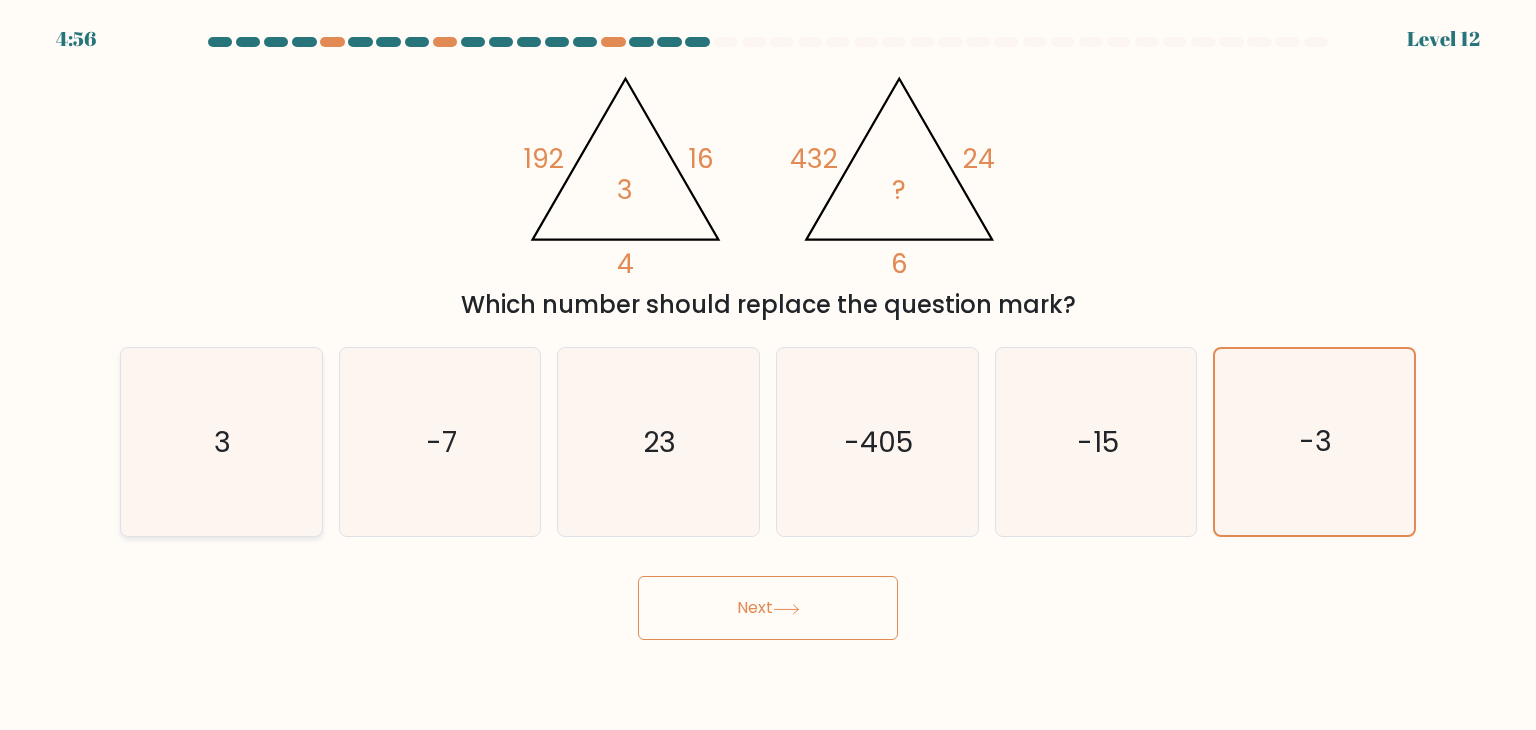 click on "3" at bounding box center (221, 442) 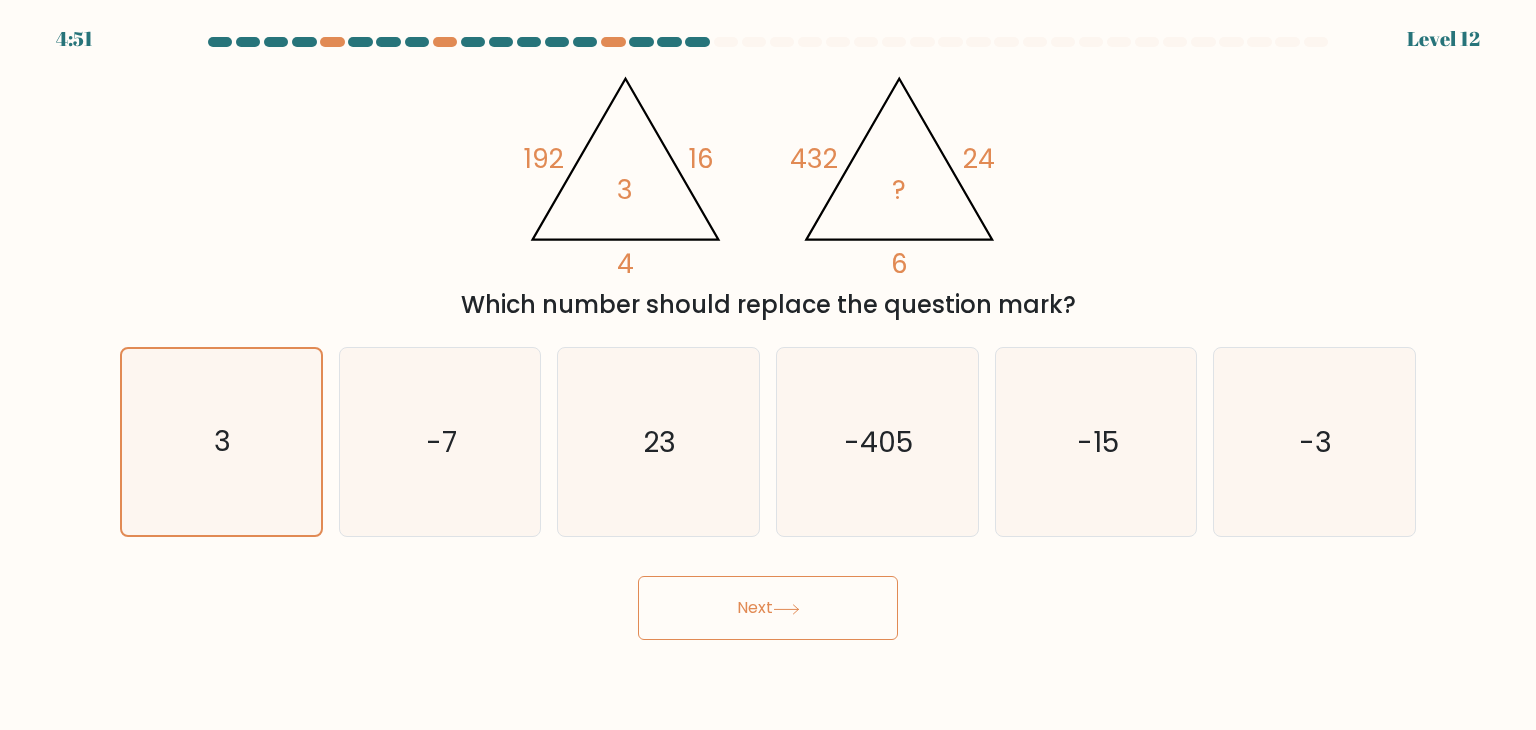 click on "Next" at bounding box center [768, 608] 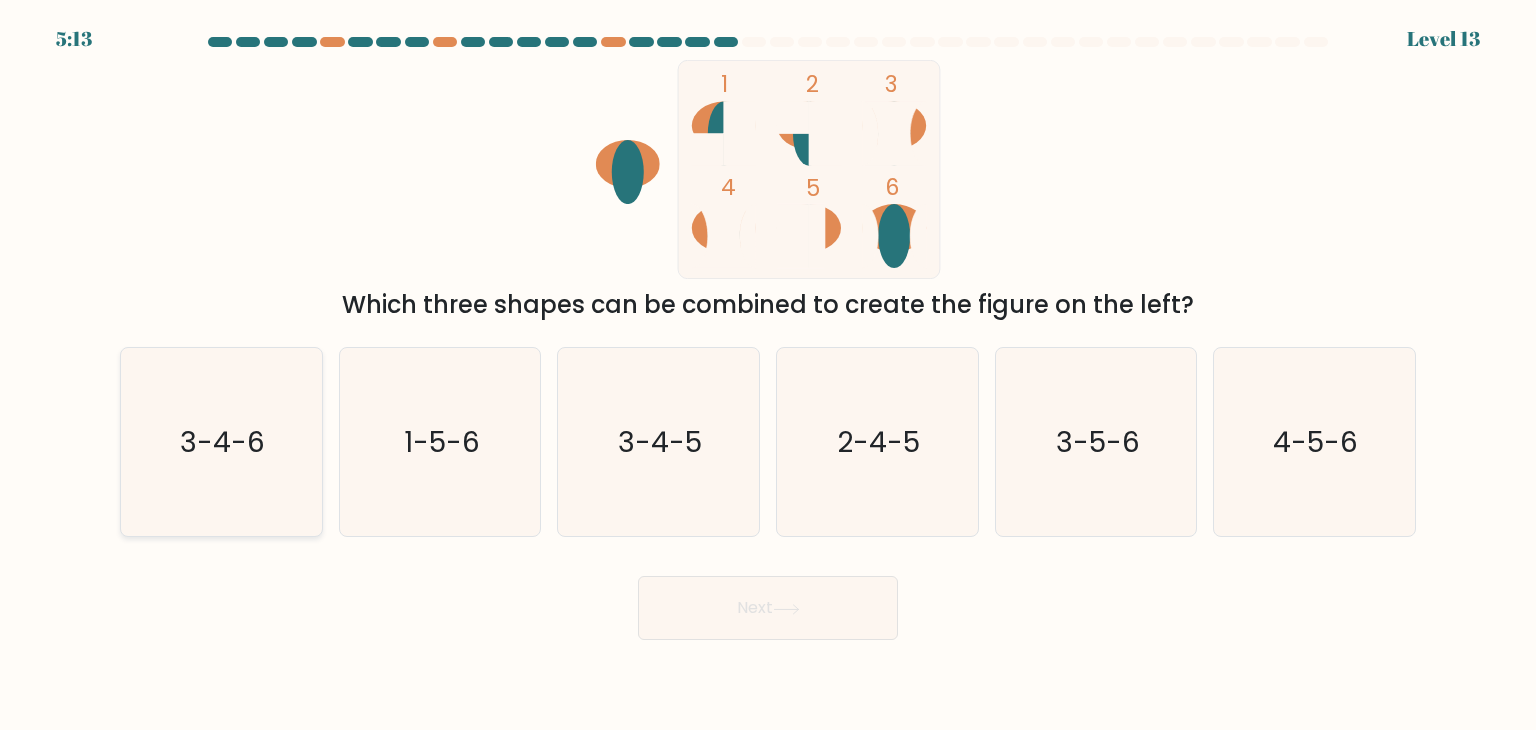 click on "3-4-6" at bounding box center (221, 442) 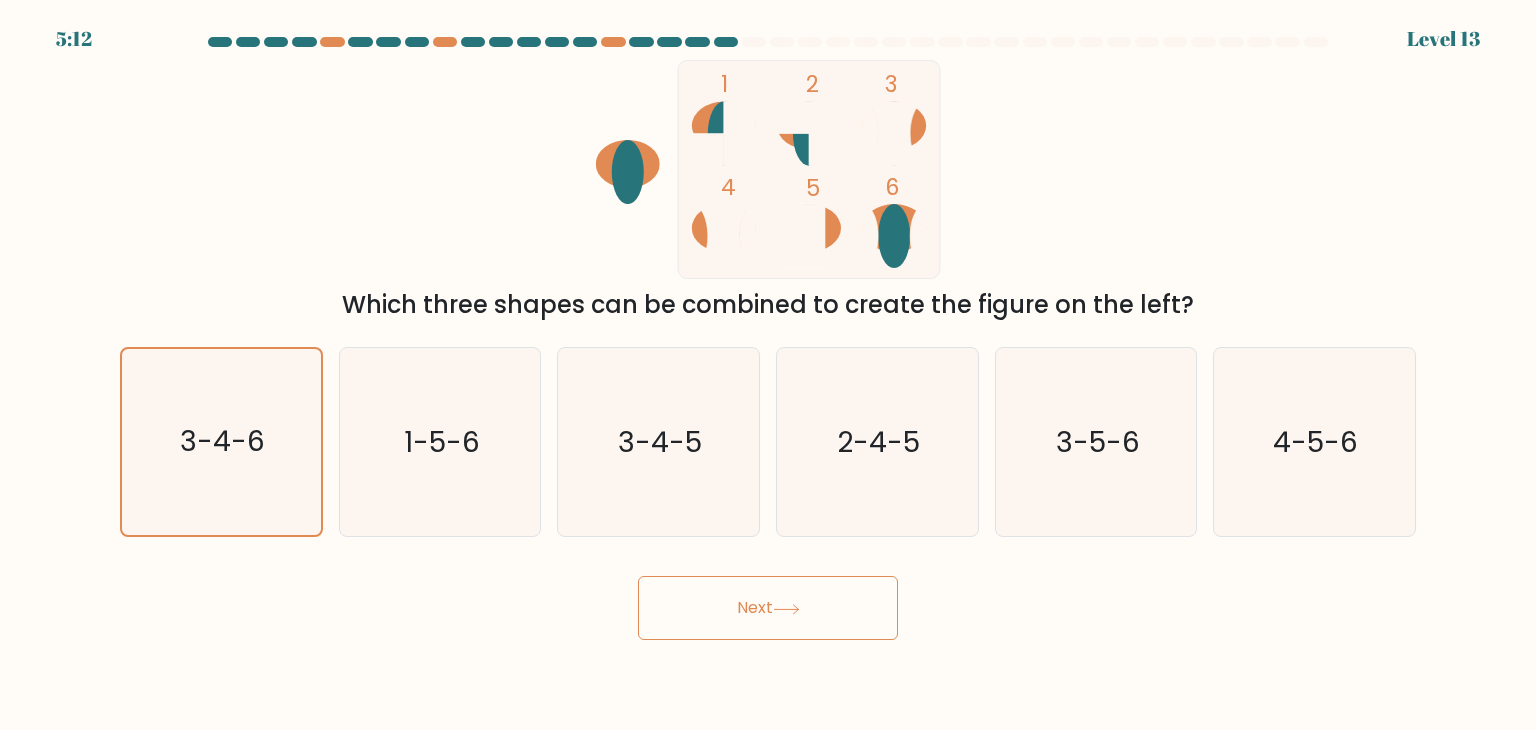 click on "Next" at bounding box center [768, 608] 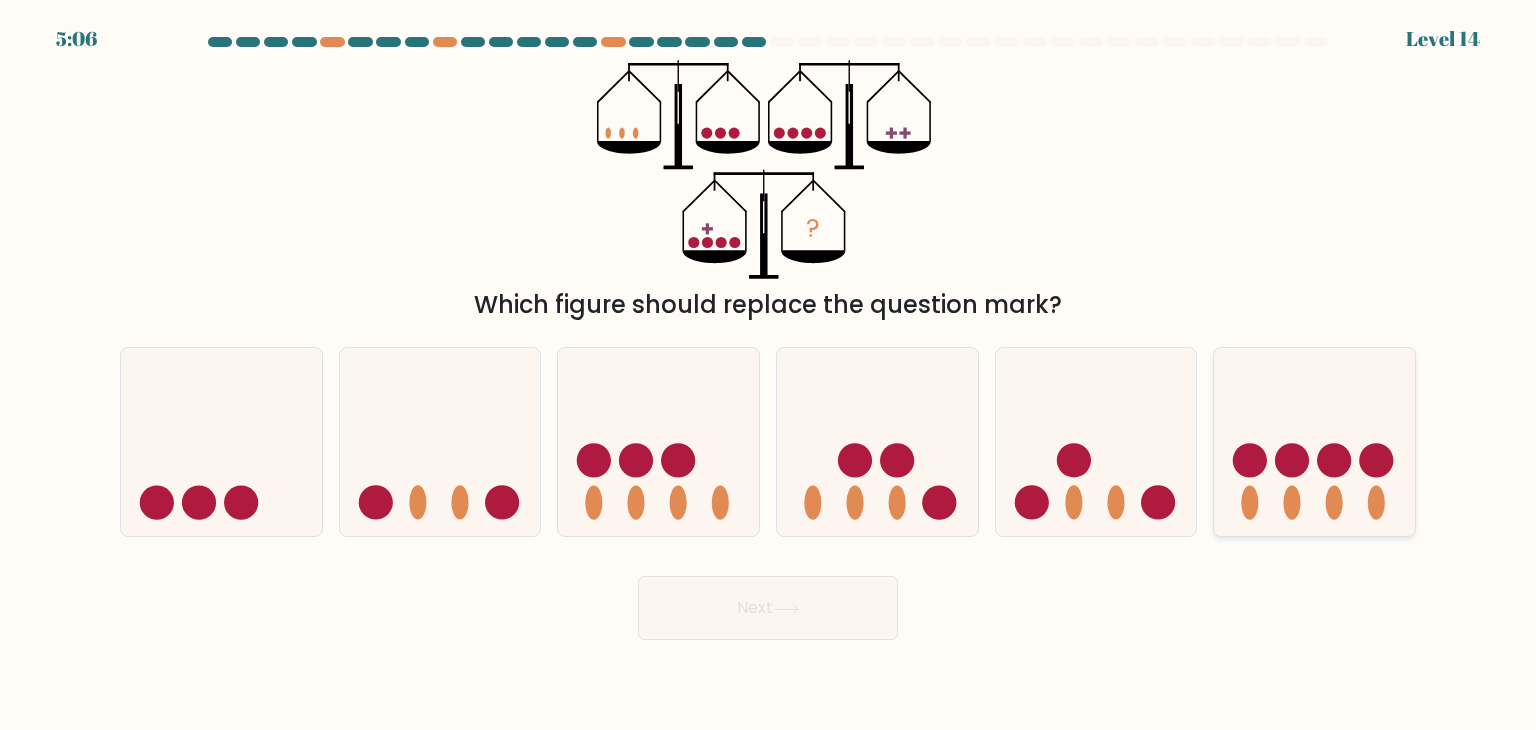click at bounding box center [1314, 442] 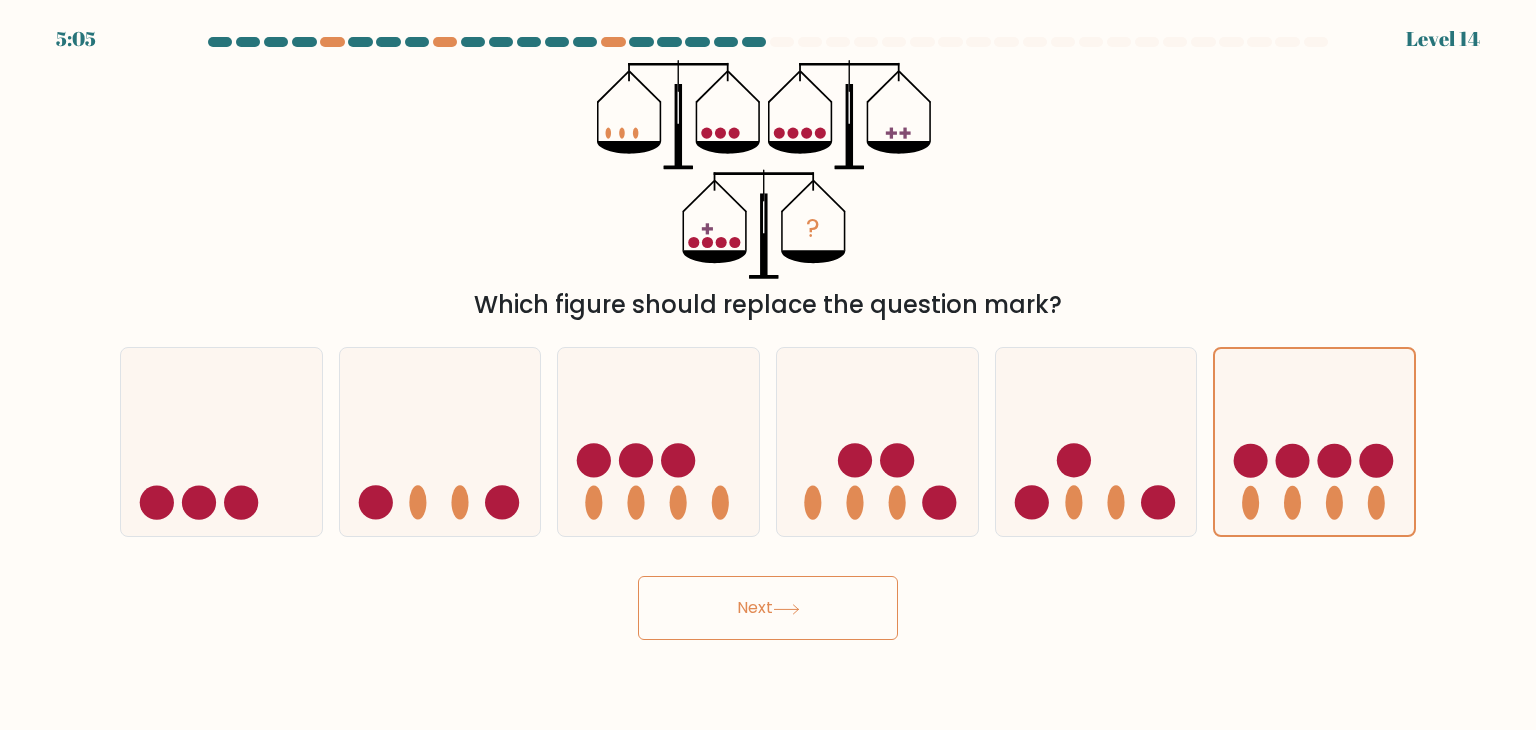click on "Next" at bounding box center (768, 608) 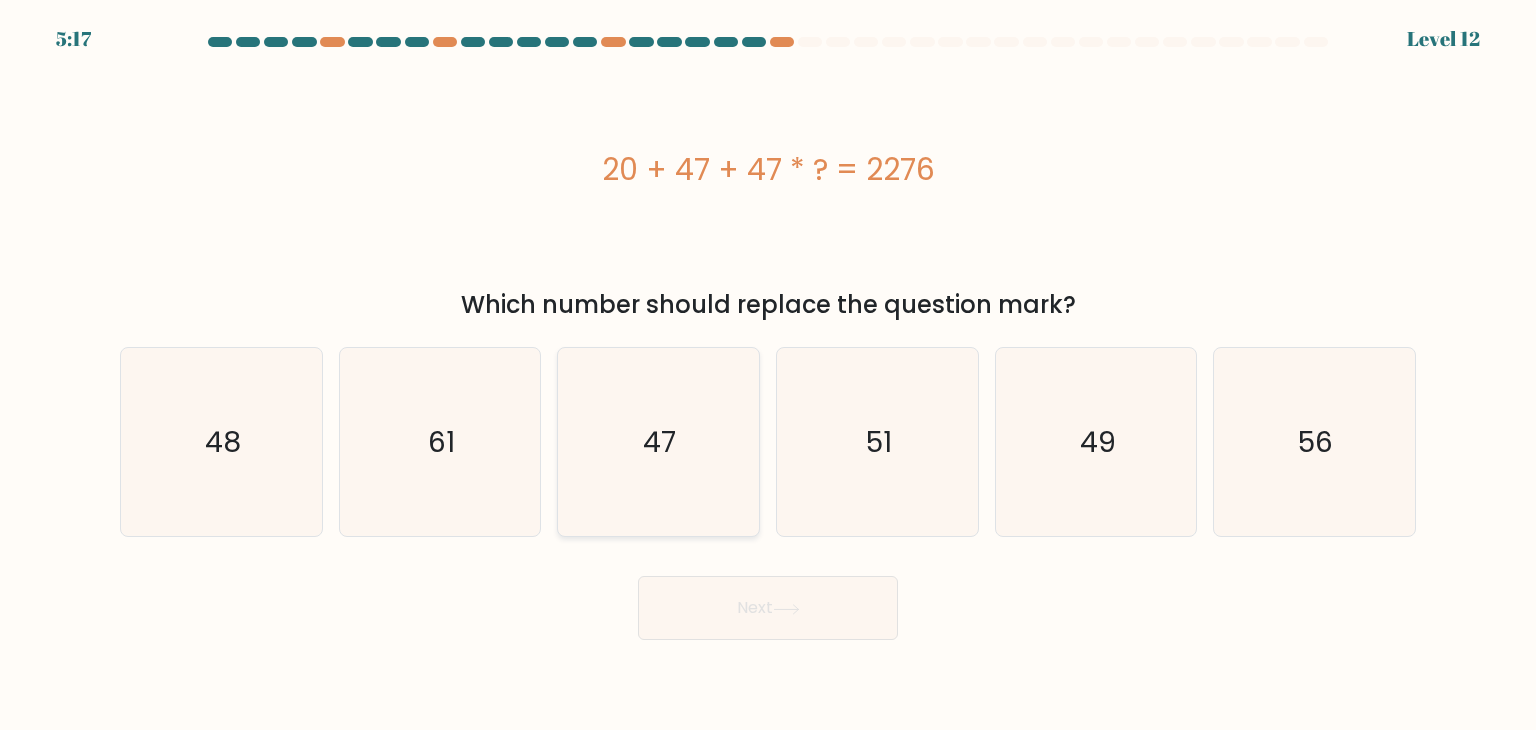 click on "47" at bounding box center (658, 442) 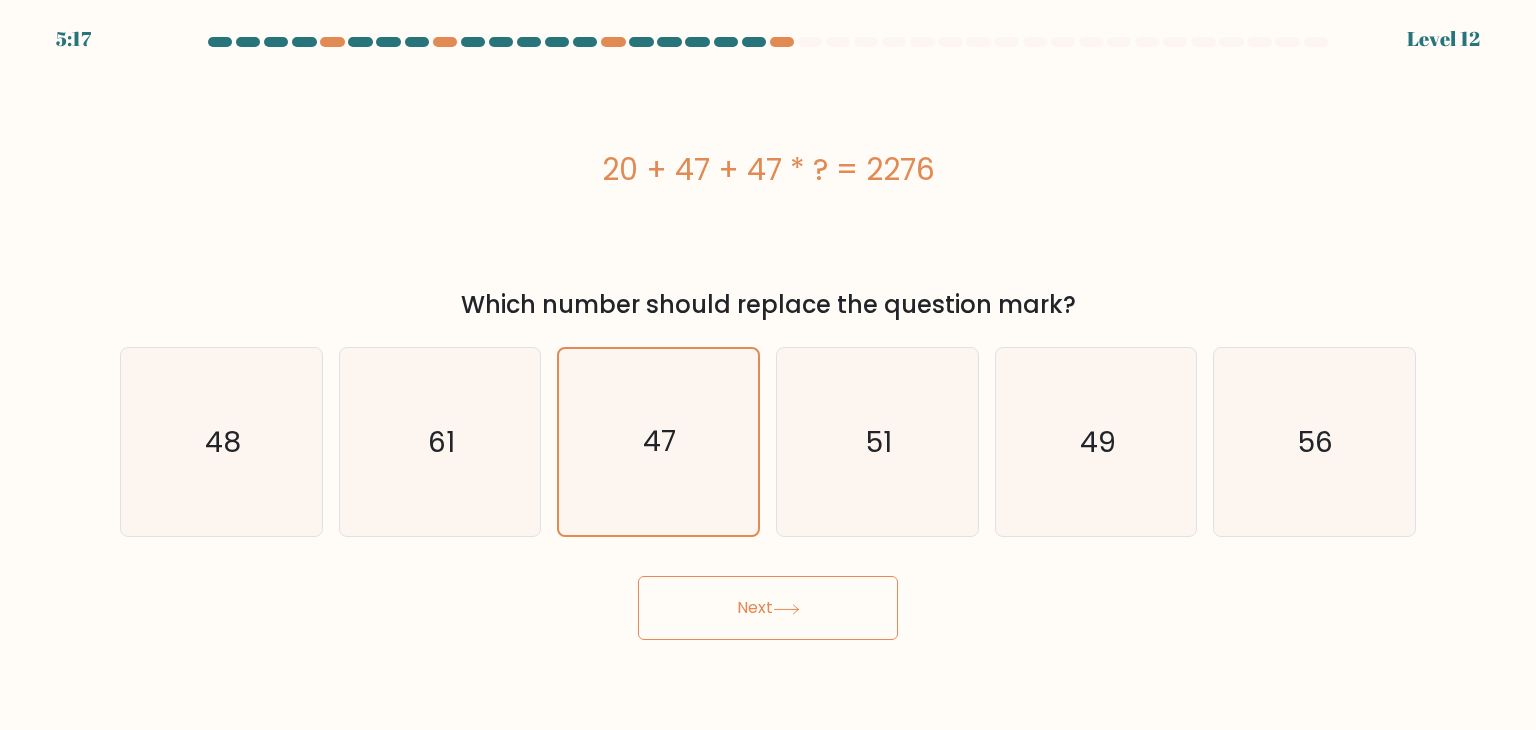 click on "Next" at bounding box center [768, 608] 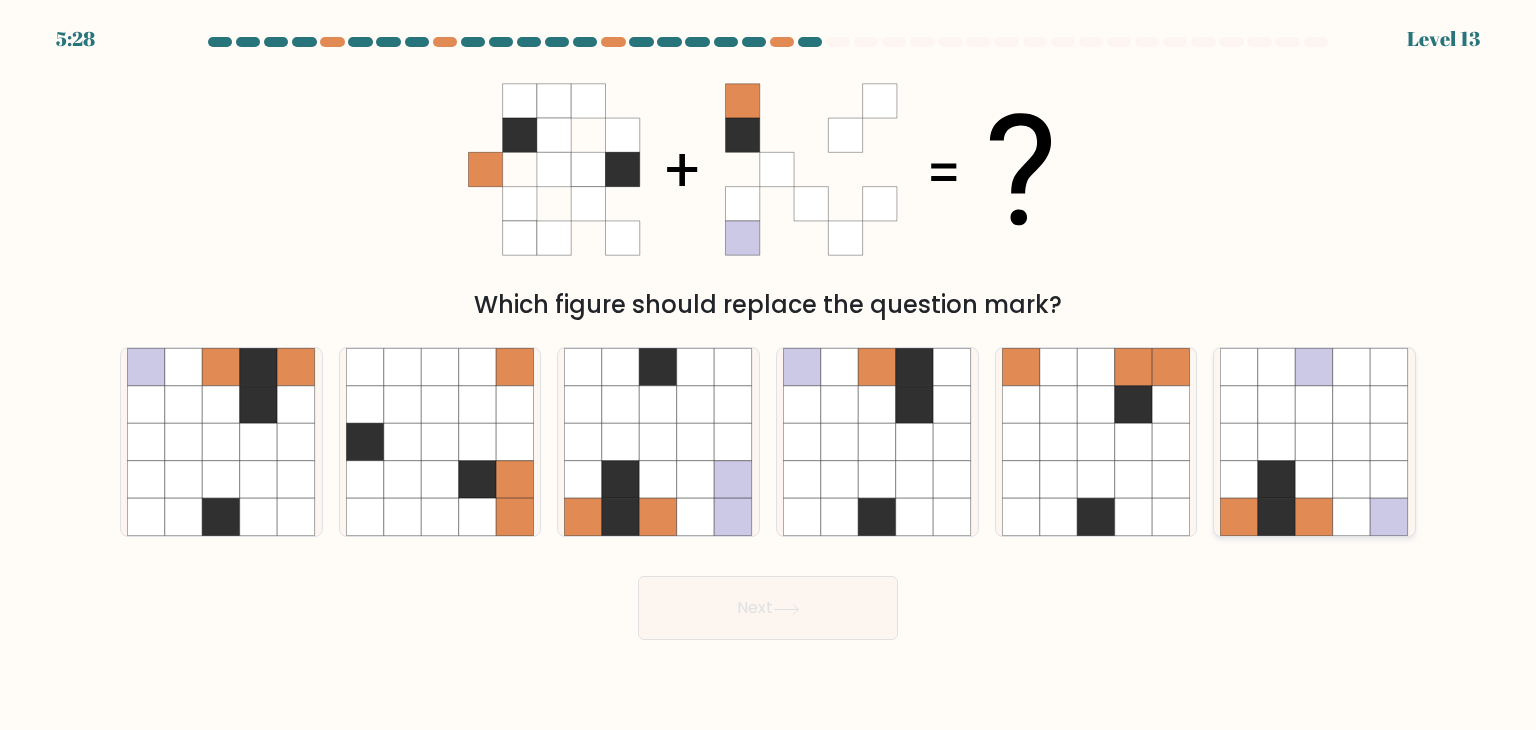 click at bounding box center (1390, 442) 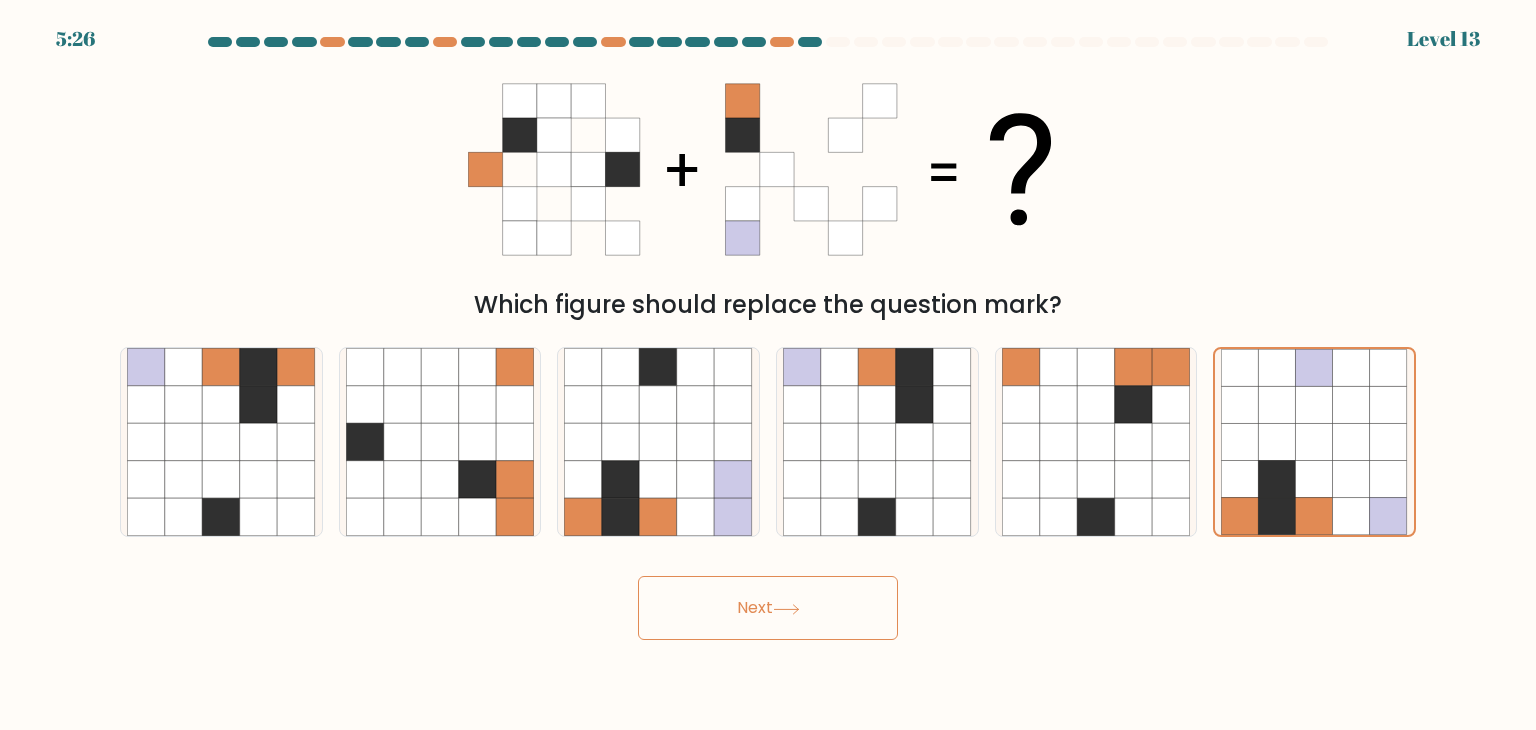 click on "Next" at bounding box center [768, 608] 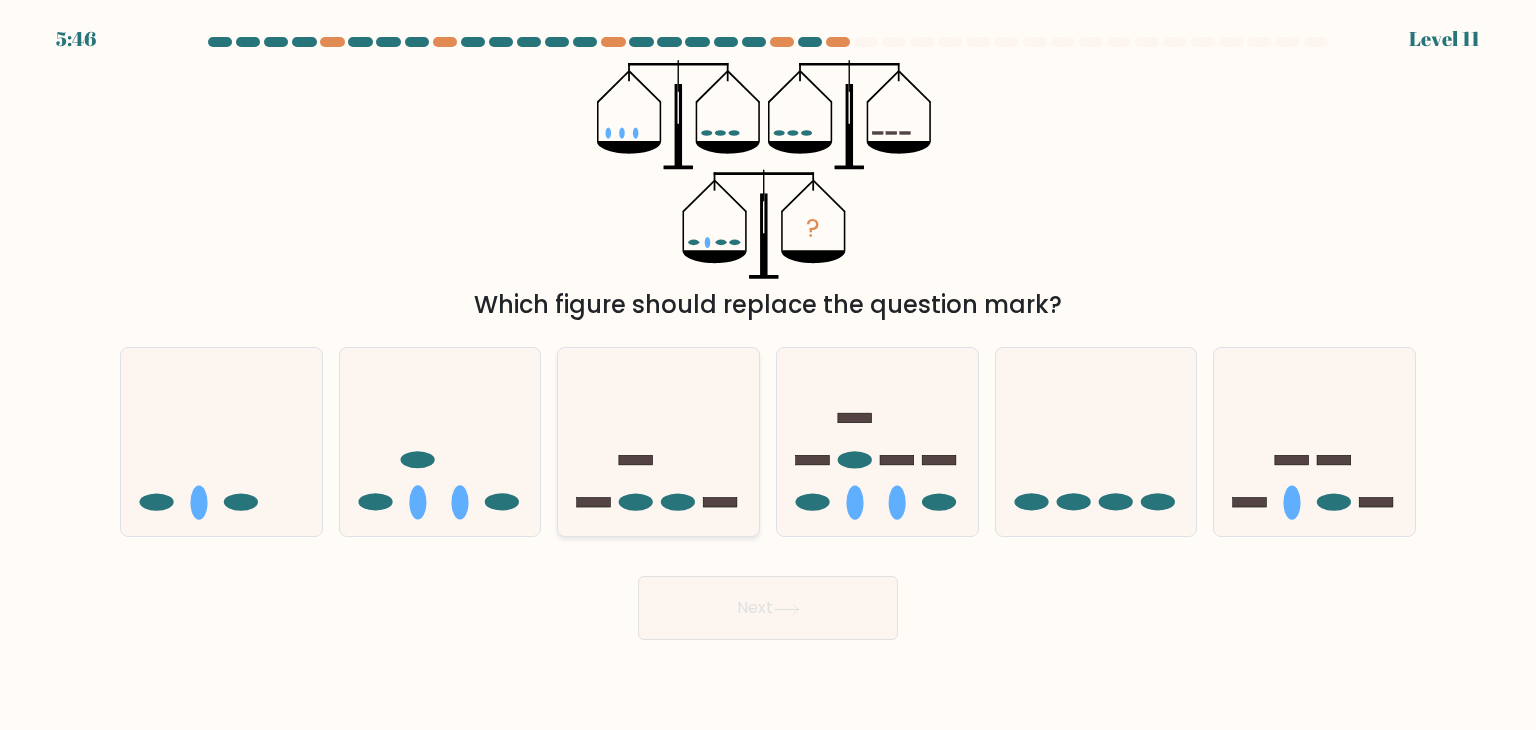 click at bounding box center [658, 442] 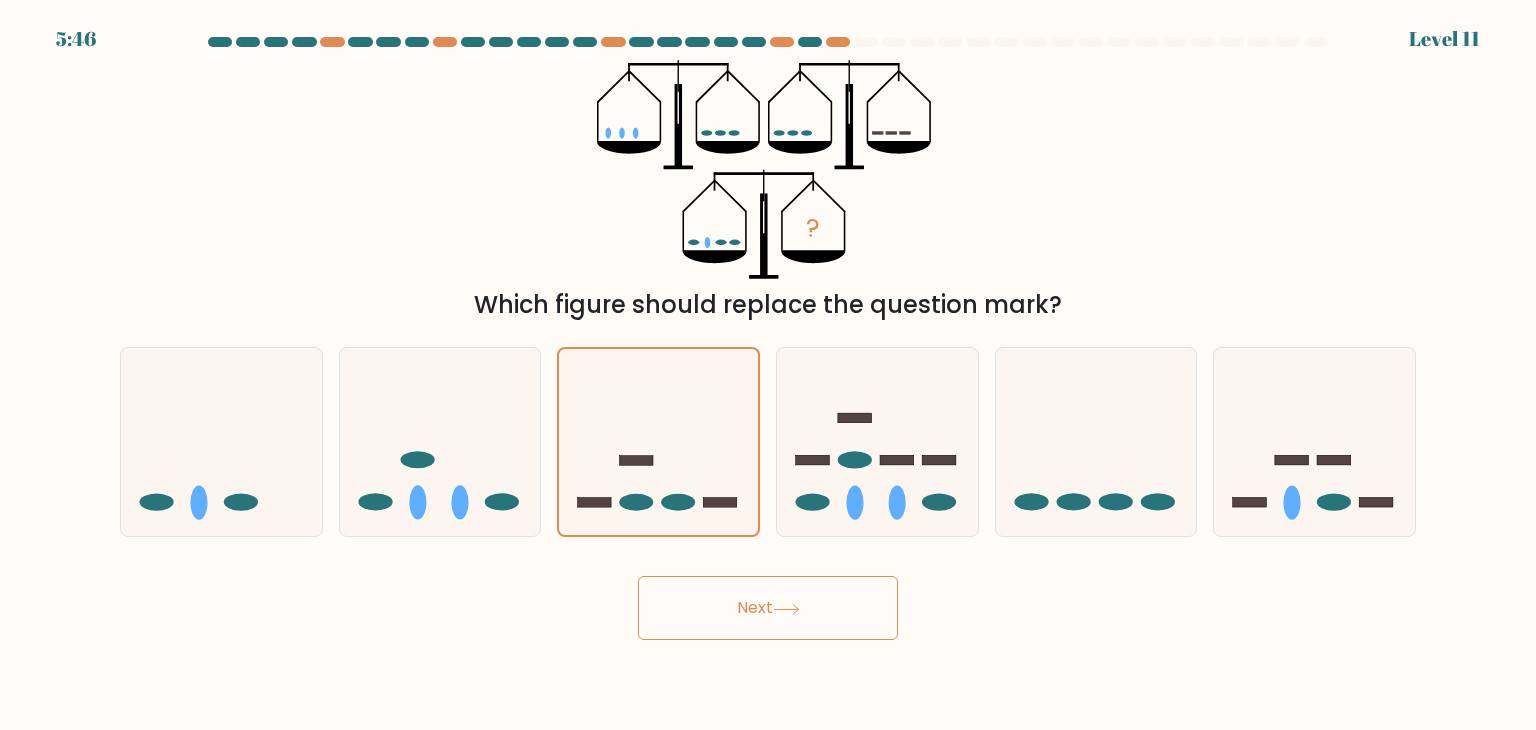 click on "Next" at bounding box center [768, 608] 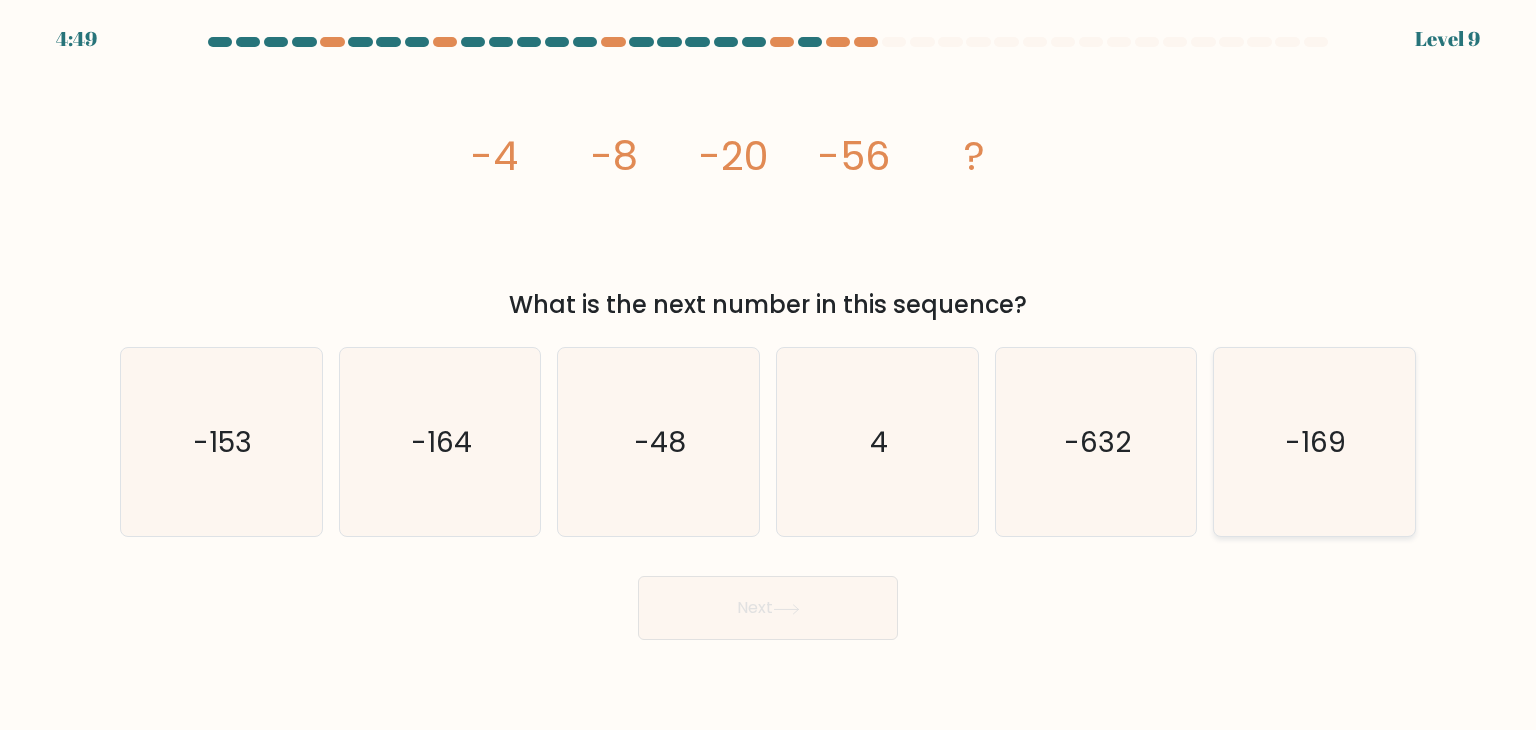 click on "-169" at bounding box center [1314, 442] 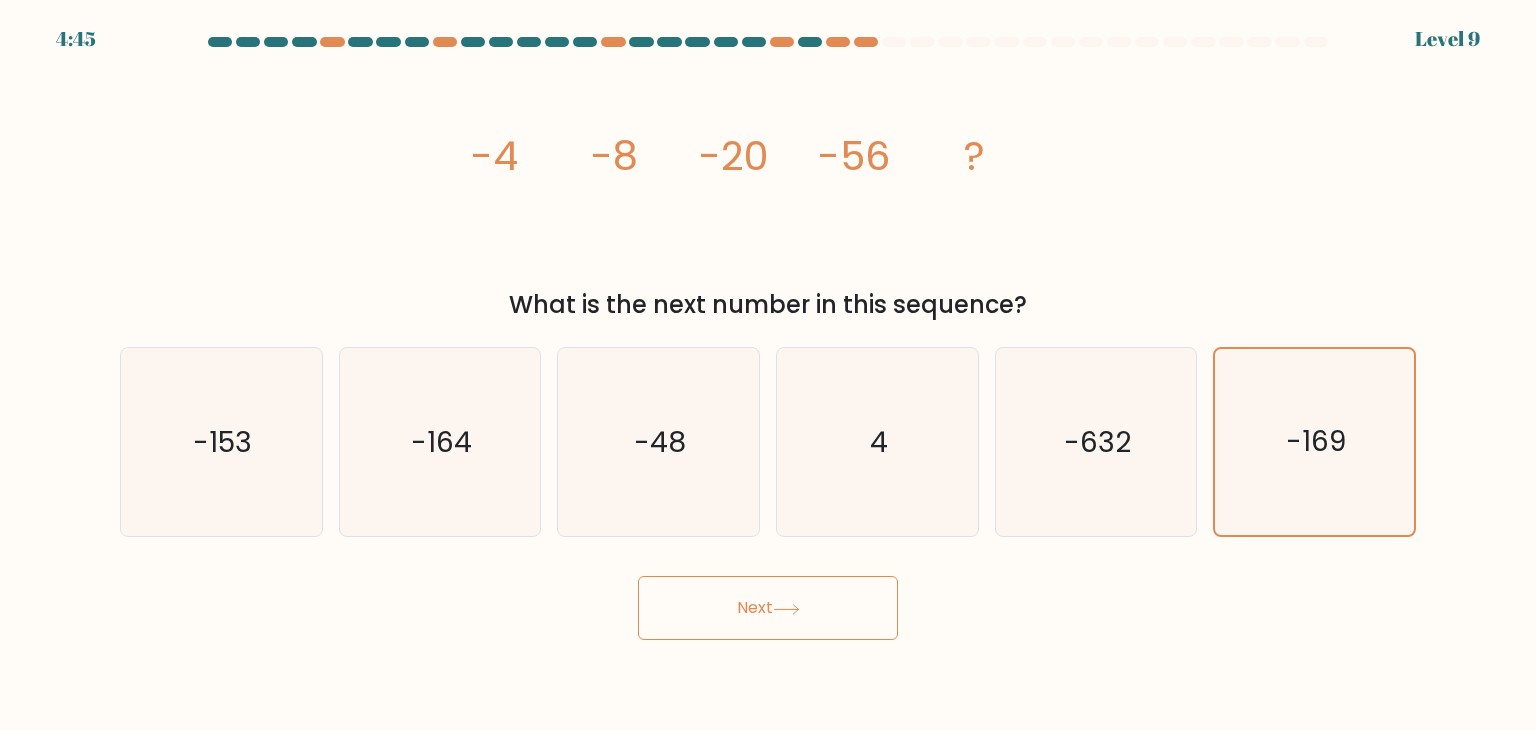 click on "Next" at bounding box center [768, 608] 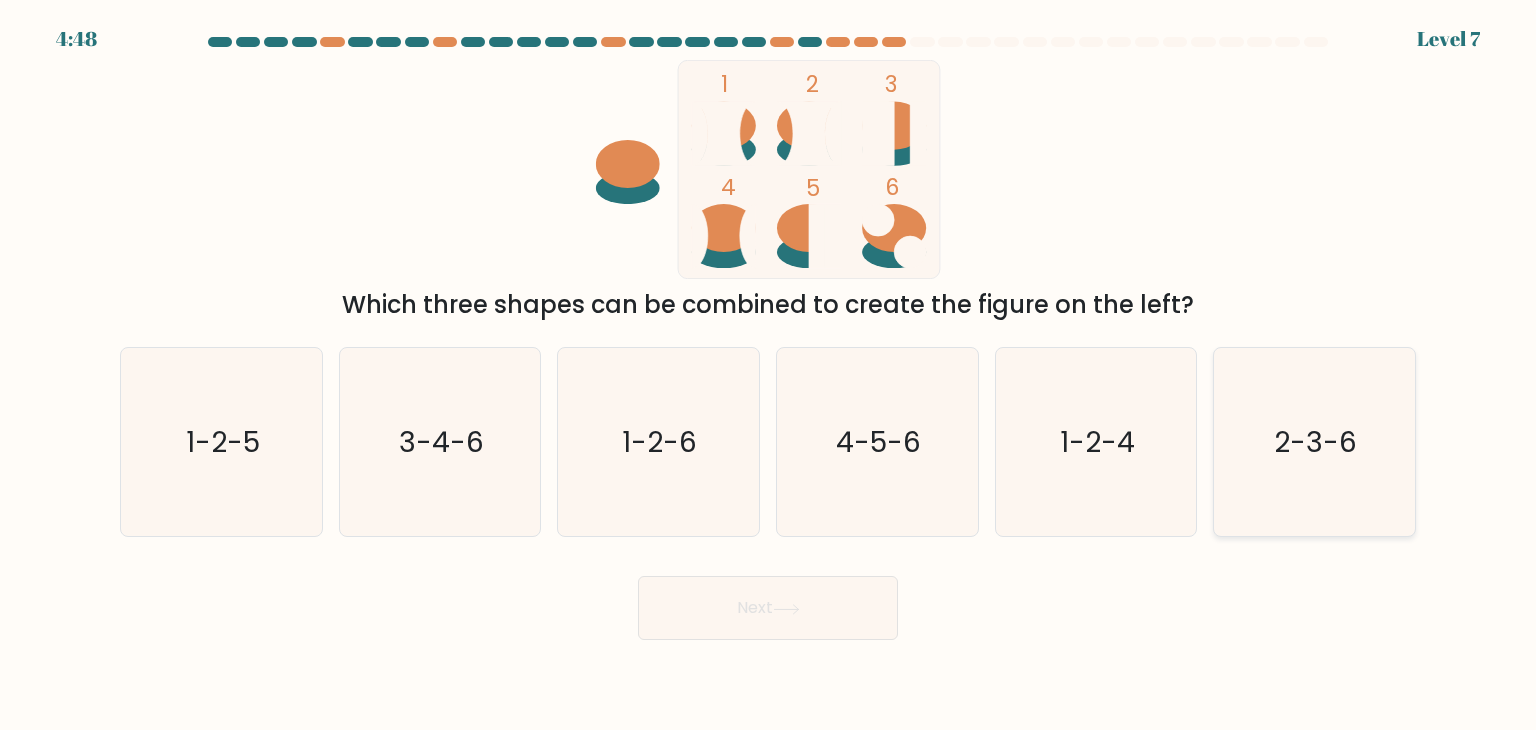 click on "2-3-6" at bounding box center (1314, 442) 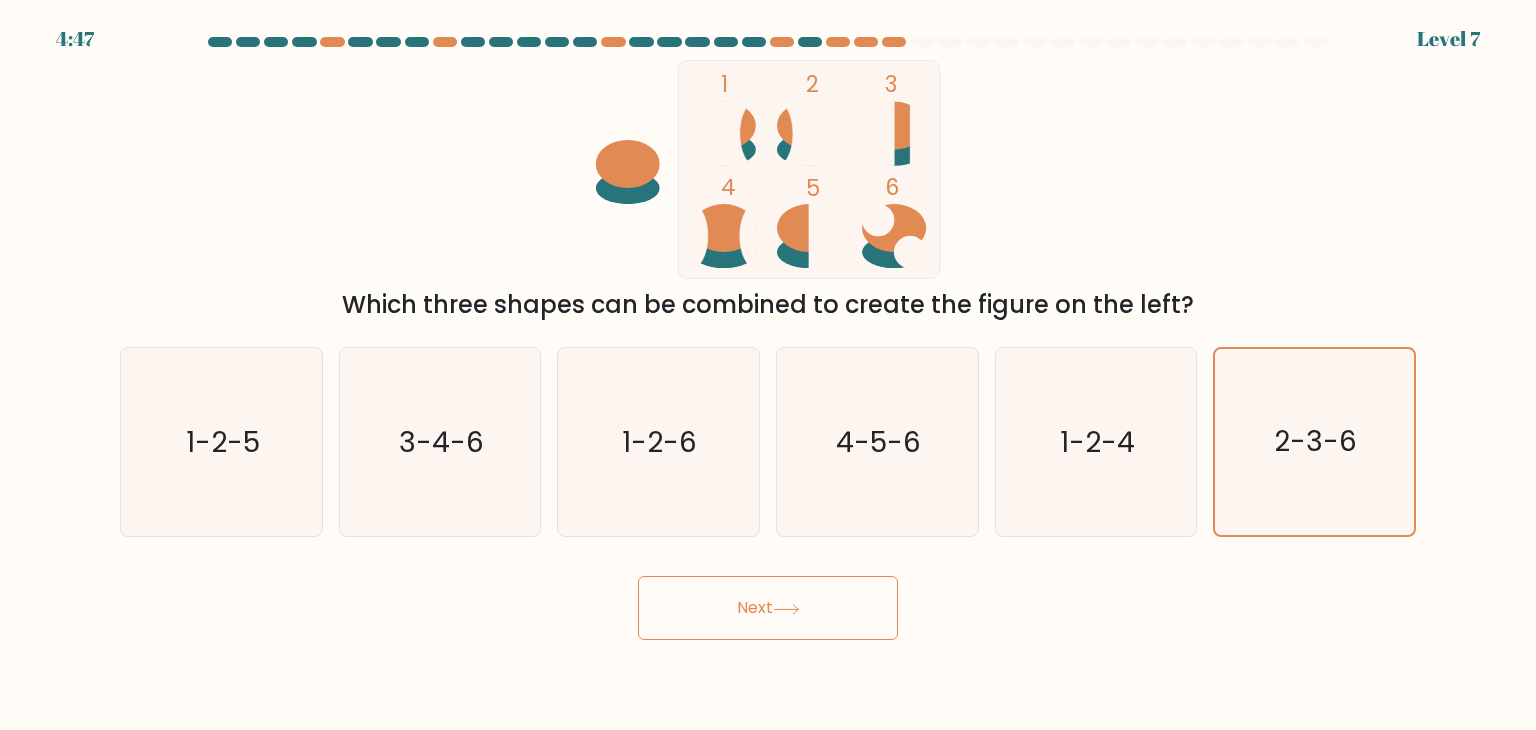click on "Next" at bounding box center [768, 608] 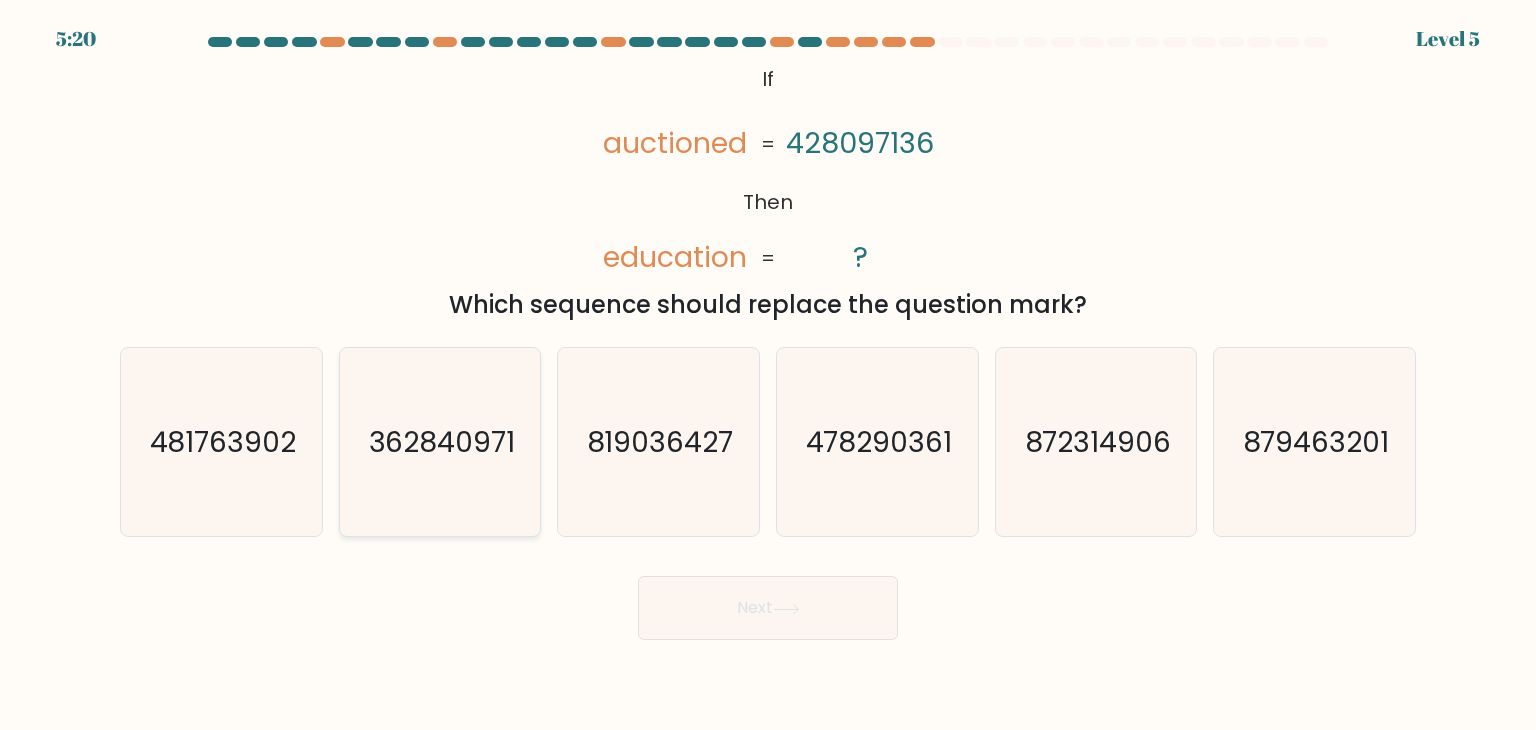 click on "362840971" at bounding box center [440, 442] 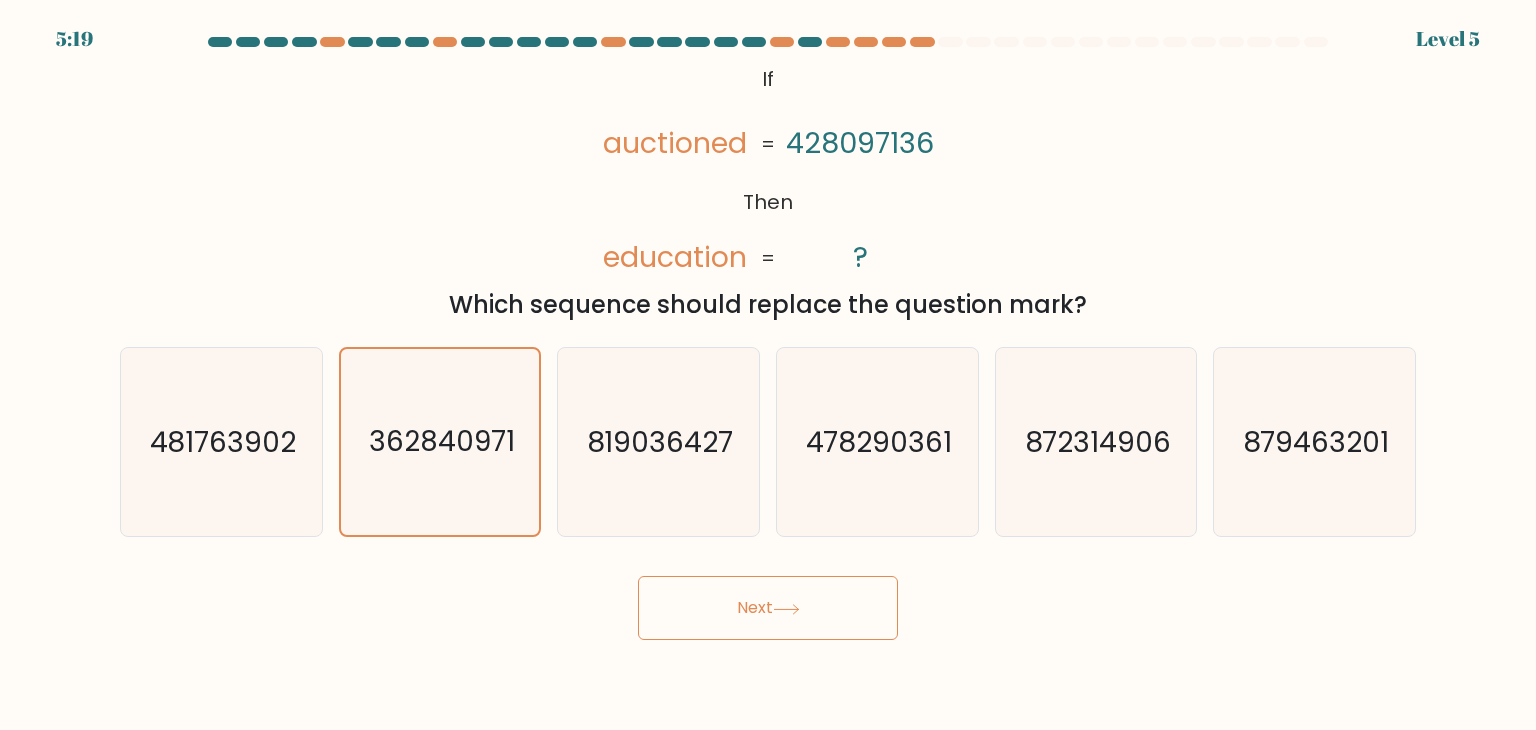 click on "Next" at bounding box center [768, 608] 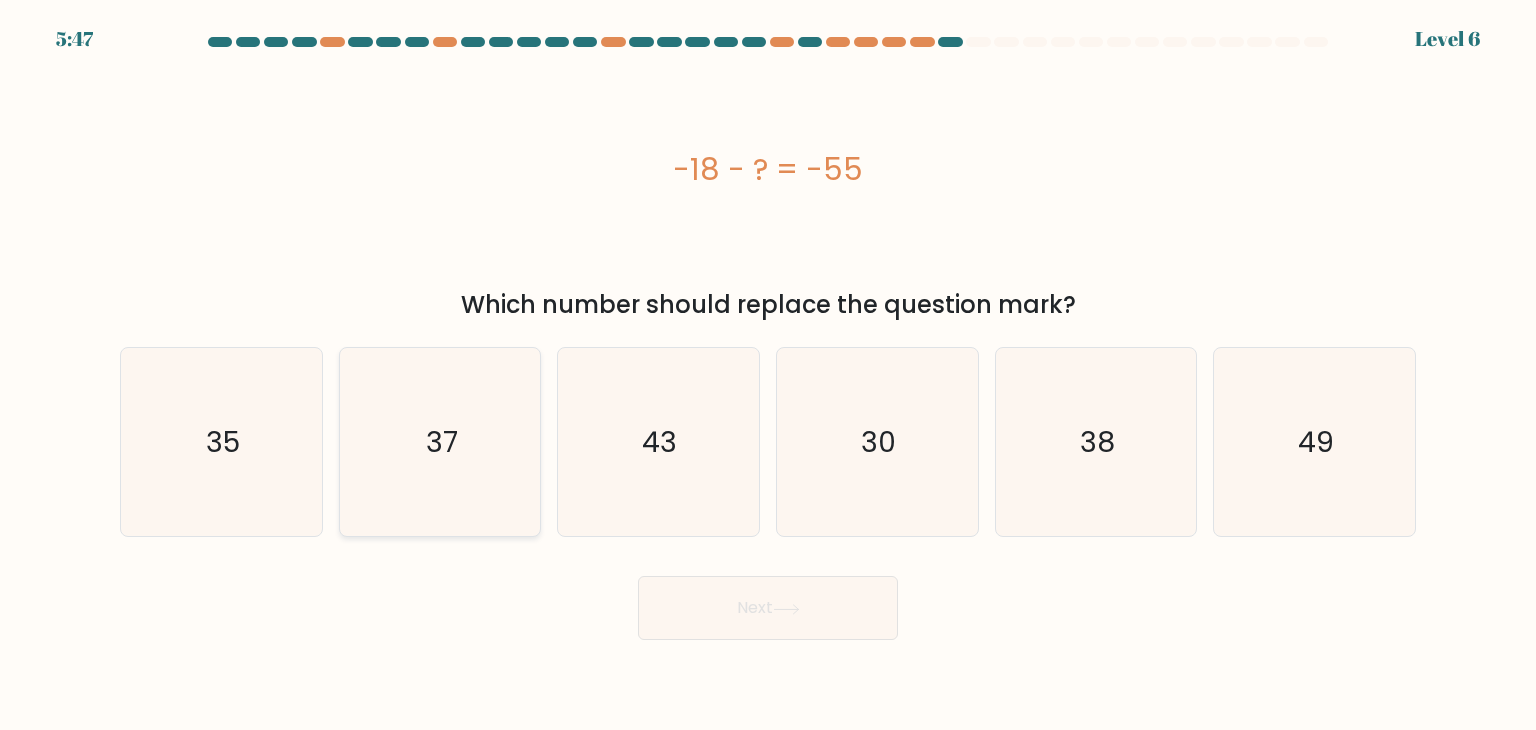 click on "37" at bounding box center [440, 442] 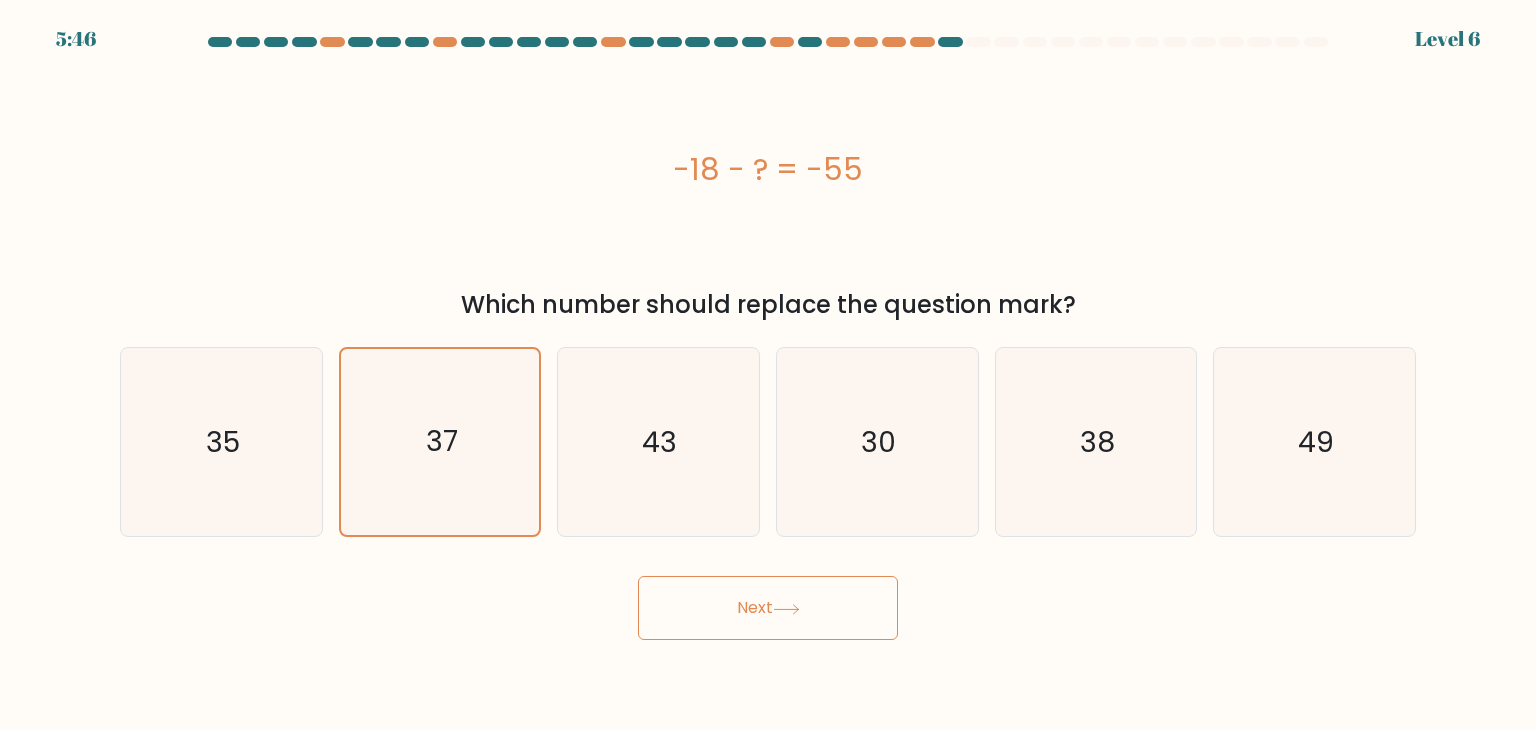 click on "Next" at bounding box center [768, 608] 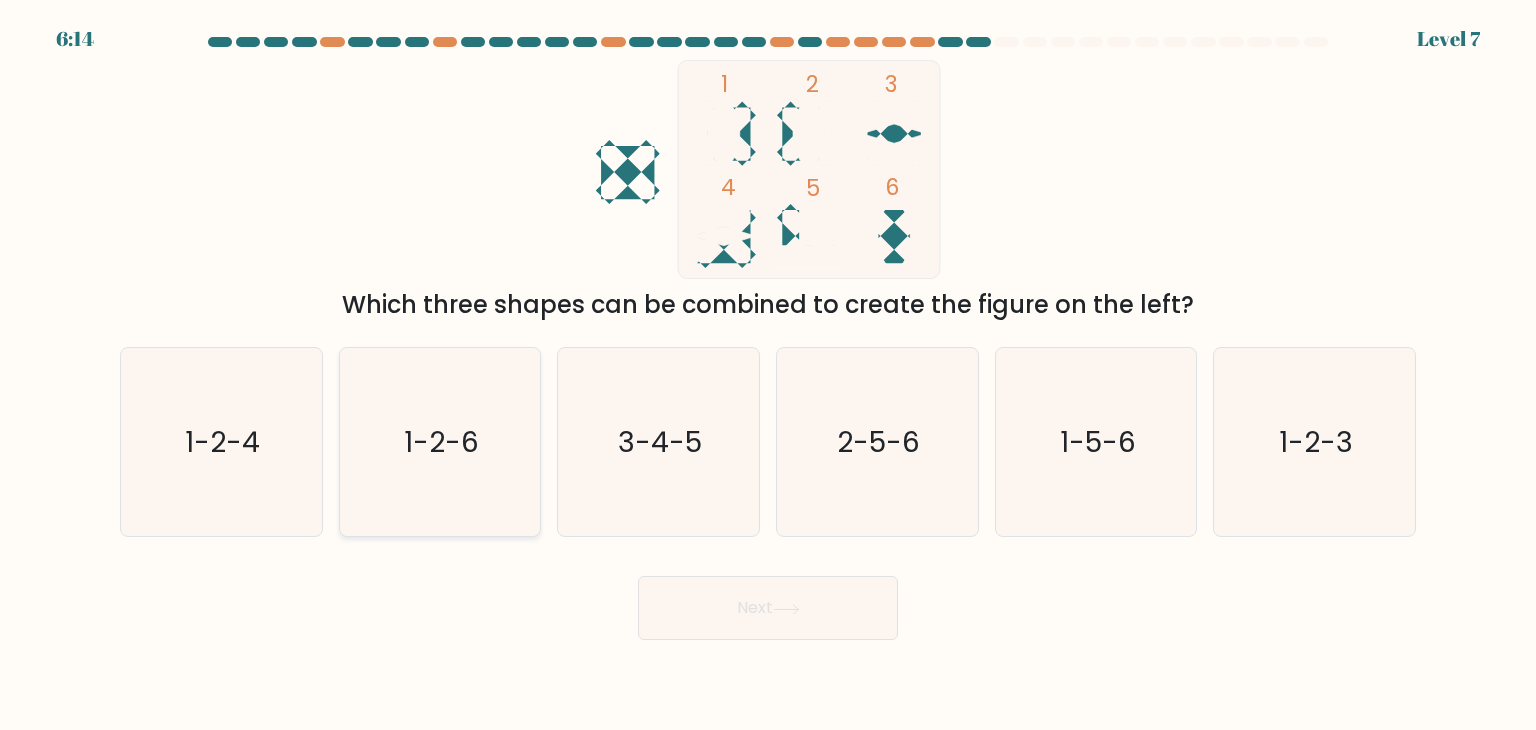click on "1-2-6" at bounding box center [440, 442] 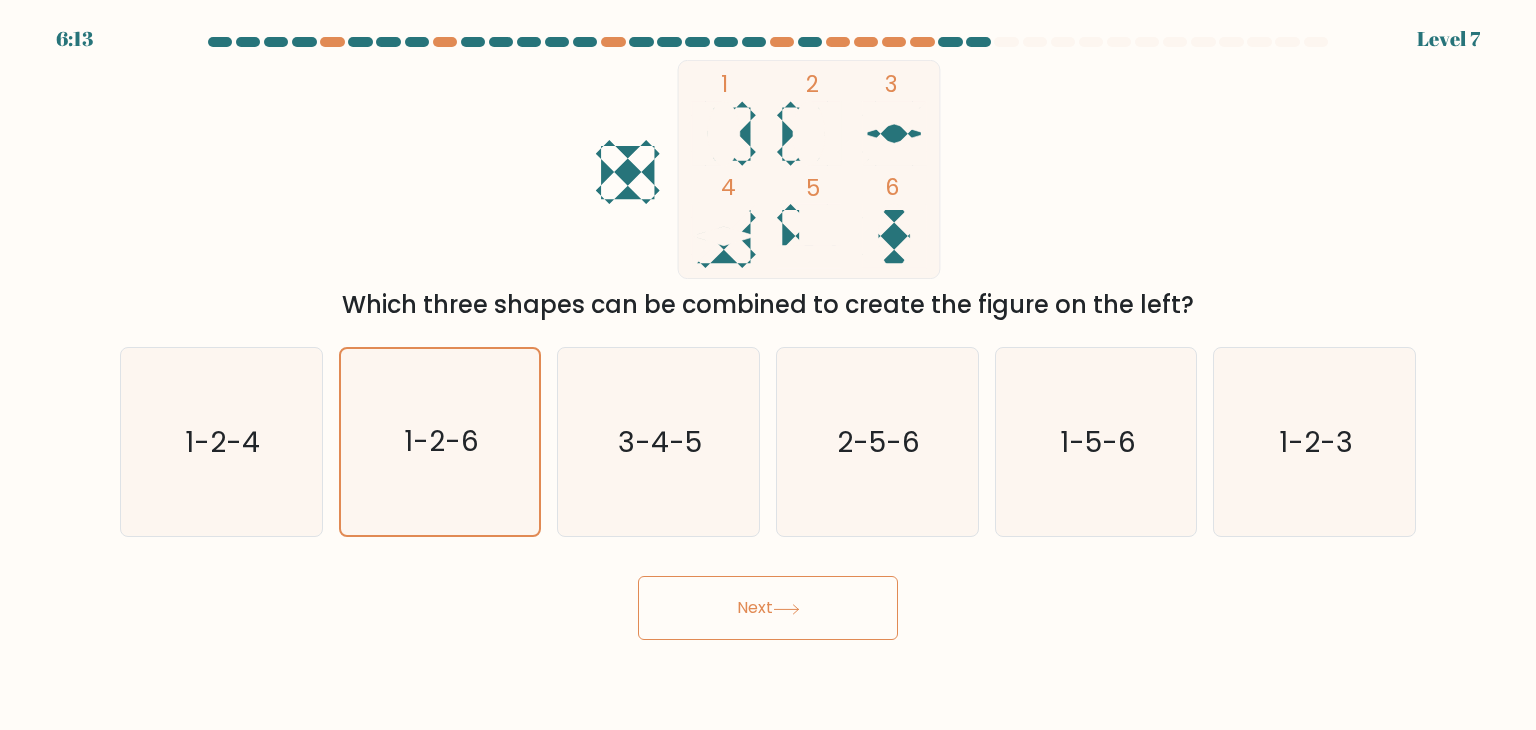 click on "Next" at bounding box center [768, 608] 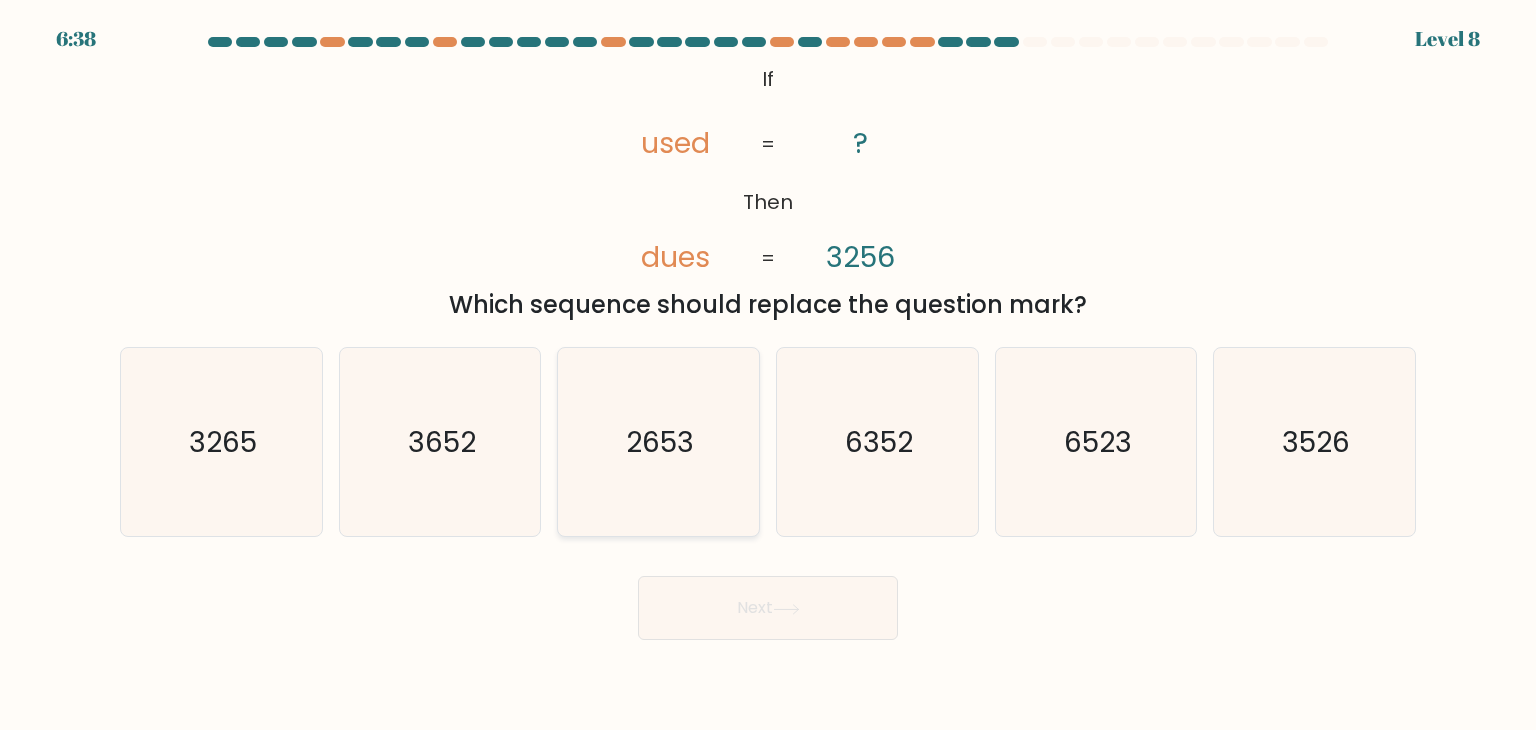 click on "2653" at bounding box center [661, 442] 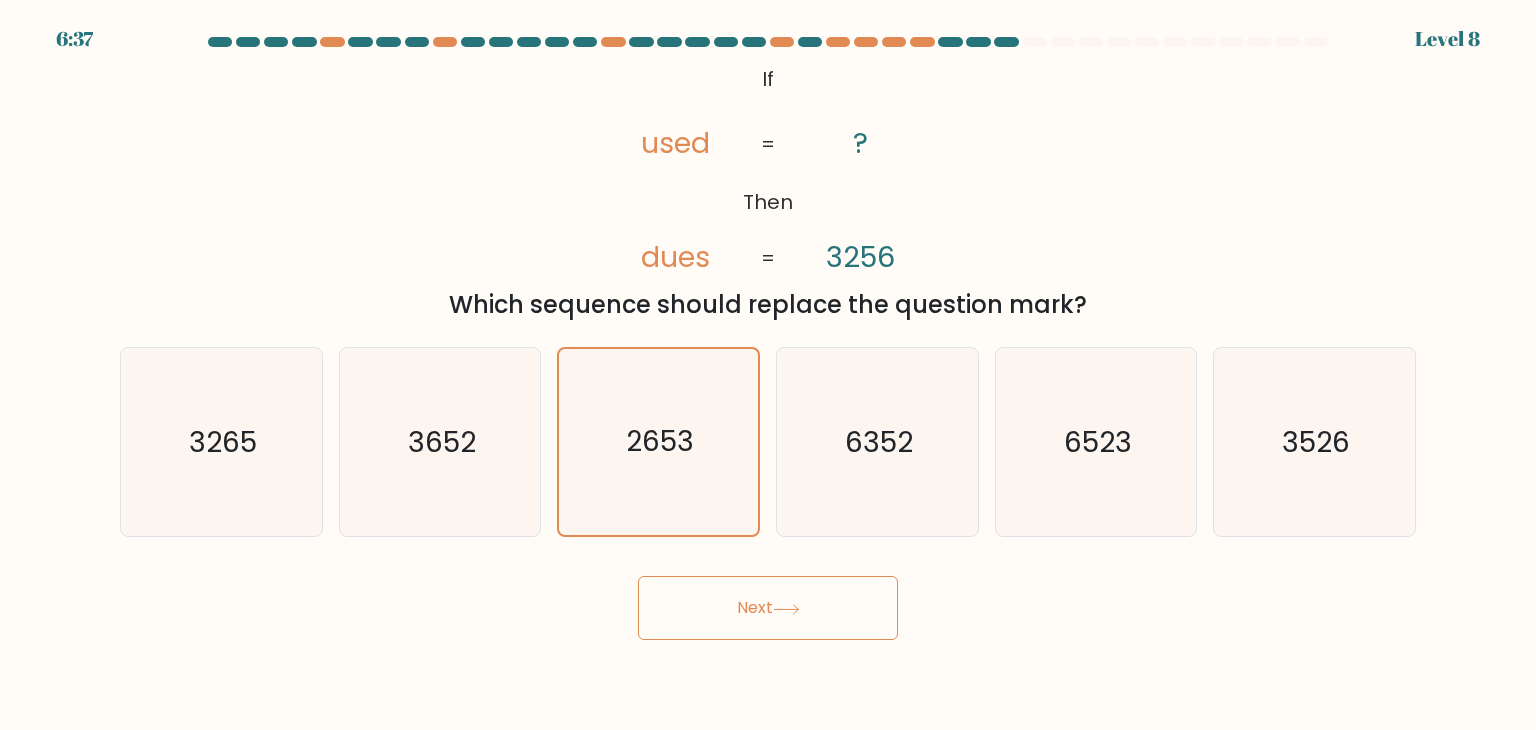 click on "Next" at bounding box center (768, 608) 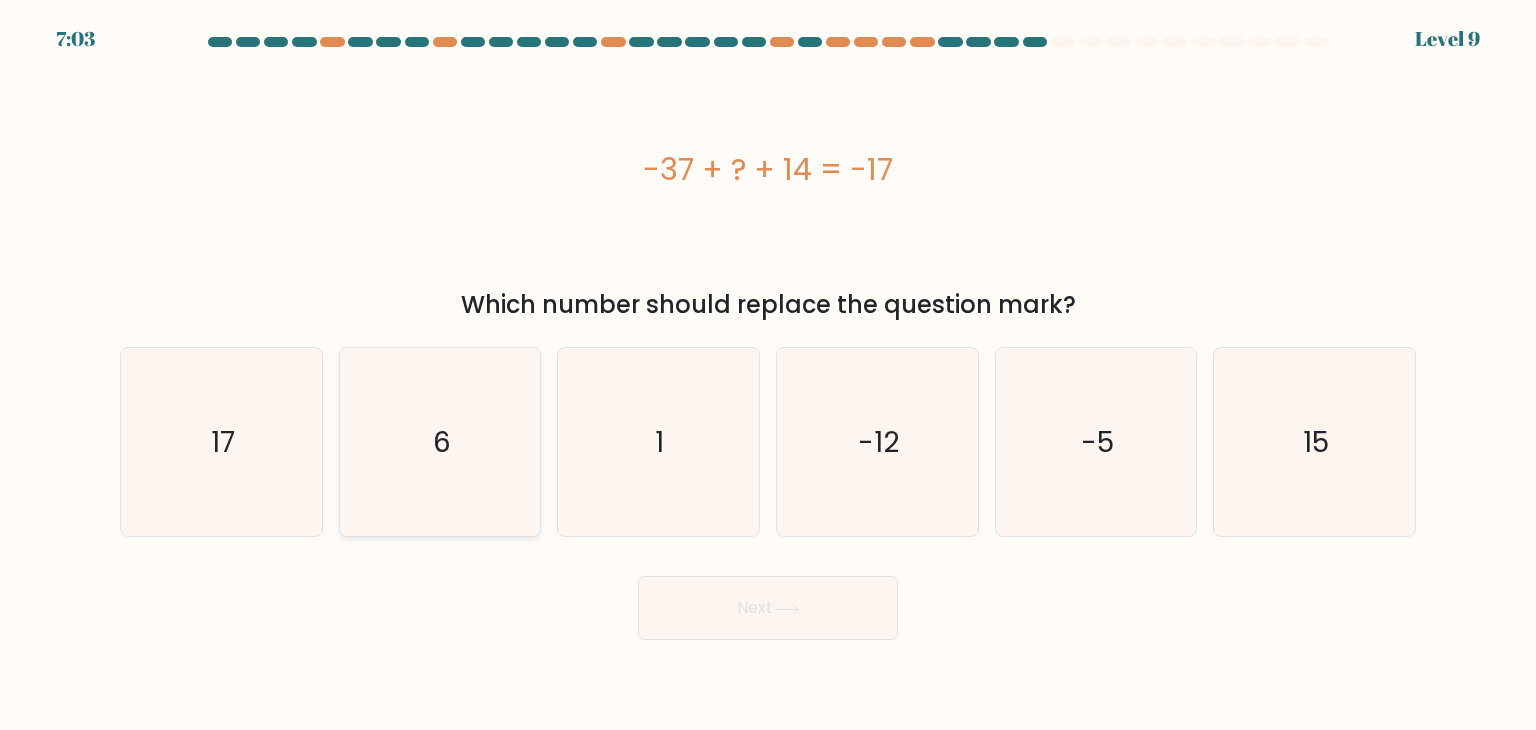 click on "6" at bounding box center [442, 442] 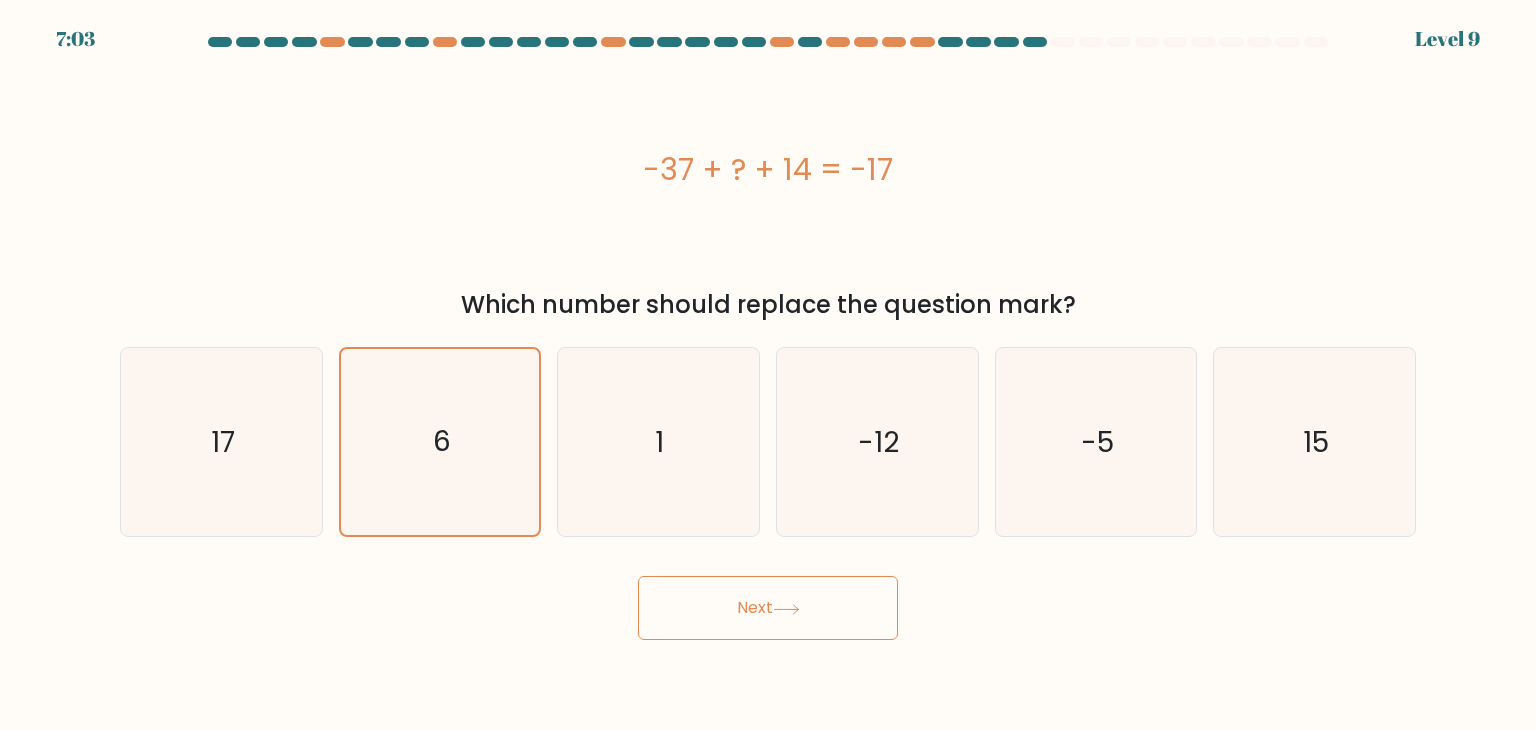 click on "Next" at bounding box center [768, 608] 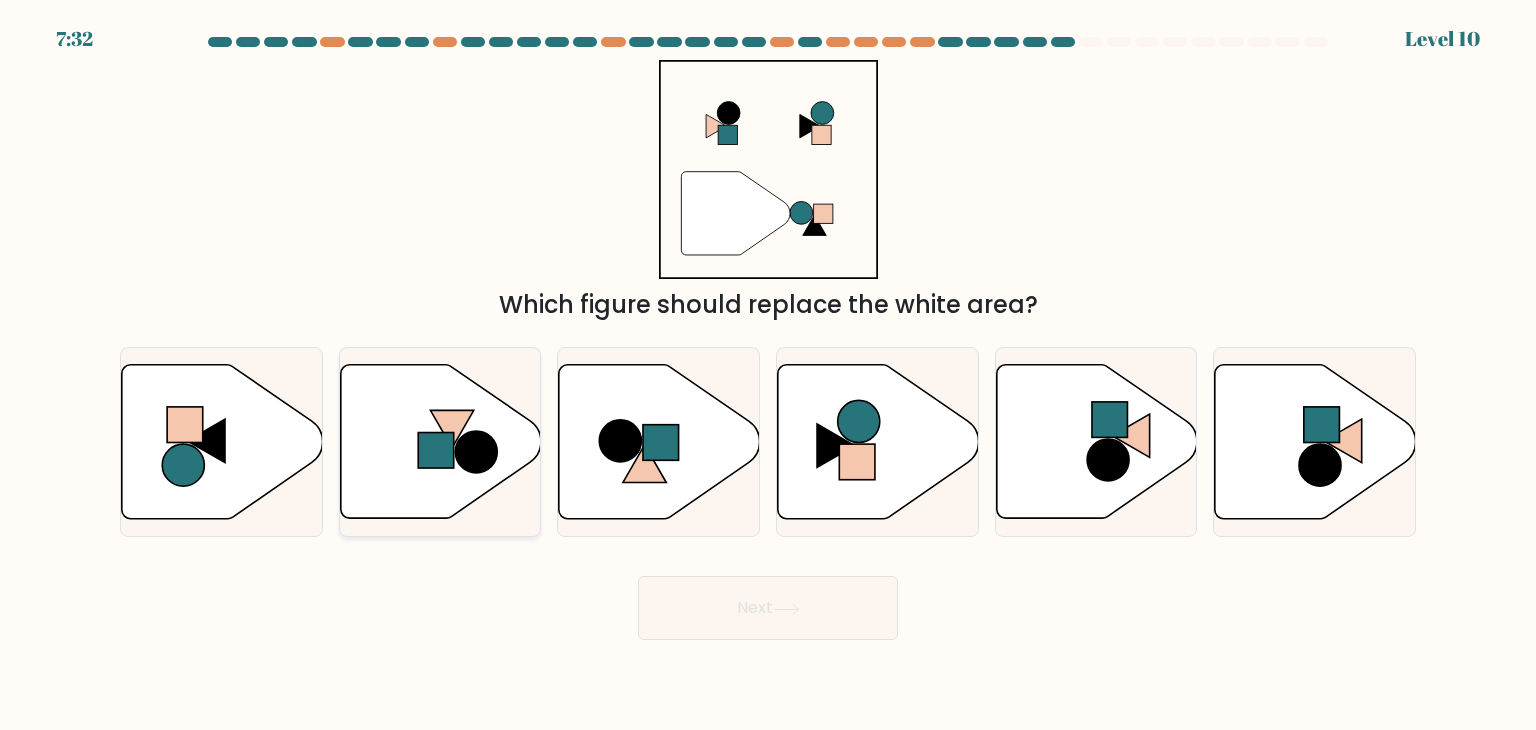 click at bounding box center (440, 442) 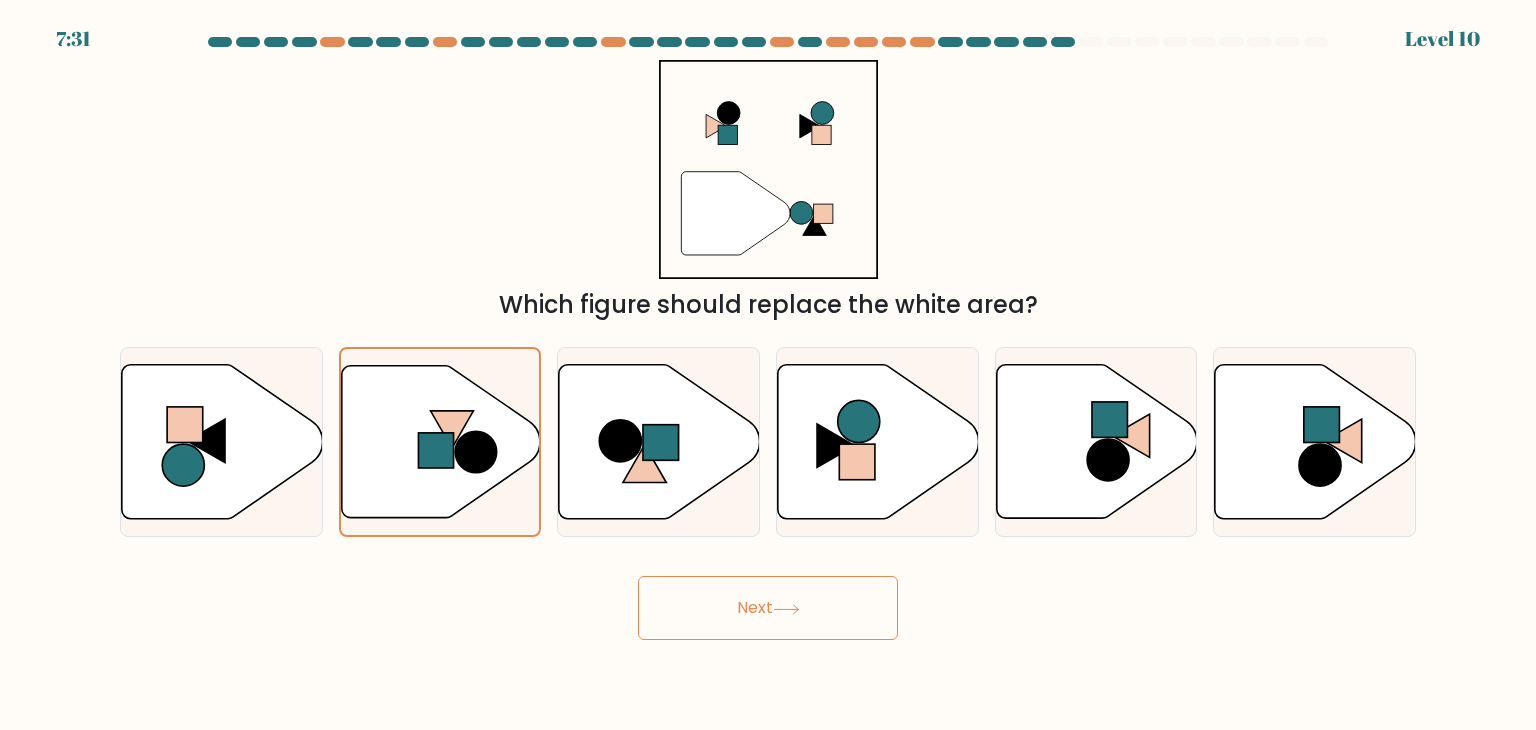 click on "Next" at bounding box center [768, 608] 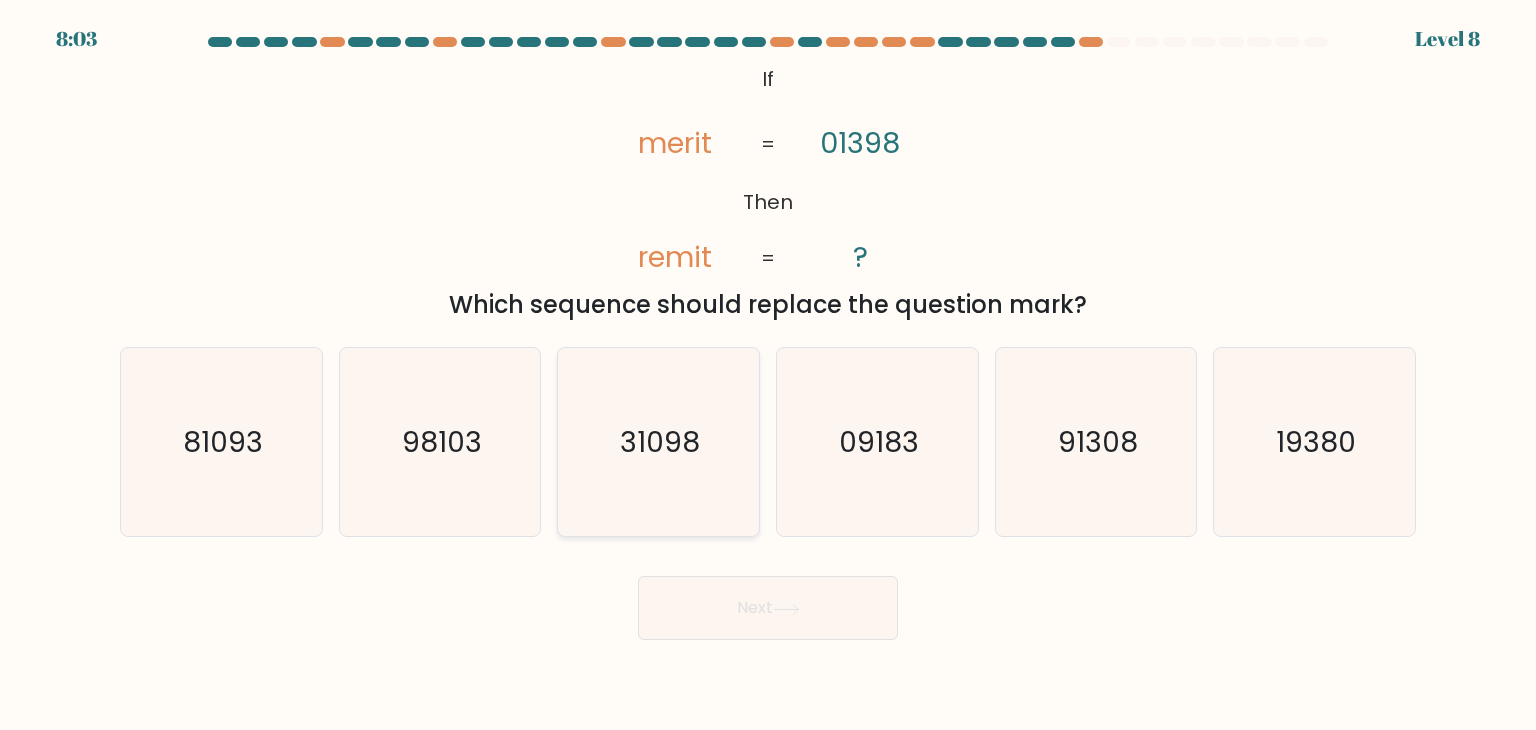 click on "31098" at bounding box center (658, 442) 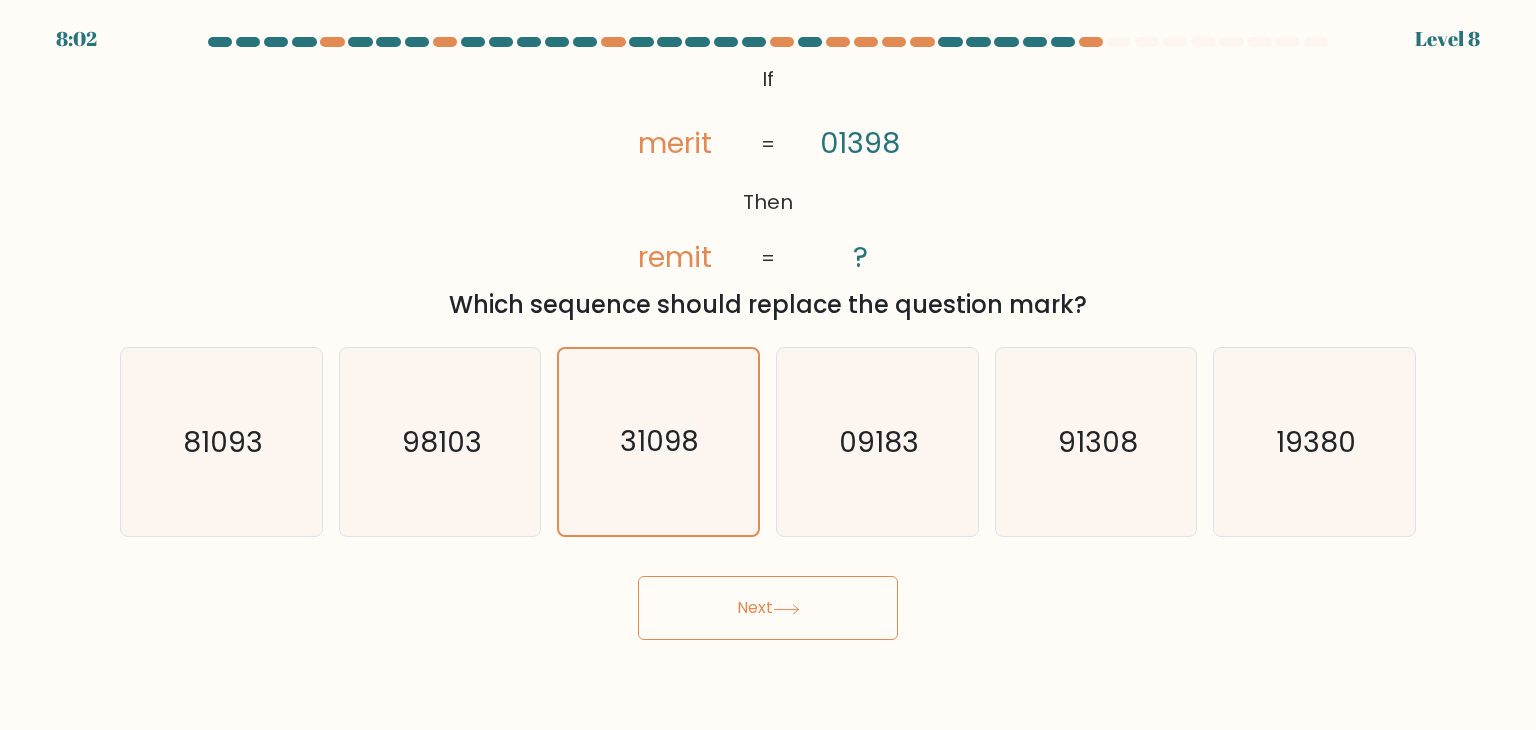 click on "Next" at bounding box center (768, 608) 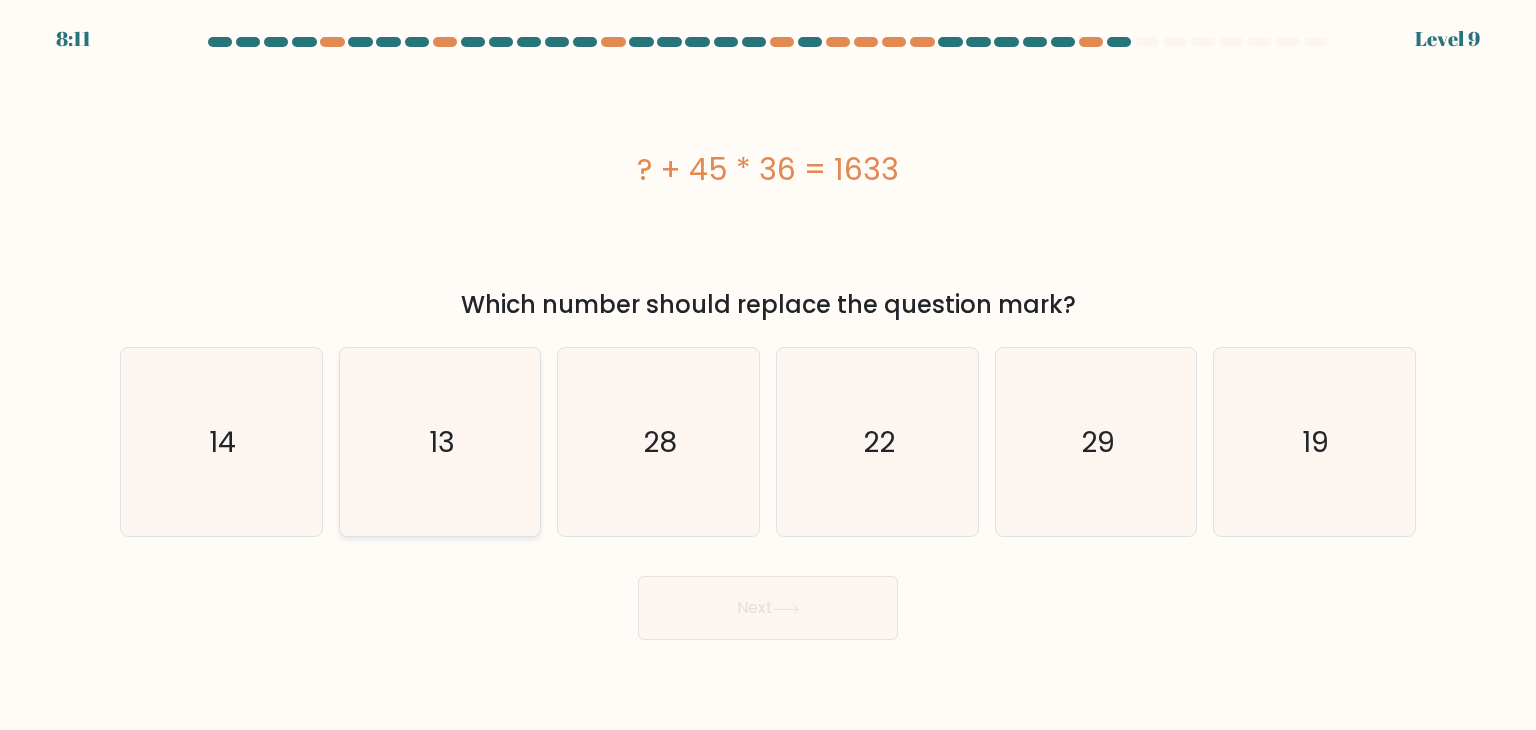 click on "13" at bounding box center [440, 442] 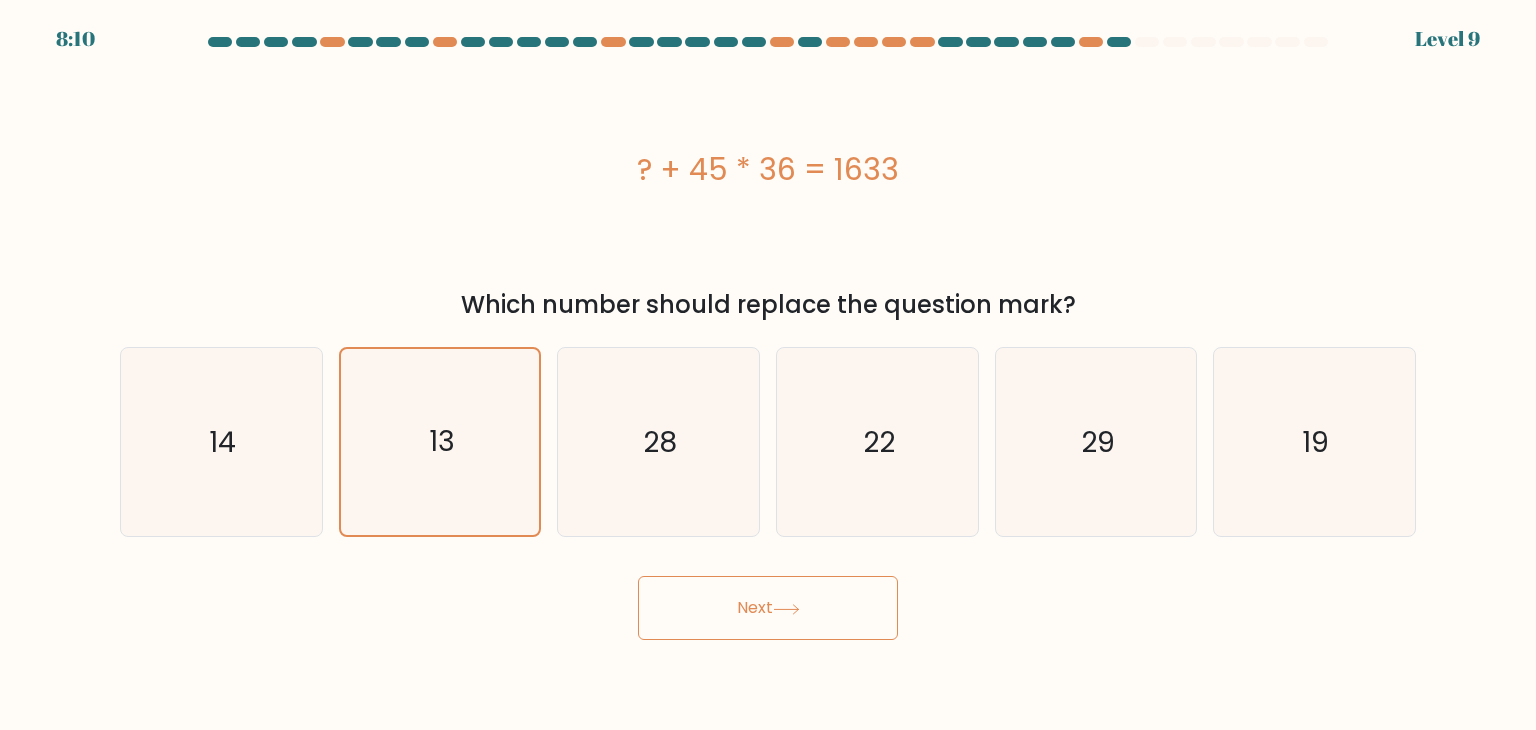 click on "Next" at bounding box center (768, 608) 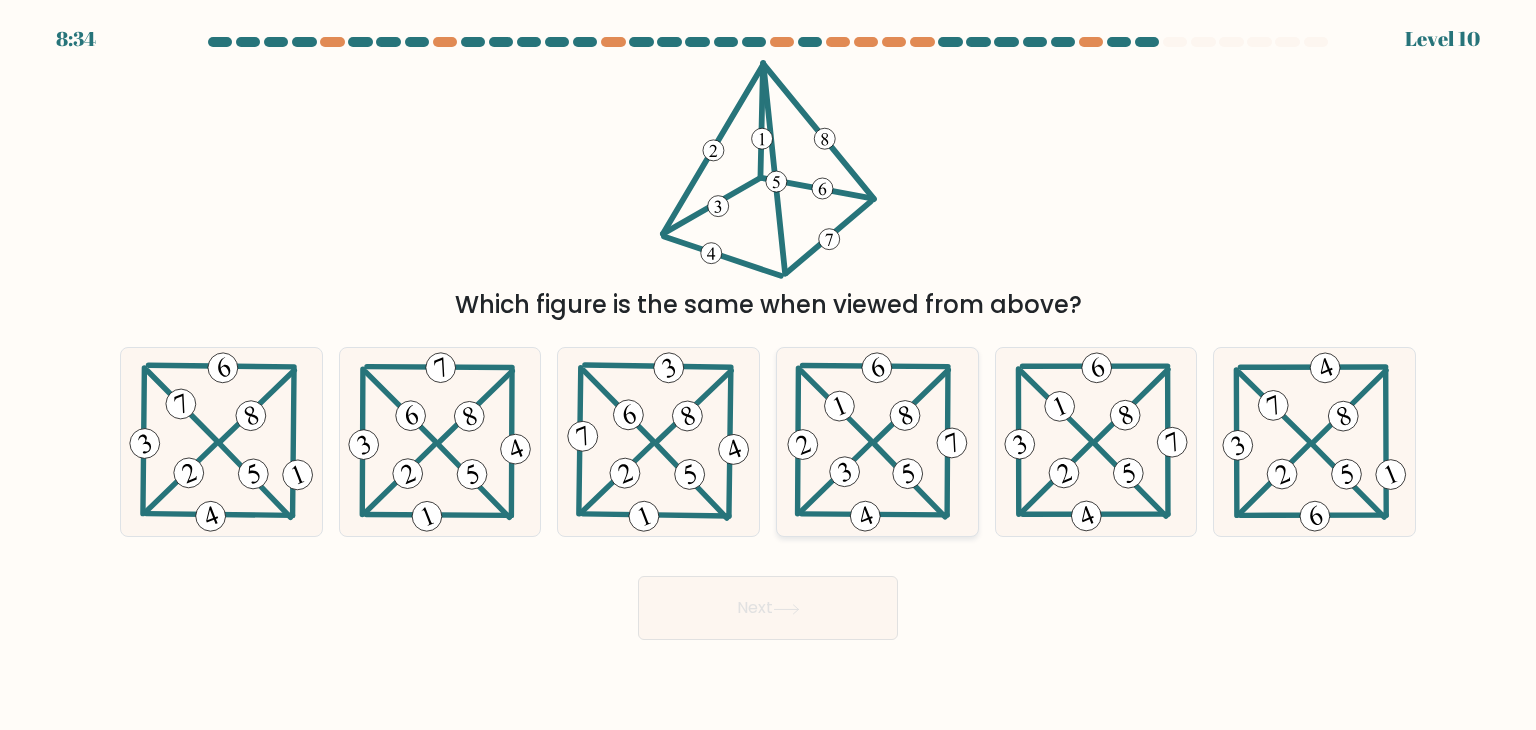 drag, startPoint x: 881, startPoint y: 438, endPoint x: 872, endPoint y: 473, distance: 36.138622 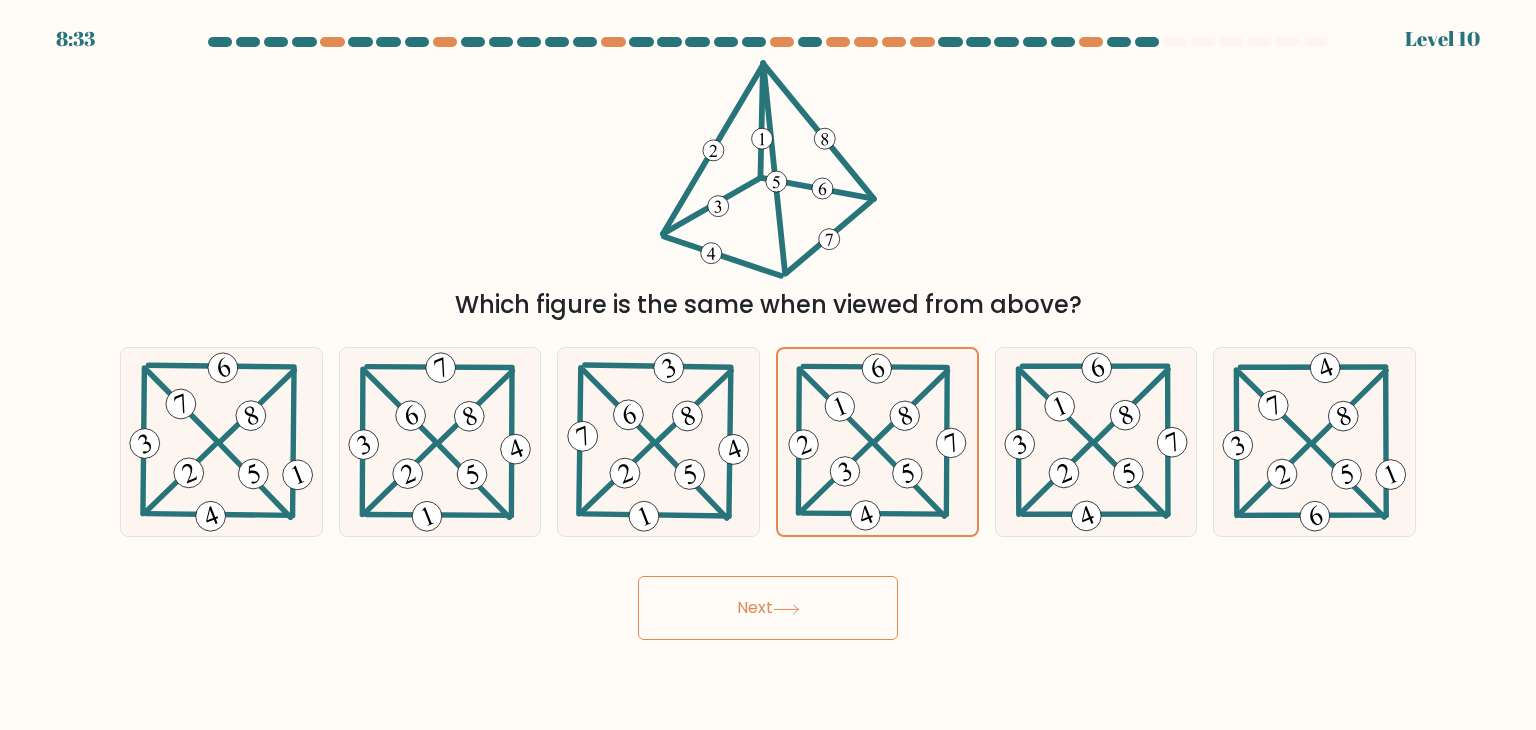 click on "Next" at bounding box center [768, 608] 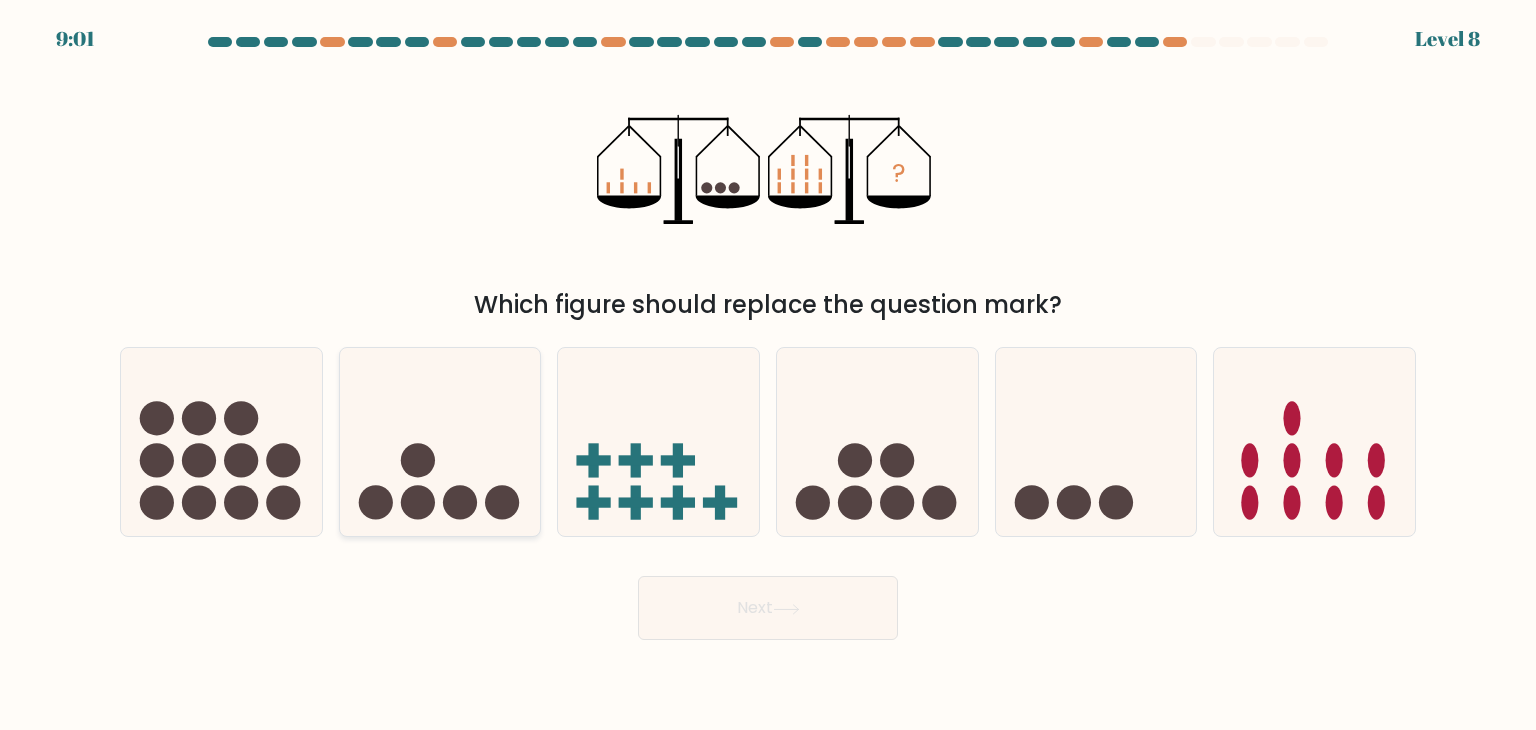 click at bounding box center [440, 442] 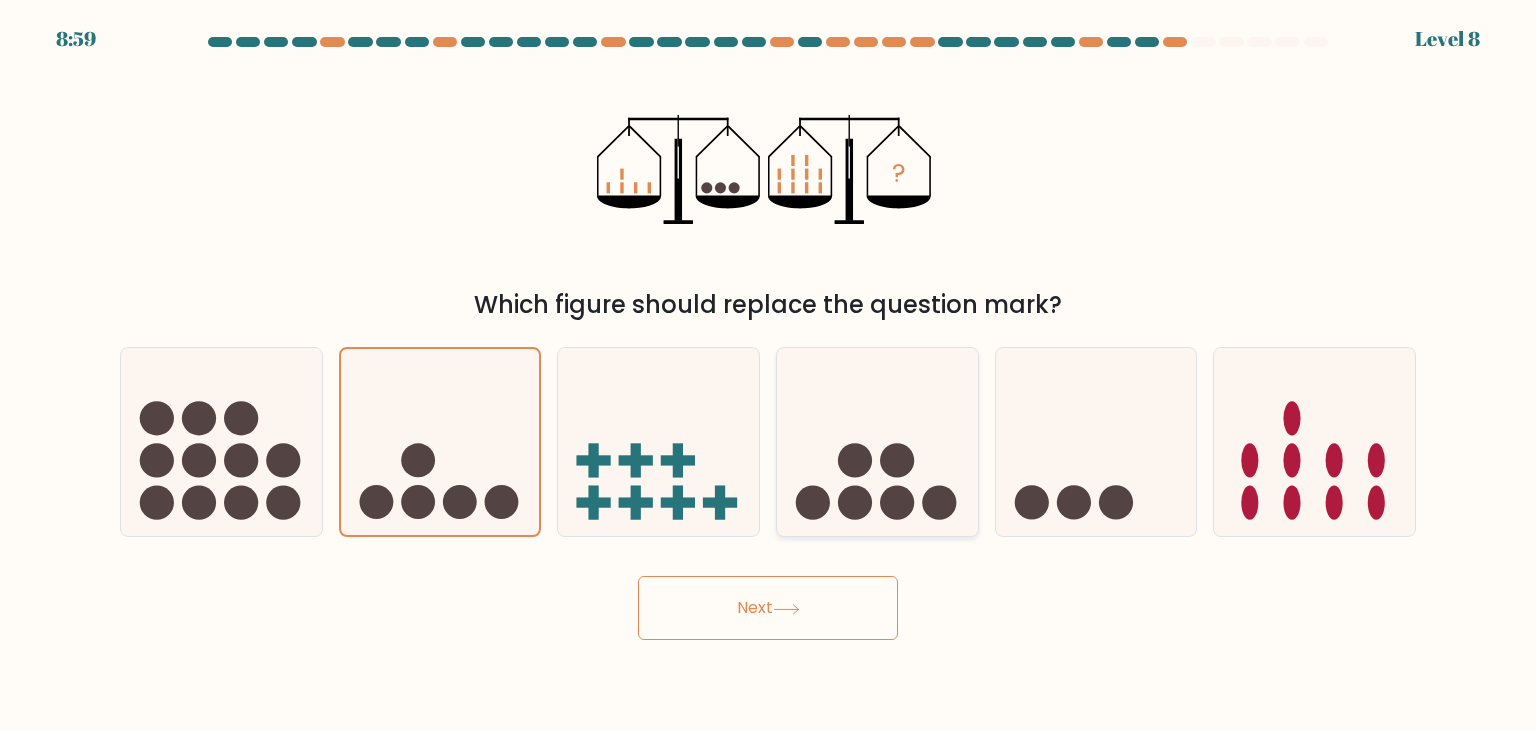 click at bounding box center (877, 442) 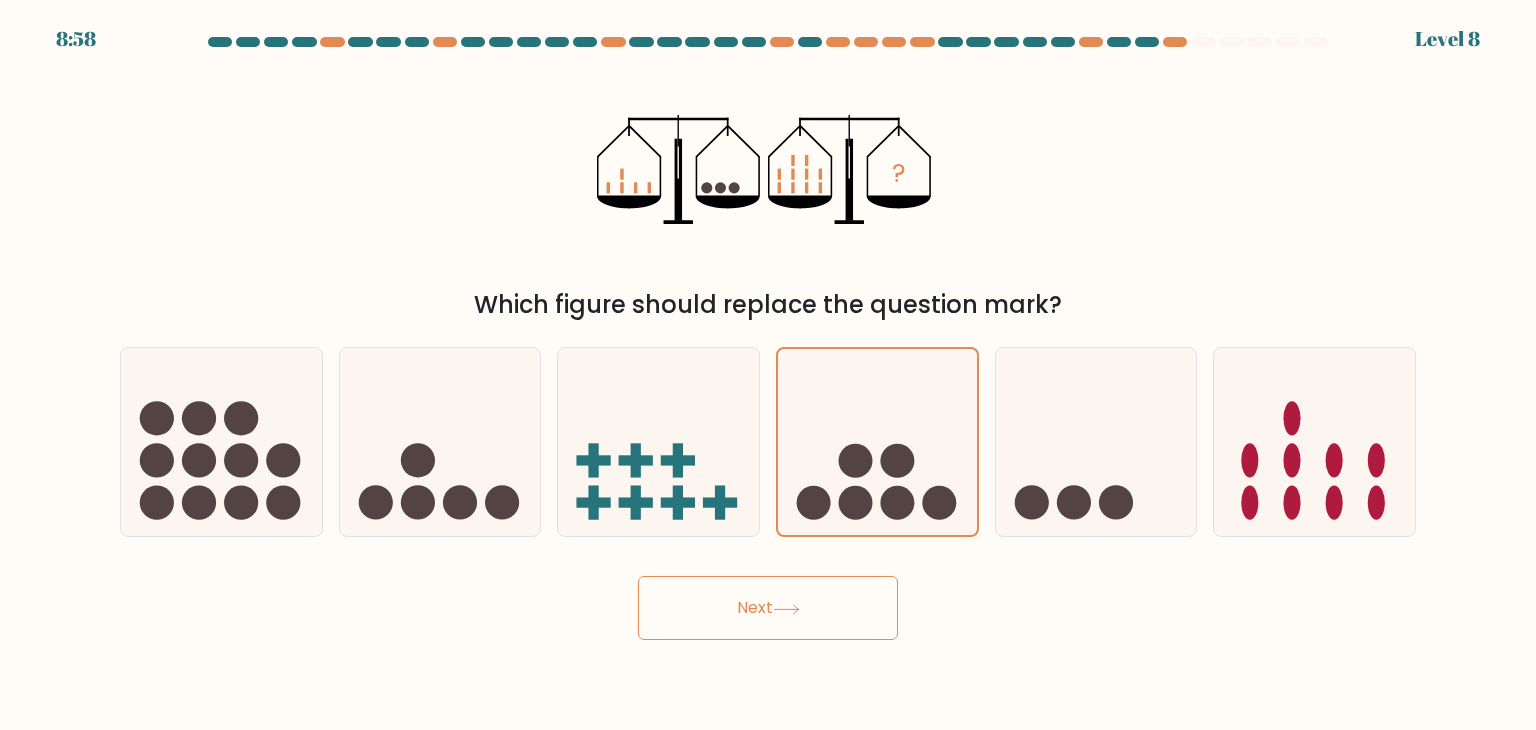 click on "Next" at bounding box center (768, 608) 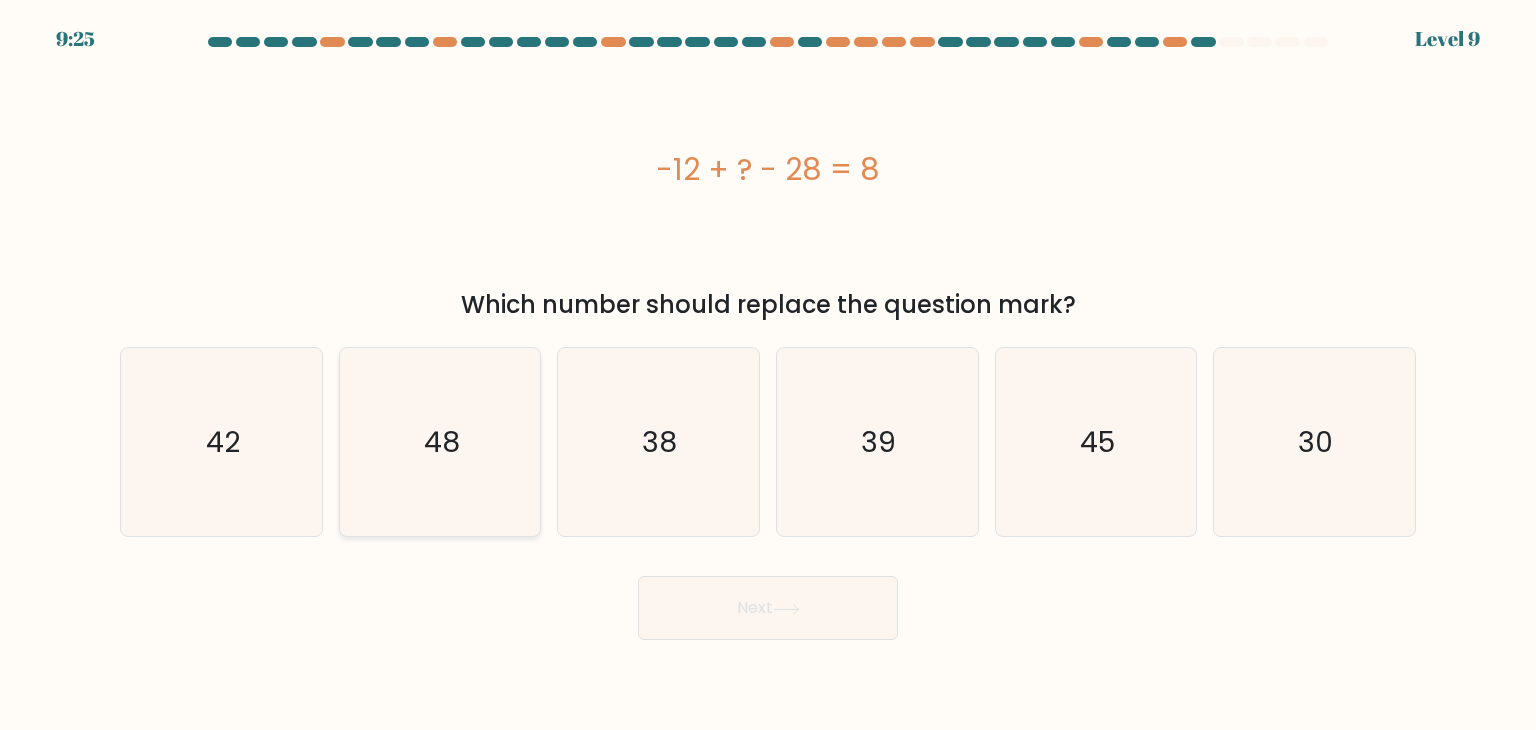 click on "48" at bounding box center [440, 442] 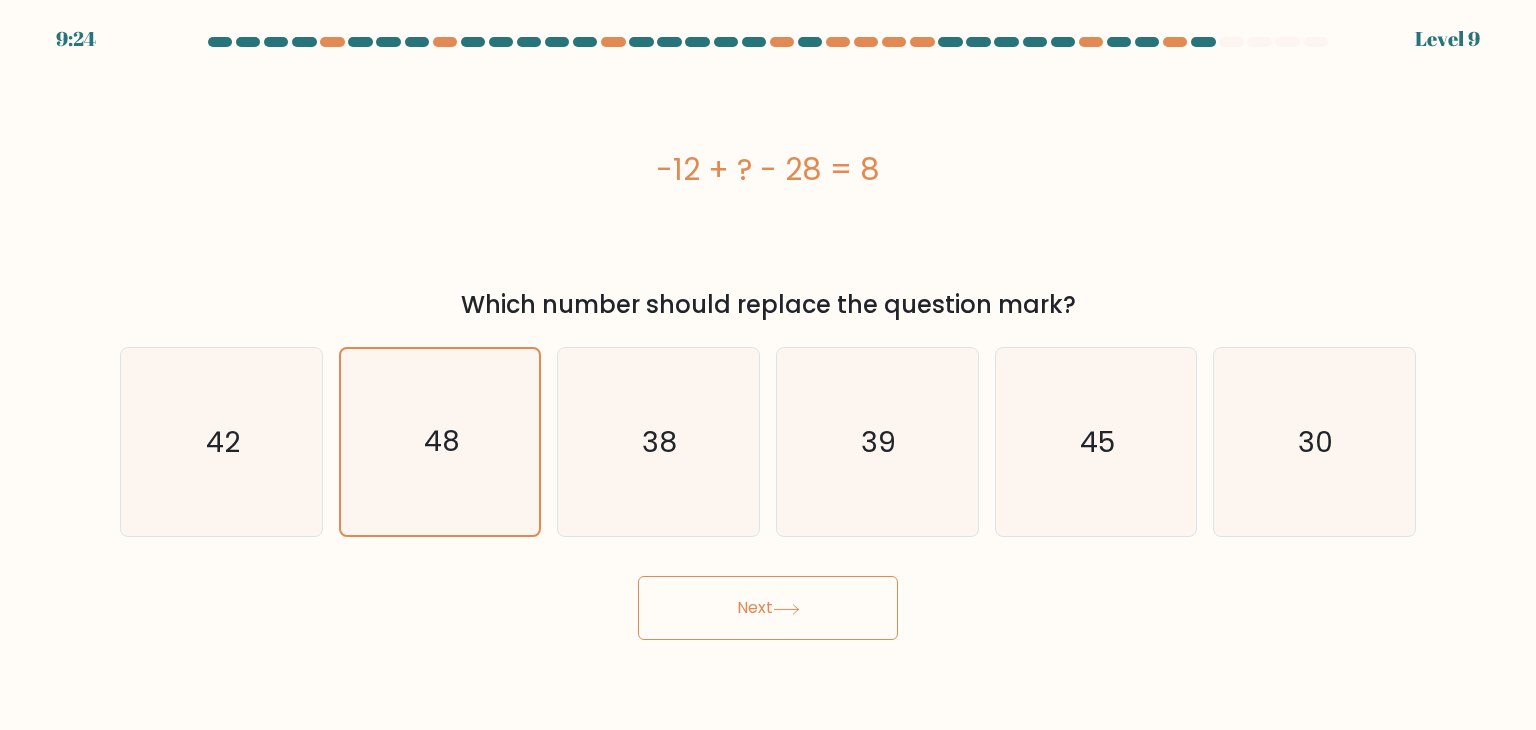 click on "Next" at bounding box center [768, 608] 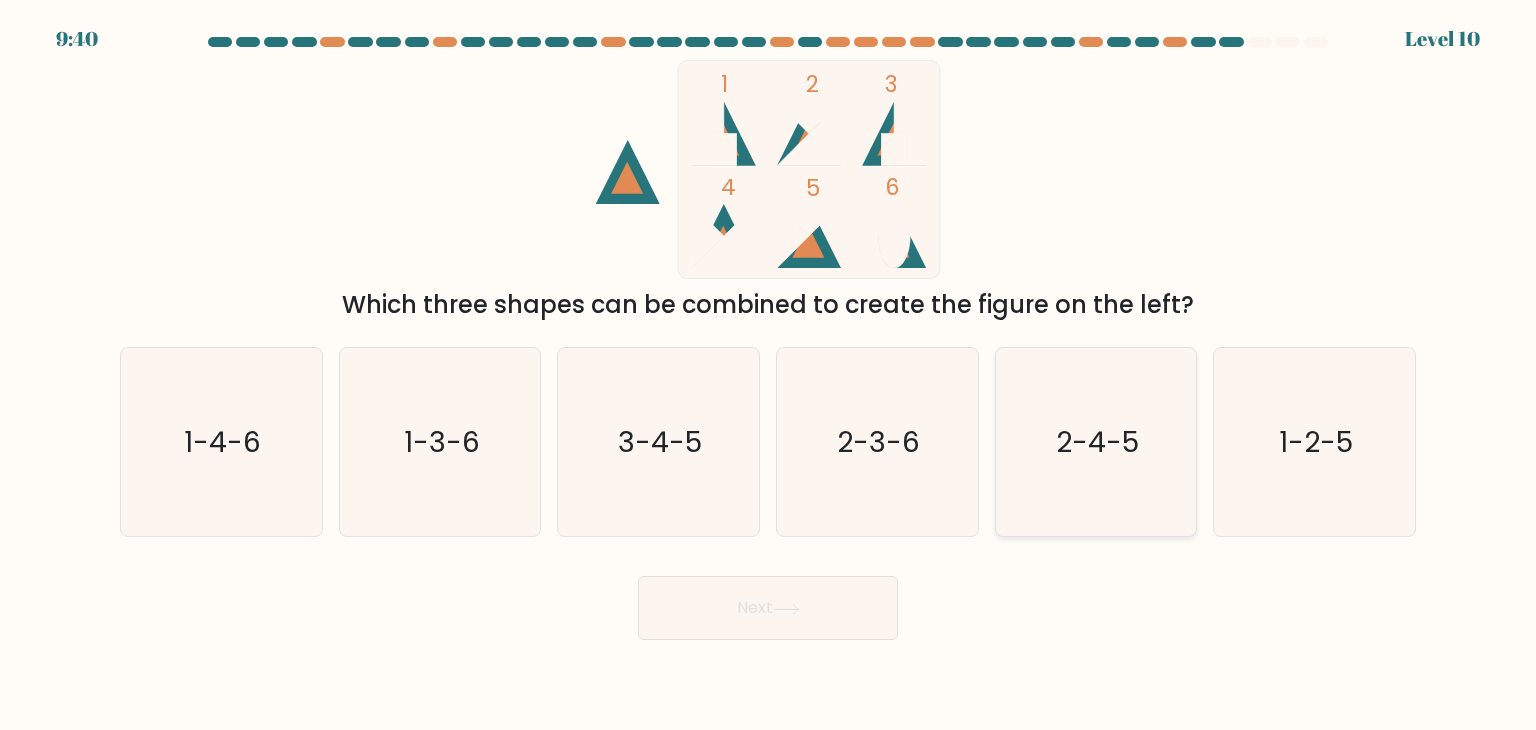 click on "2-4-5" at bounding box center (1096, 442) 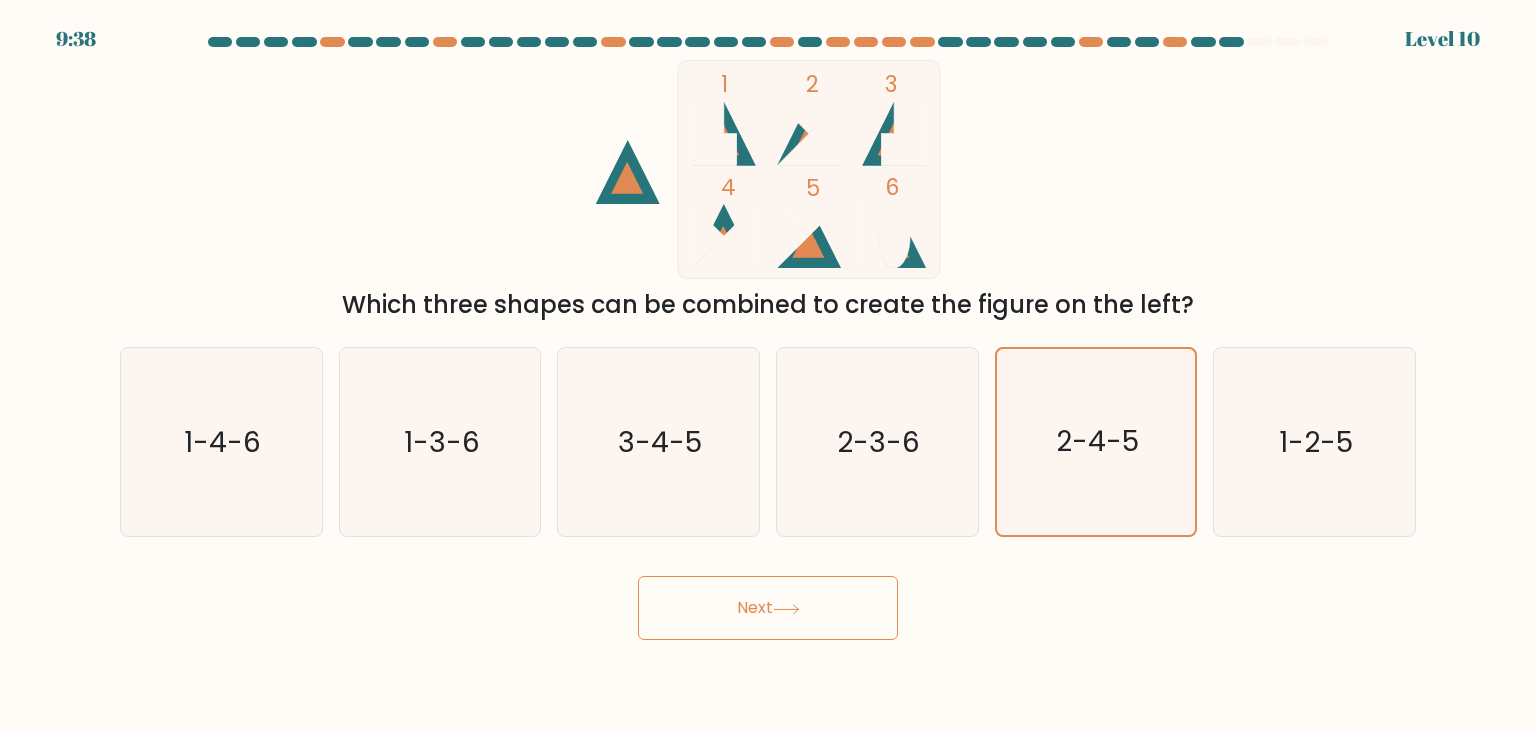 click on "Next" at bounding box center [768, 608] 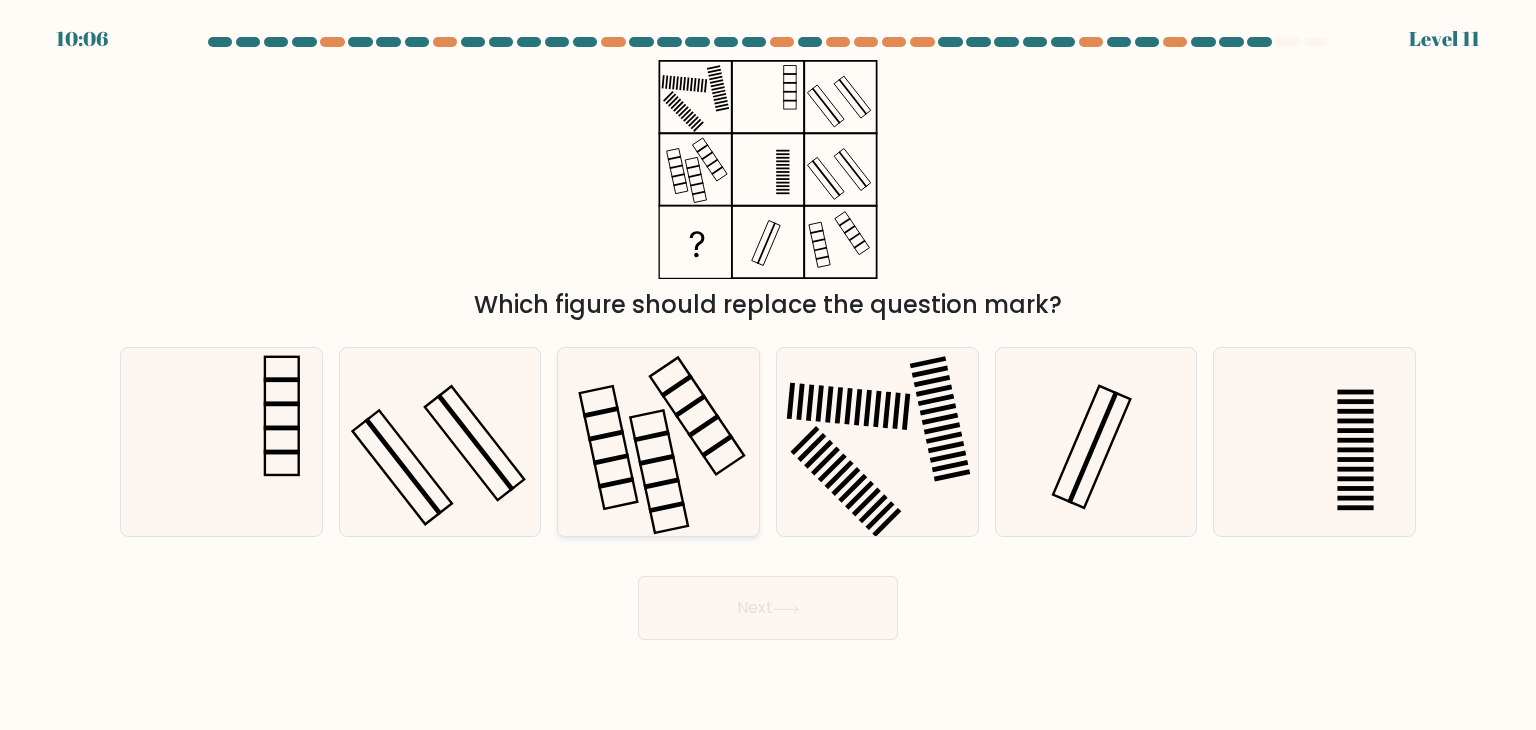 click at bounding box center (658, 442) 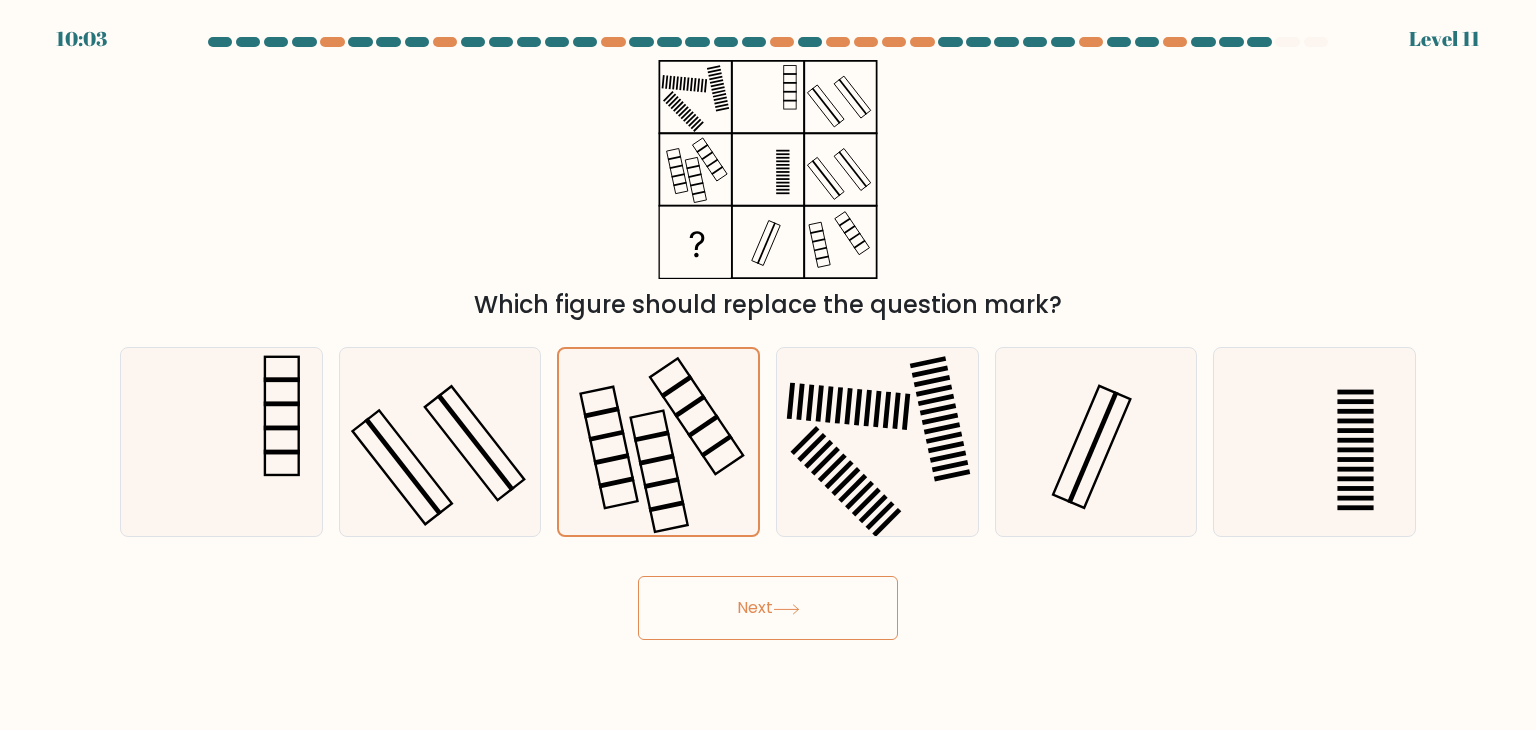 click on "Next" at bounding box center (768, 608) 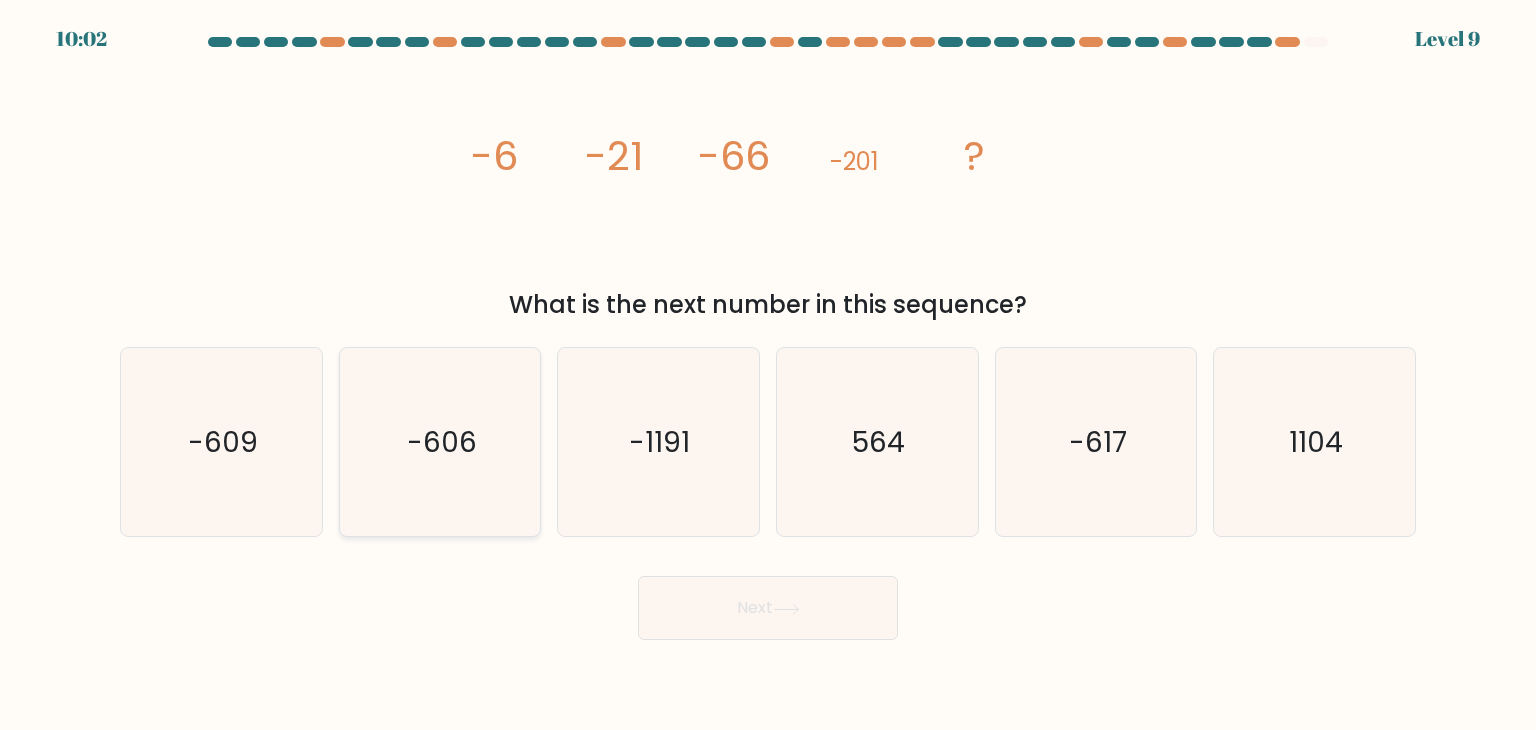 click on "-606" at bounding box center [440, 442] 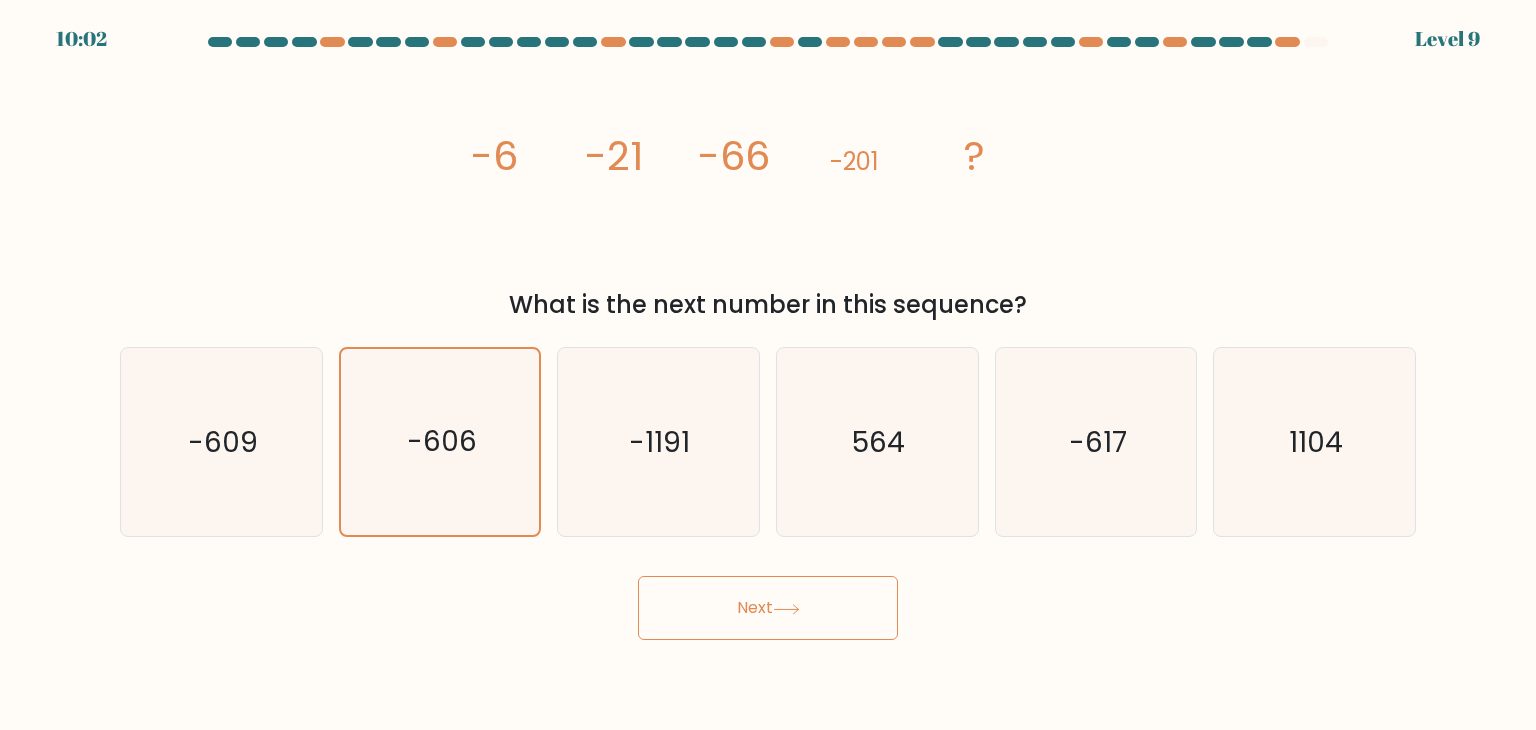 click on "Next" at bounding box center [768, 608] 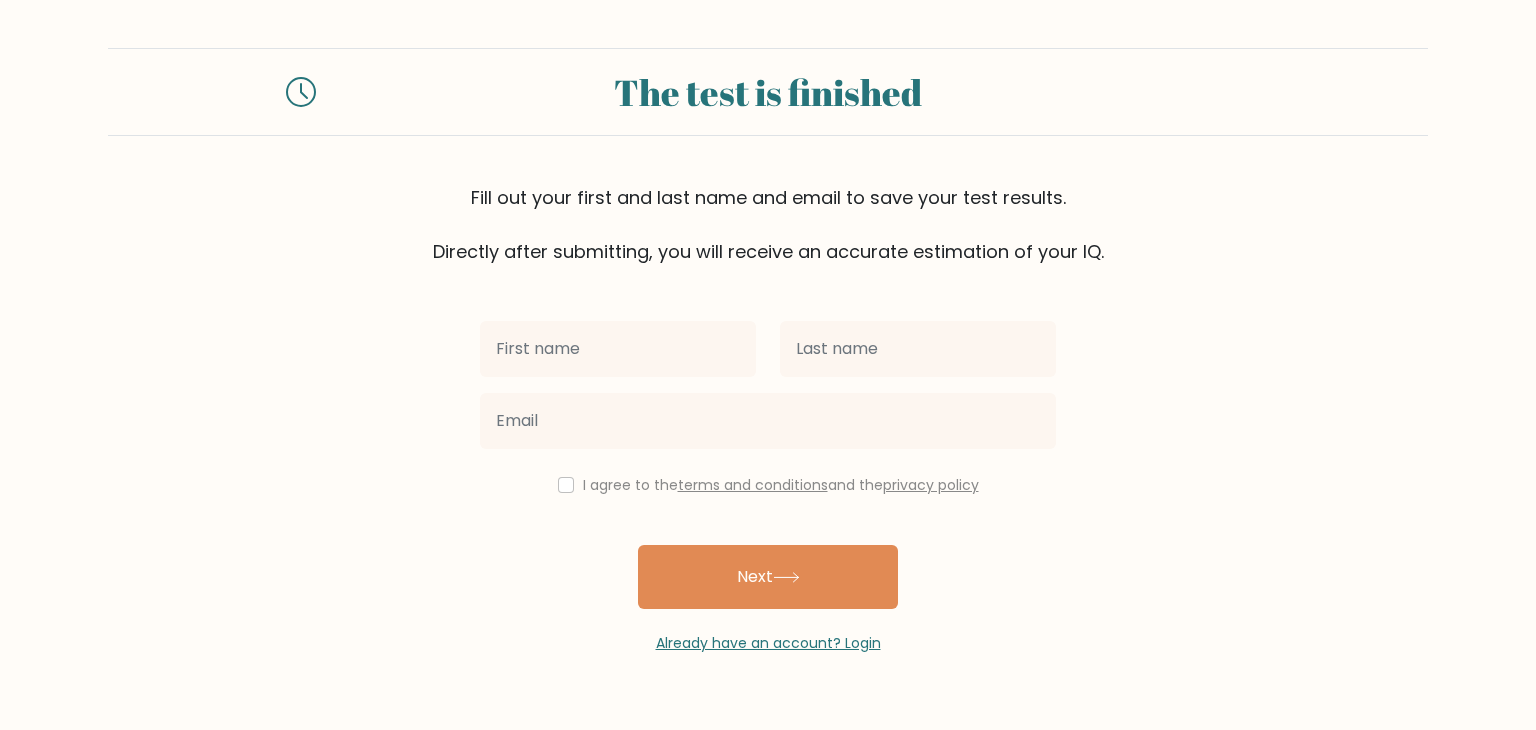 scroll, scrollTop: 0, scrollLeft: 0, axis: both 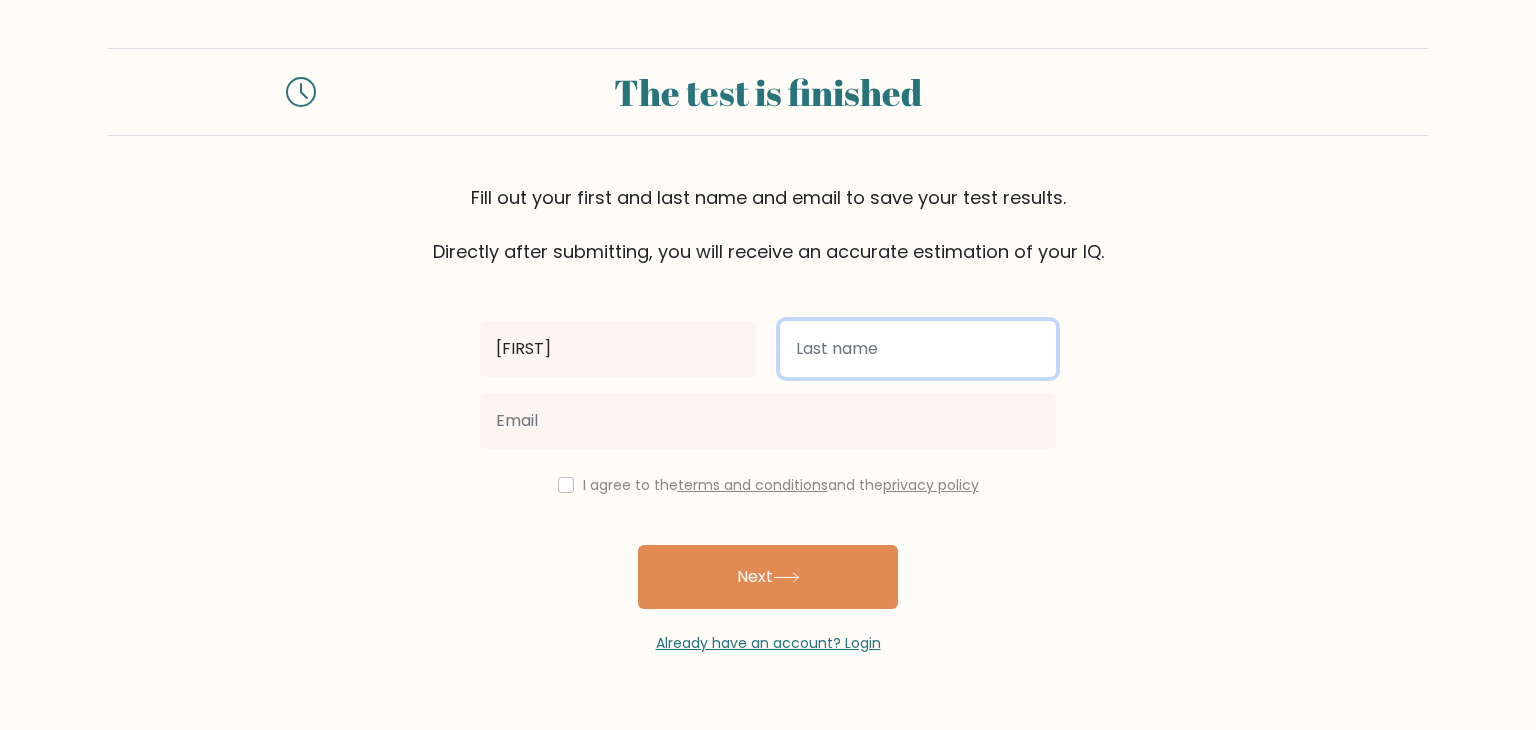 click at bounding box center [918, 349] 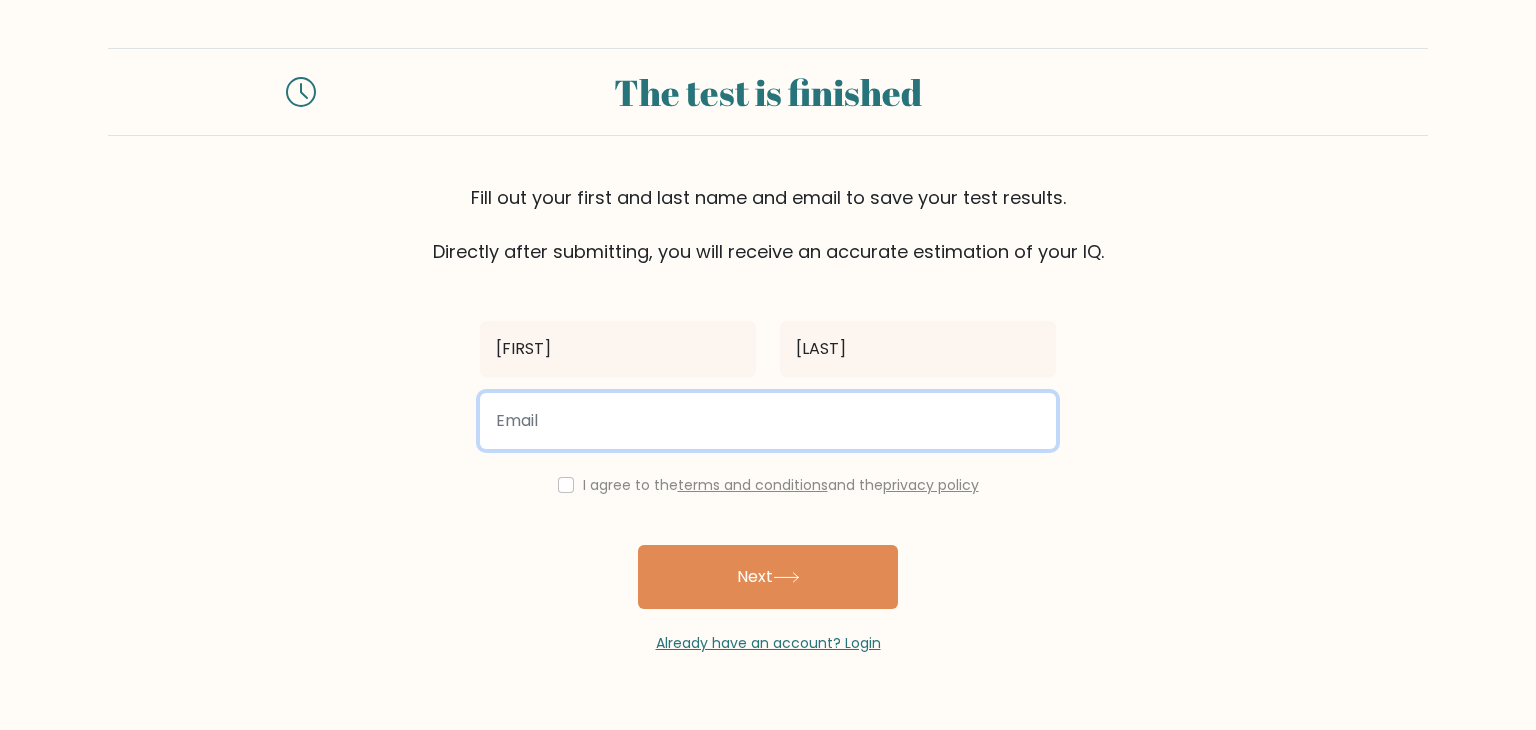 click at bounding box center (768, 421) 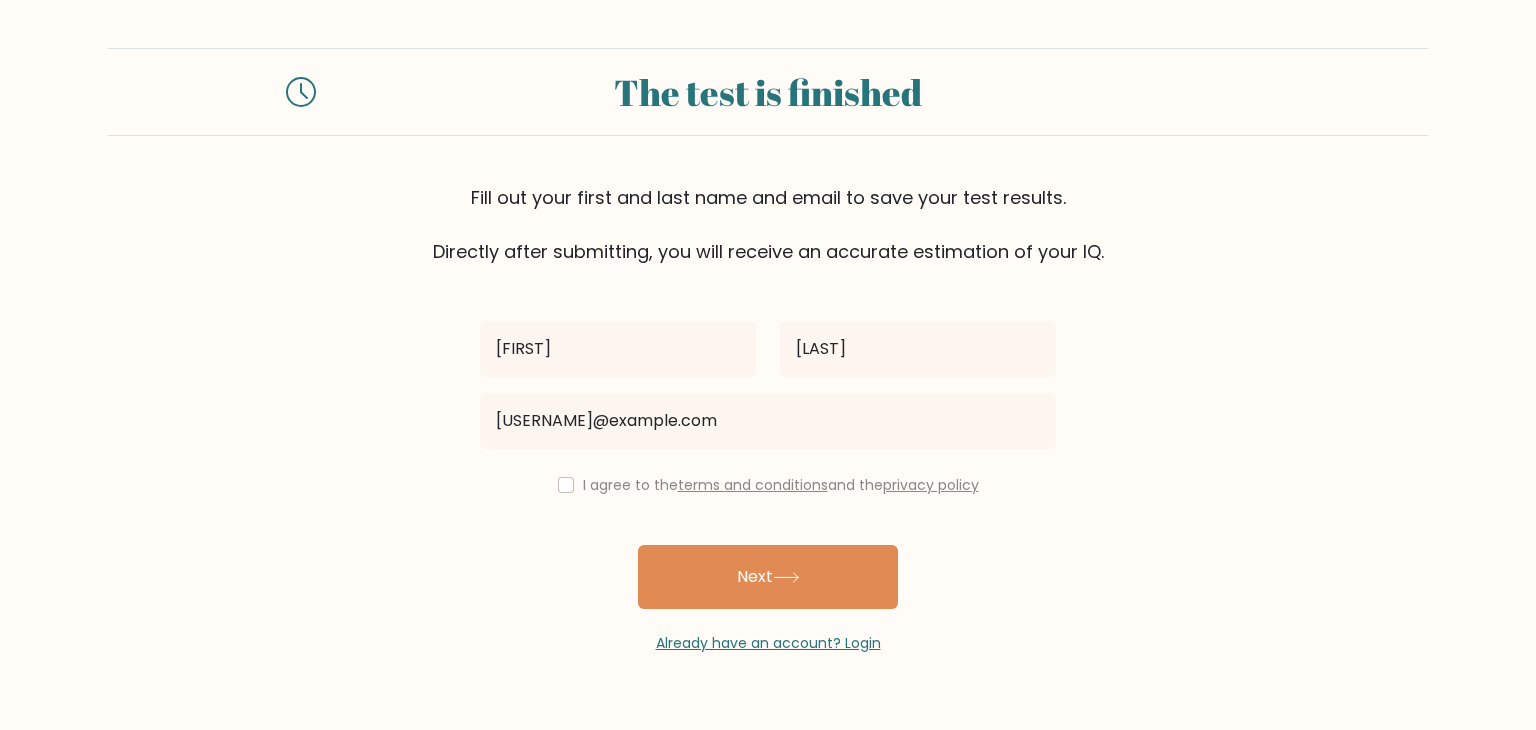 click on "I agree to the  terms and conditions  and the  privacy policy" at bounding box center (768, 485) 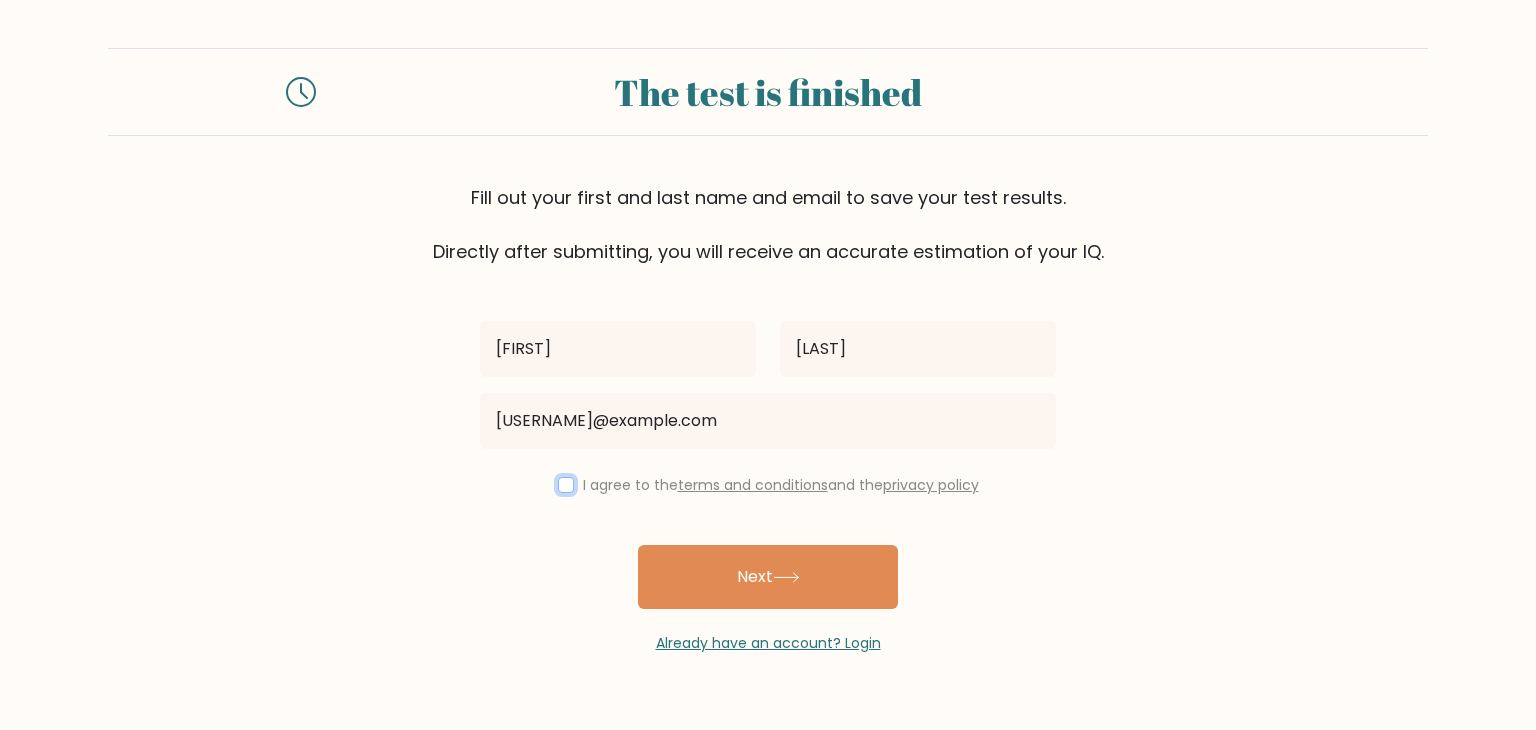 click at bounding box center [566, 485] 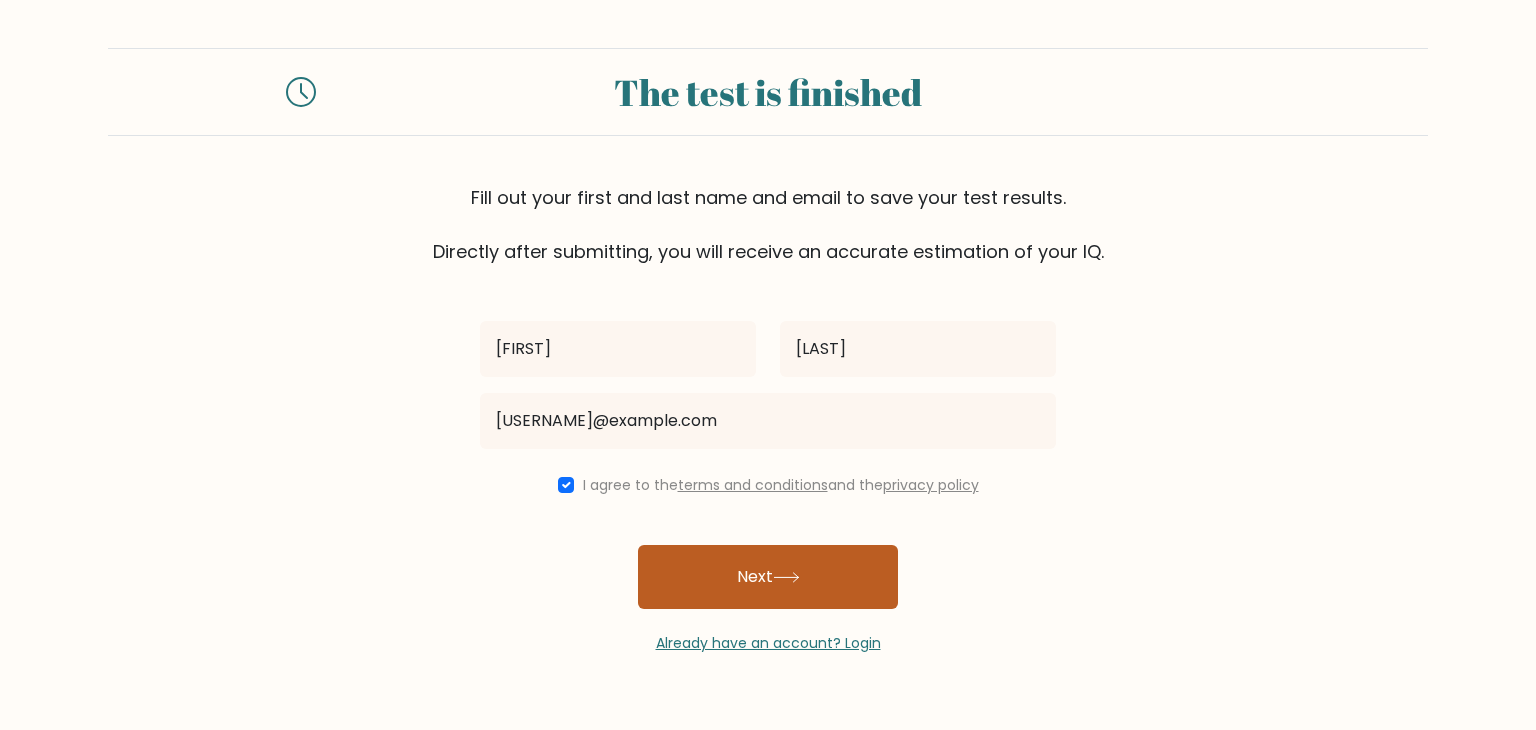 click on "Next" at bounding box center (768, 577) 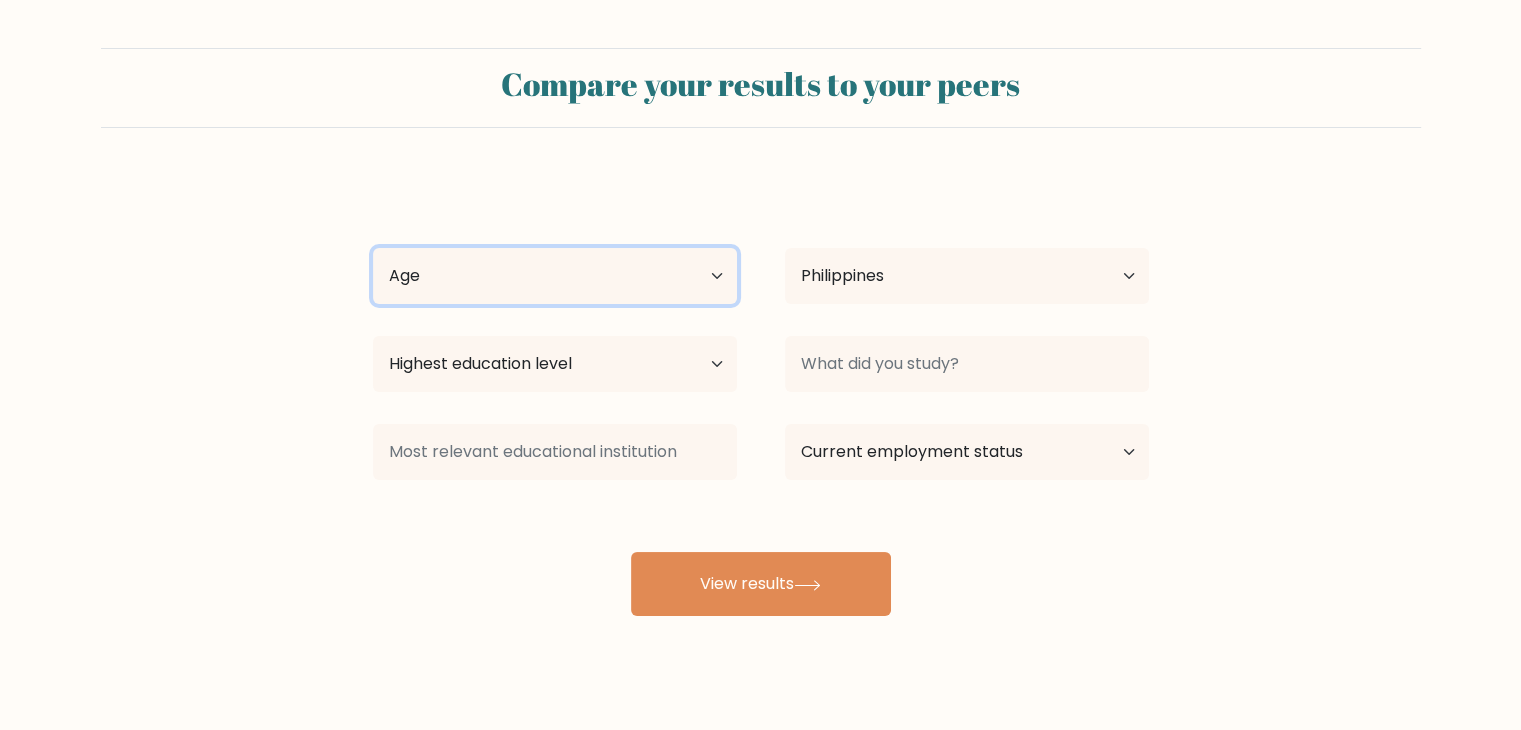 click on "Age
Under 18 years old
18-24 years old
25-34 years old
35-44 years old
45-54 years old
55-64 years old
65 years old and above" at bounding box center (555, 276) 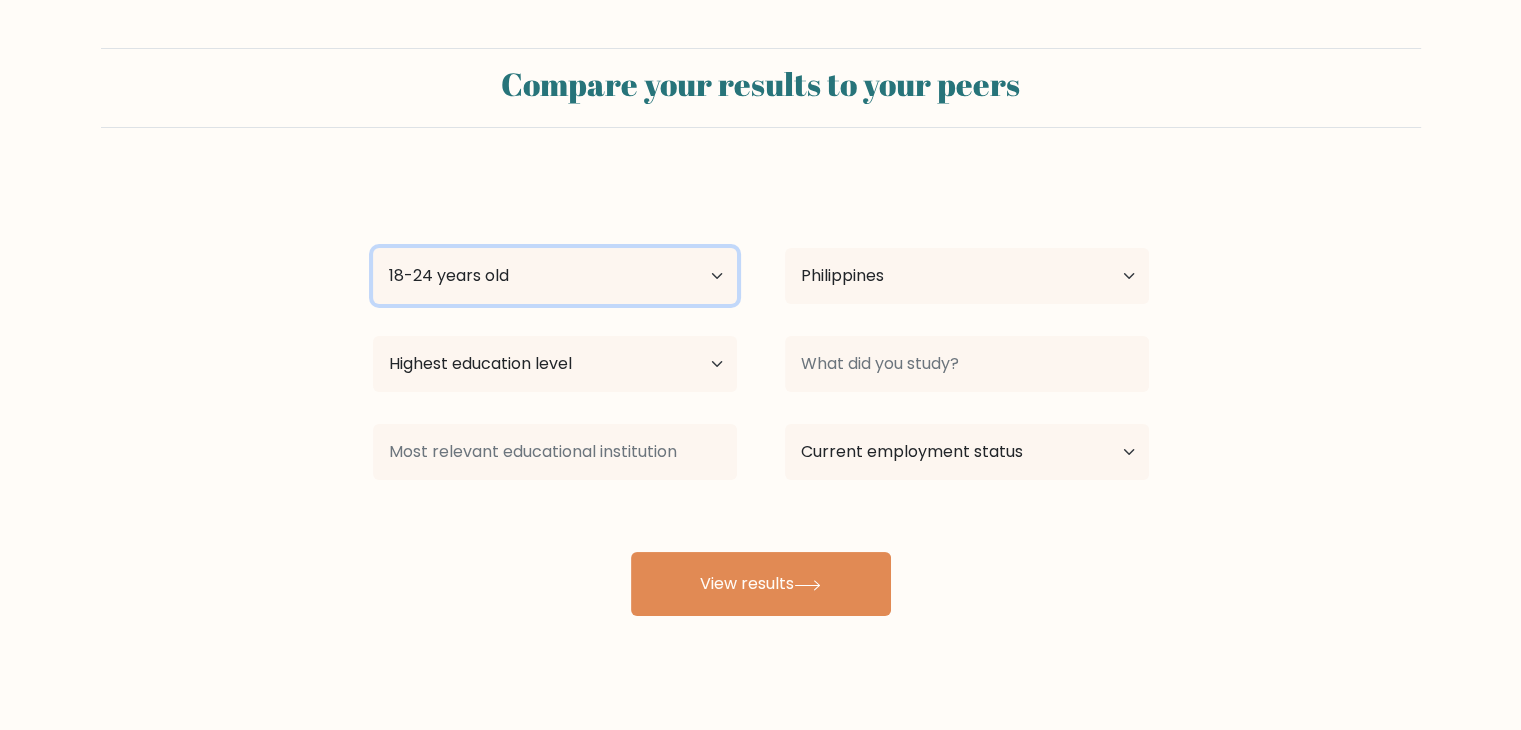 click on "Age
Under 18 years old
18-24 years old
25-34 years old
35-44 years old
45-54 years old
55-64 years old
65 years old and above" at bounding box center [555, 276] 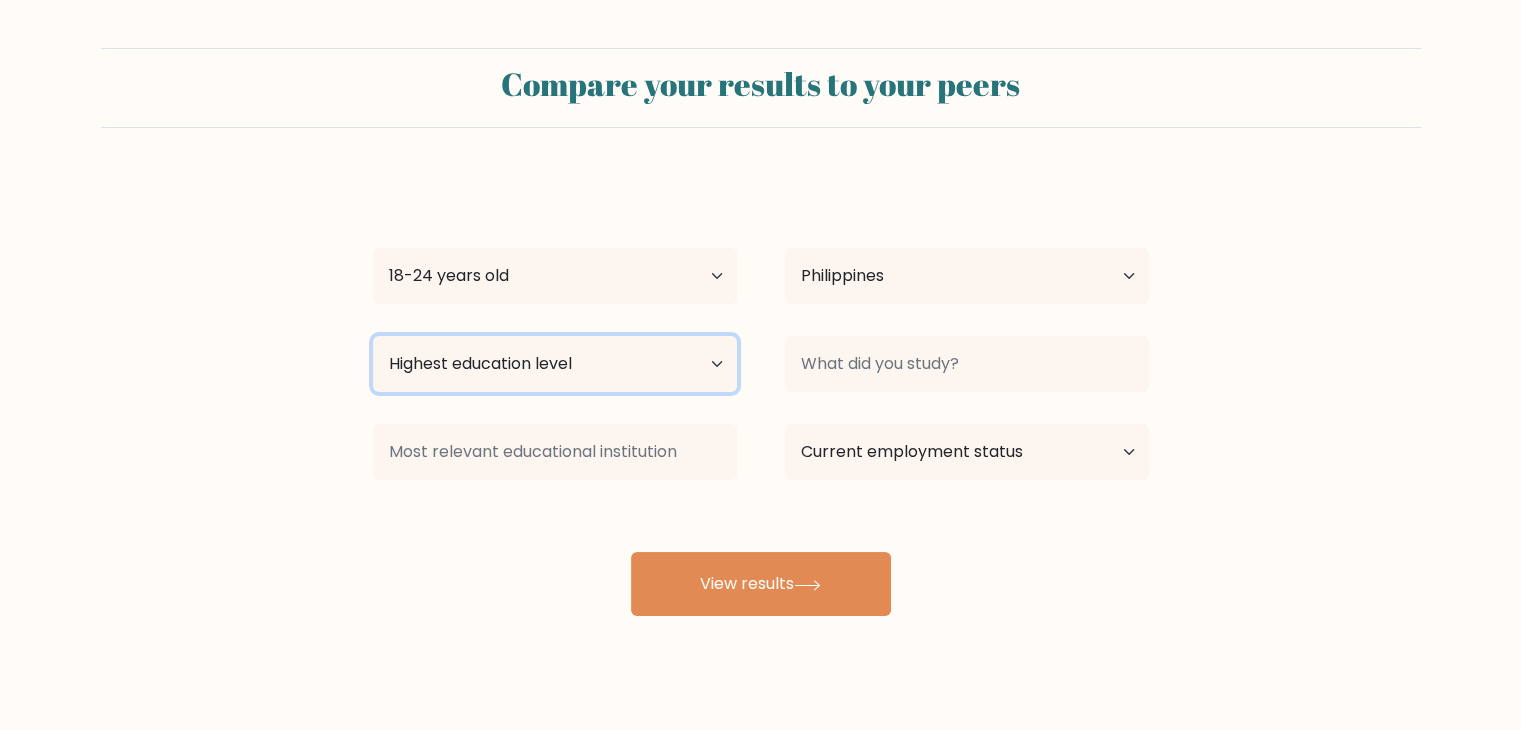 click on "Highest education level
No schooling
Primary
Lower Secondary
Upper Secondary
Occupation Specific
Bachelor's degree
Master's degree
Doctoral degree" at bounding box center [555, 364] 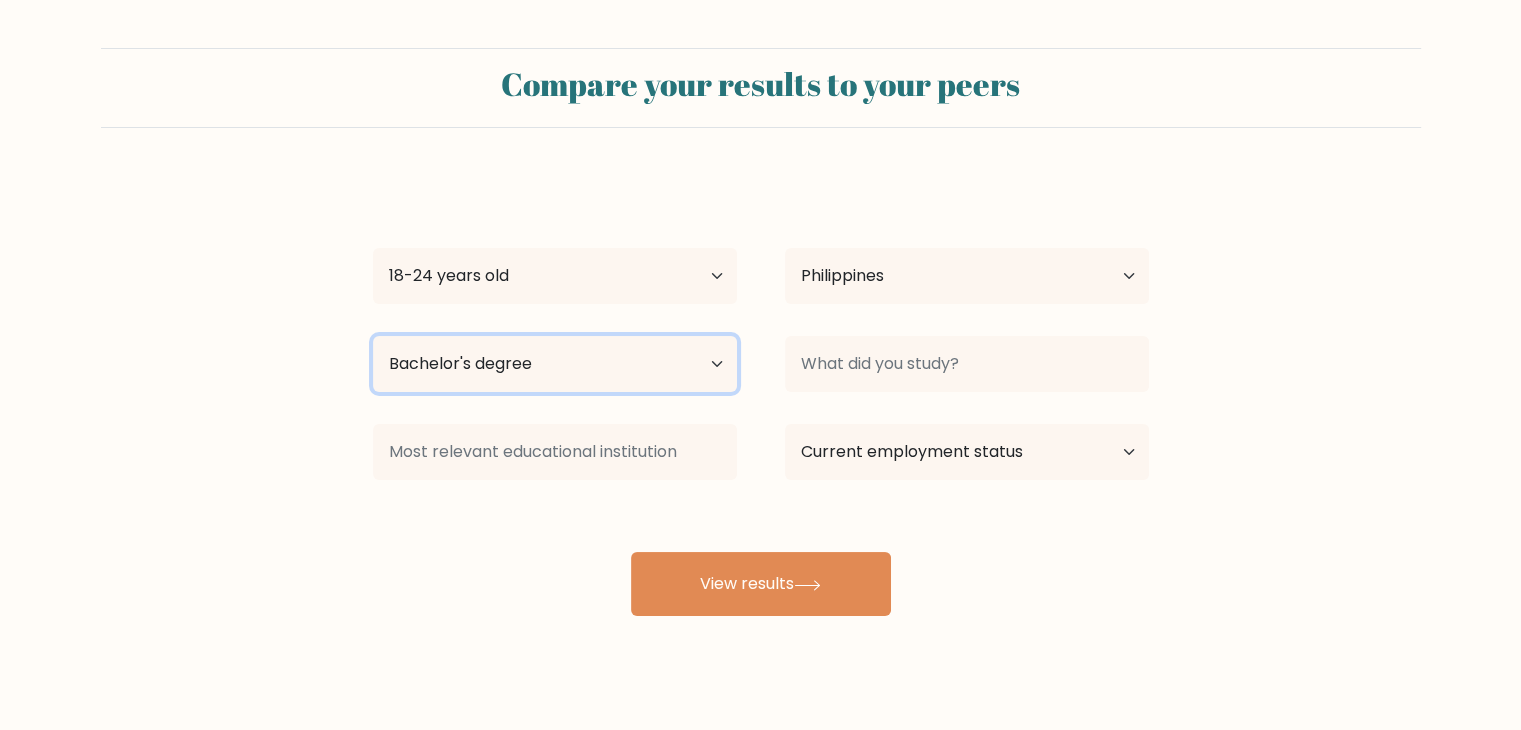 click on "Highest education level
No schooling
Primary
Lower Secondary
Upper Secondary
Occupation Specific
Bachelor's degree
Master's degree
Doctoral degree" at bounding box center (555, 364) 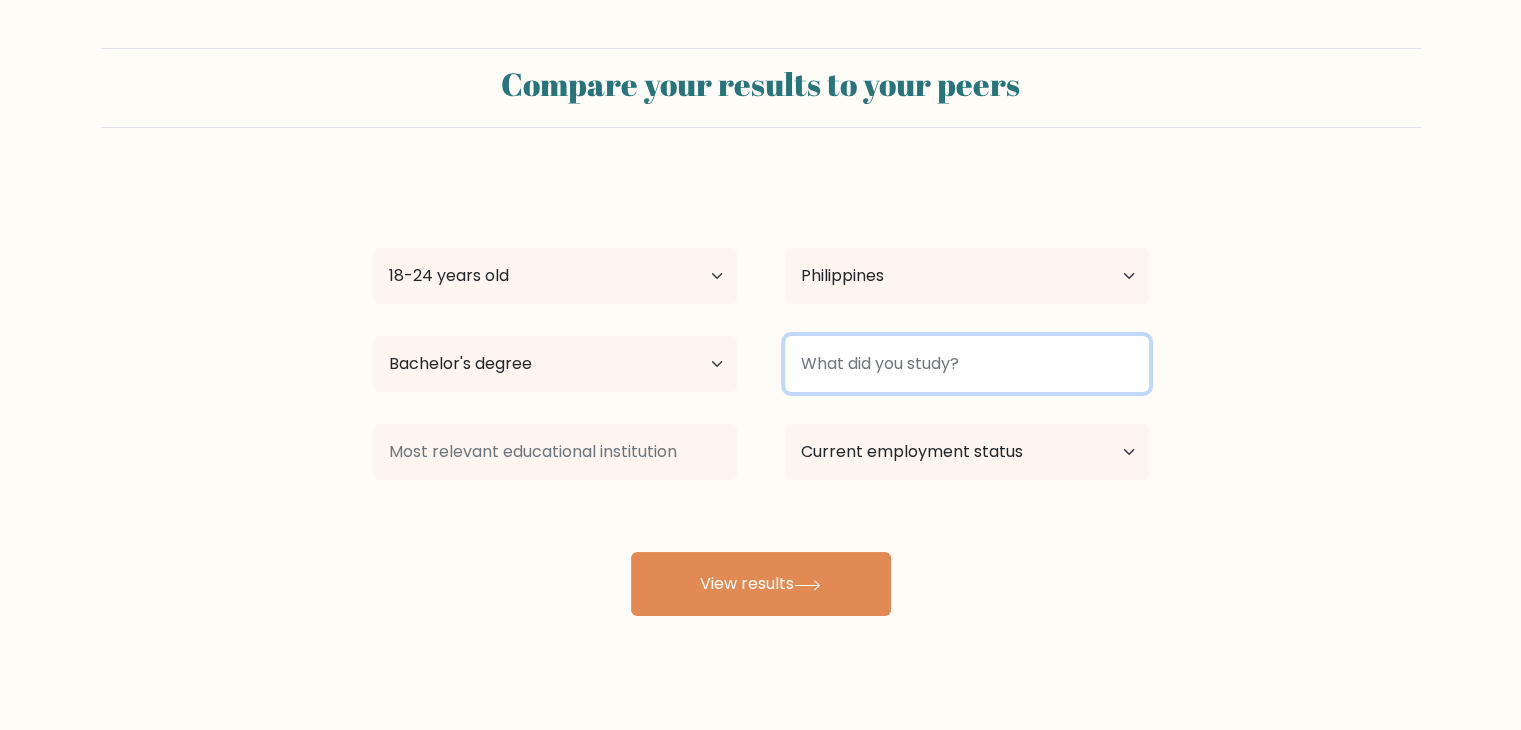 click at bounding box center (967, 364) 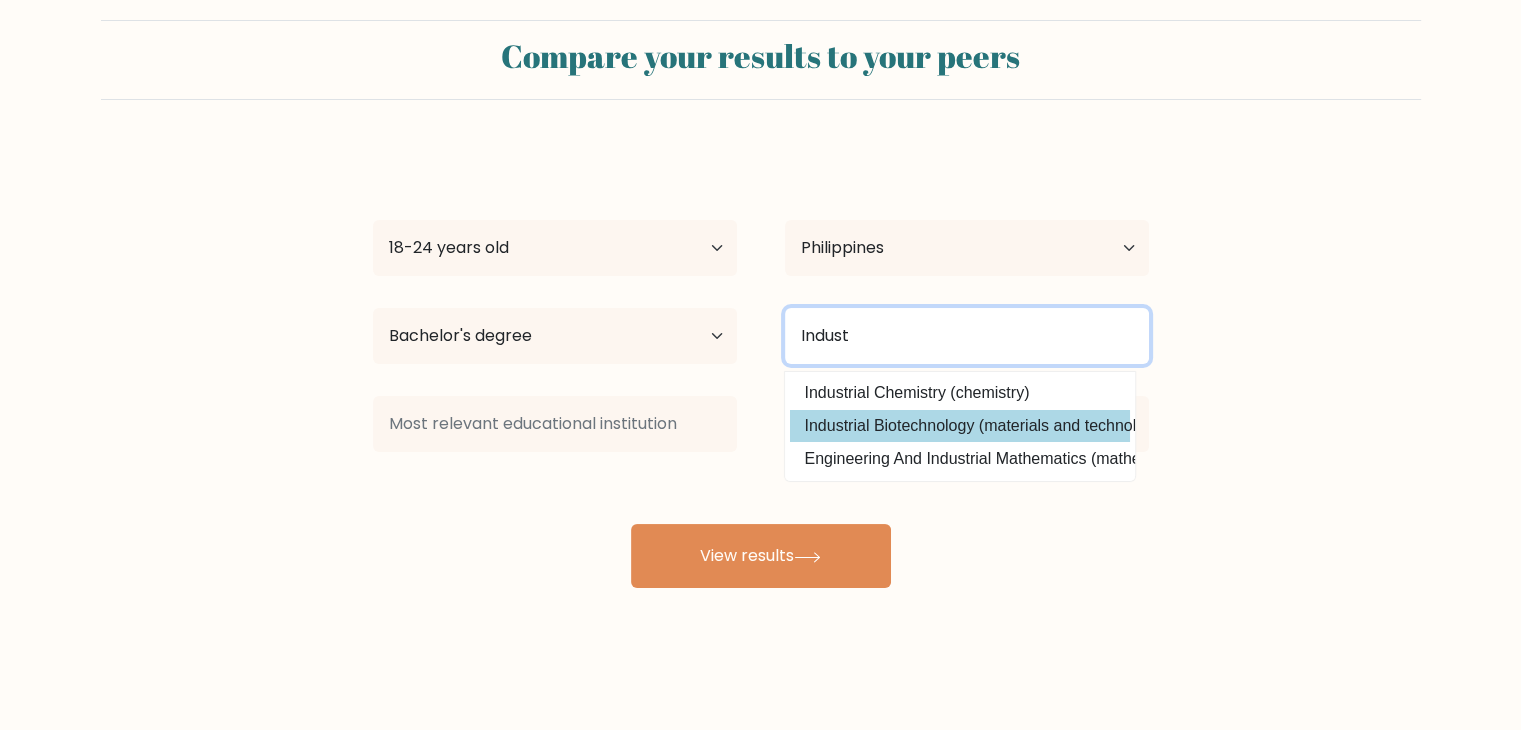 scroll, scrollTop: 28, scrollLeft: 0, axis: vertical 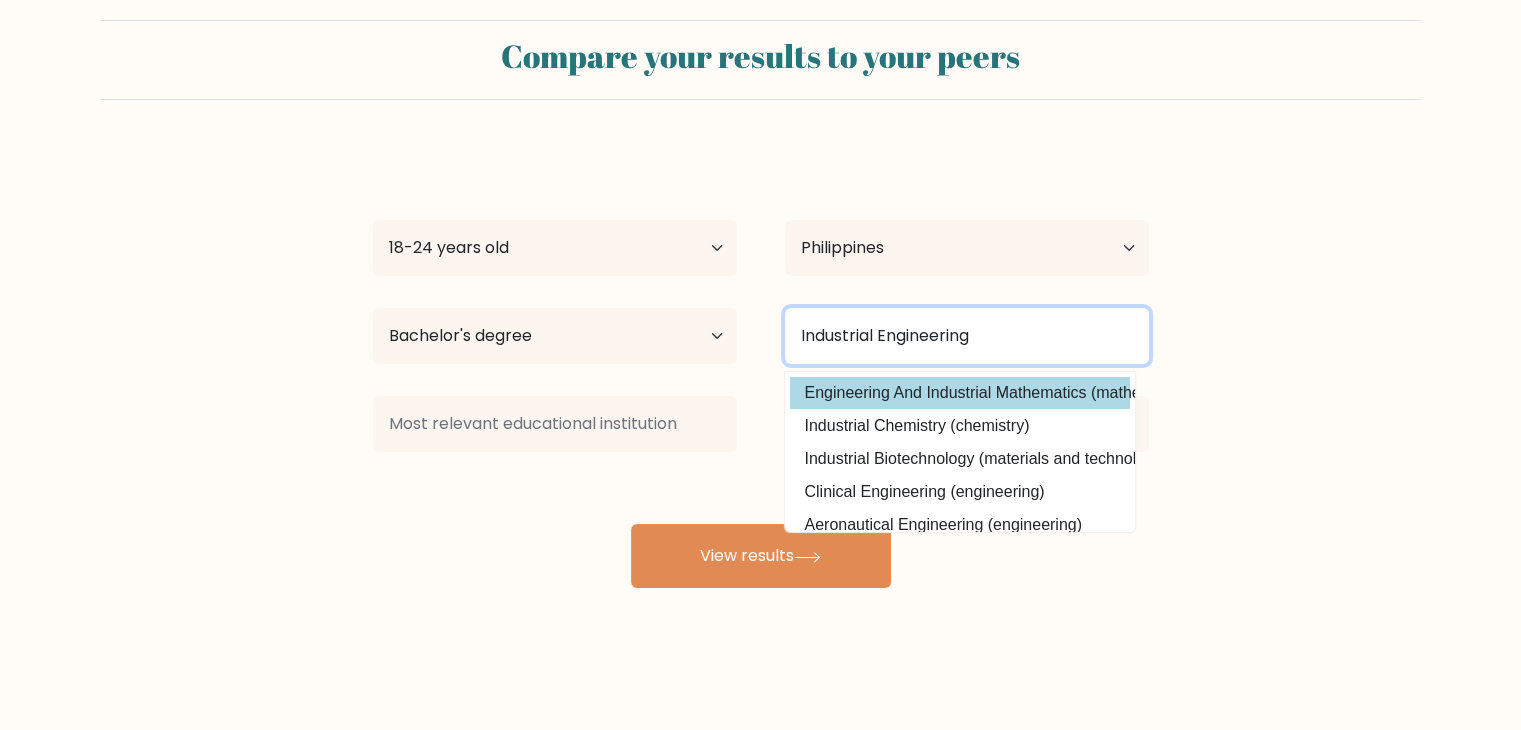 type on "Industrial Engineering" 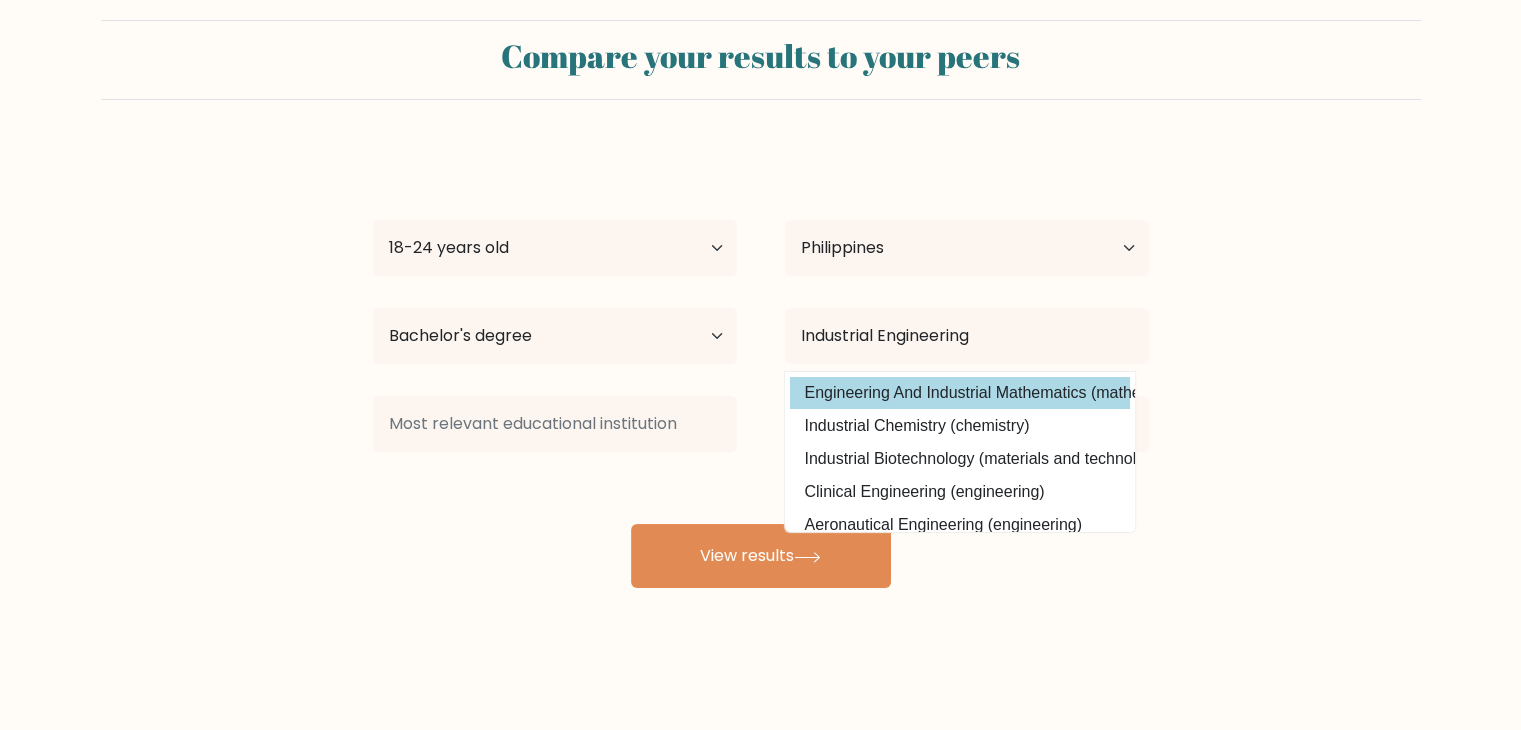 click on "Archelyn
Villanueva
Age
Under 18 years old
18-24 years old
25-34 years old
35-44 years old
45-54 years old
55-64 years old
65 years old and above
Country
Afghanistan
Albania
Algeria
American Samoa
Andorra
Angola
Anguilla
Antarctica
Antigua and Barbuda
Argentina
Armenia
Aruba
Australia
Austria
Azerbaijan
Bahamas
Bahrain
Bangladesh
Barbados
Belarus
Belgium
Belize
Benin
Bermuda
Bhutan
Bolivia
Bonaire, Sint Eustatius and Saba
Bosnia and Herzegovina
Botswana
Bouvet Island
Brazil
Chad" at bounding box center [761, 368] 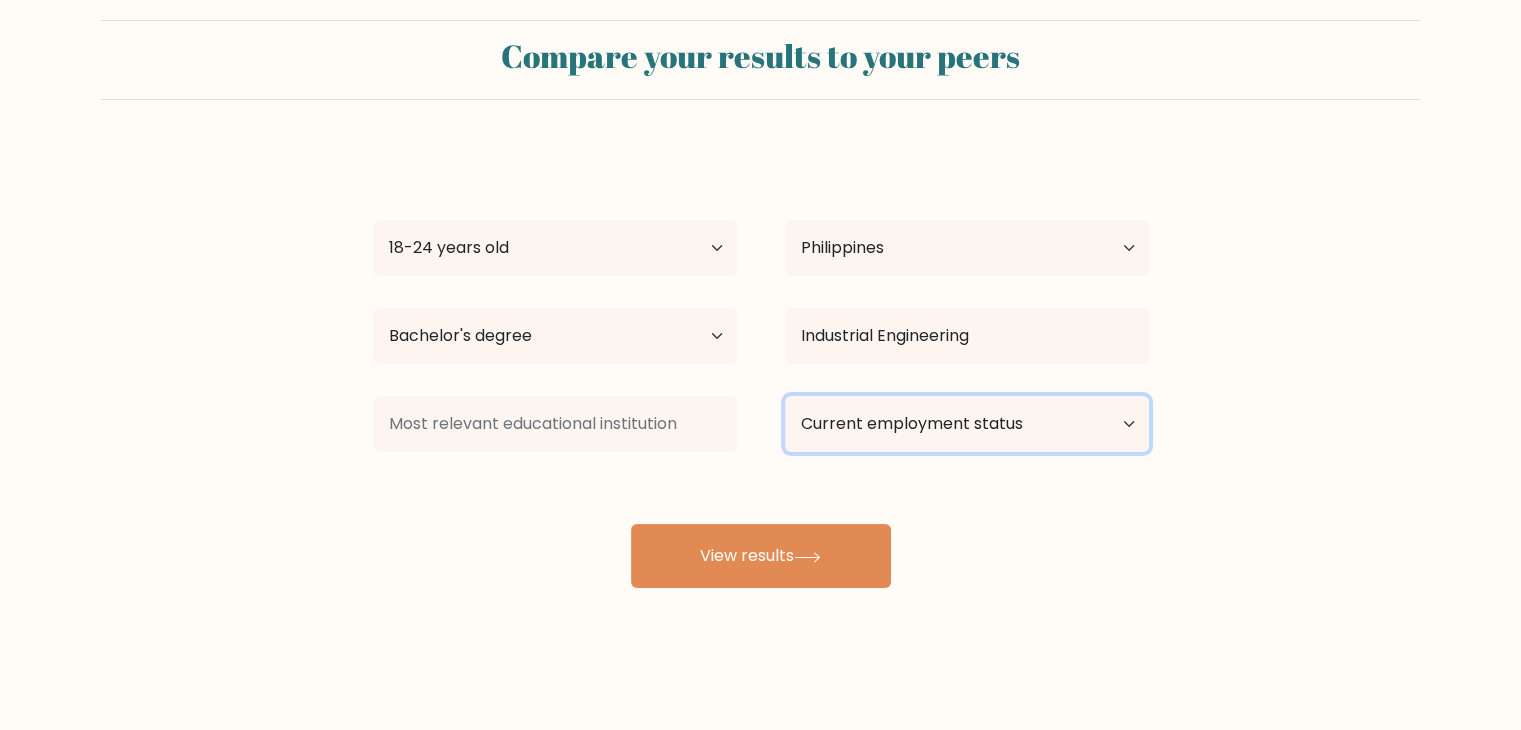 click on "Current employment status
Employed
Student
Retired
Other / prefer not to answer" at bounding box center (967, 424) 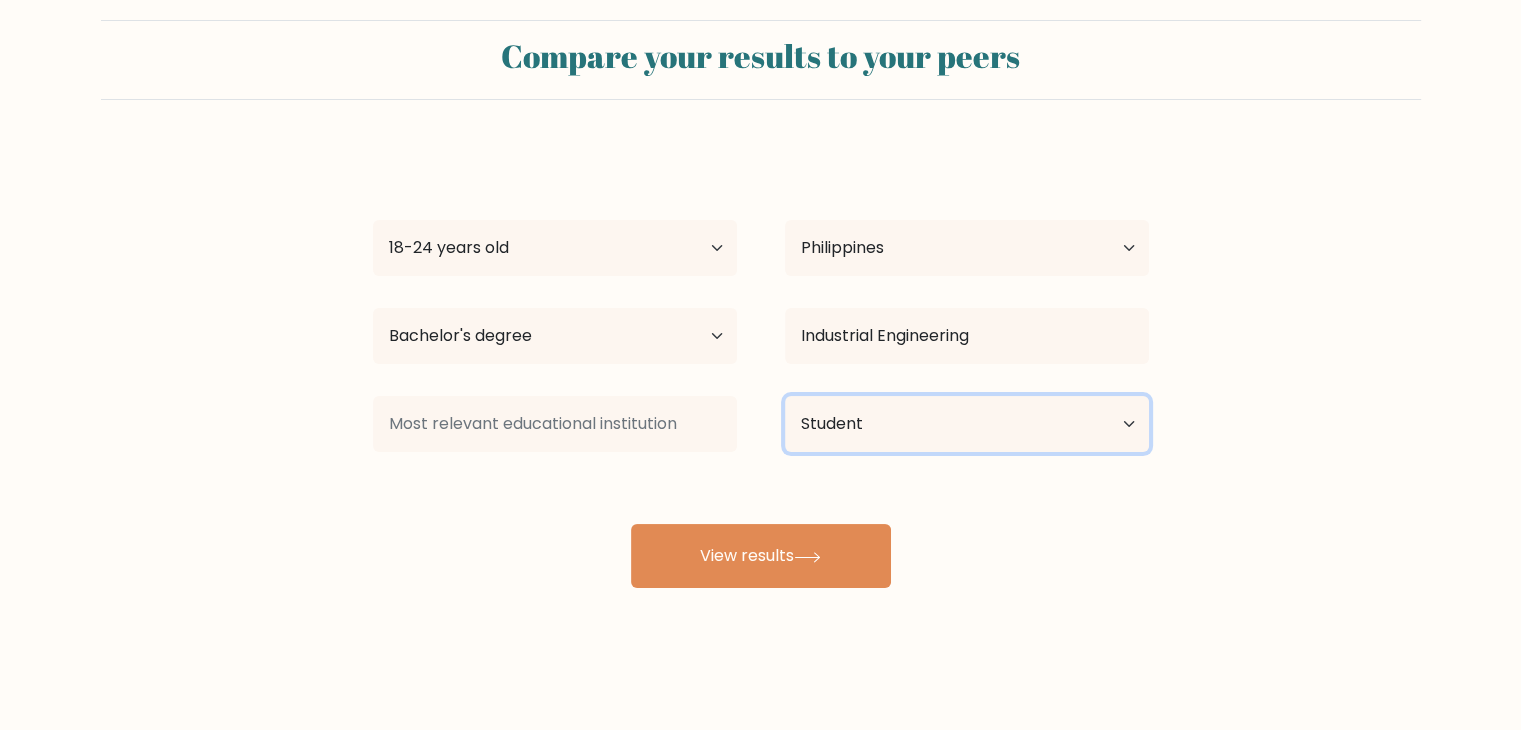 click on "Current employment status
Employed
Student
Retired
Other / prefer not to answer" at bounding box center [967, 424] 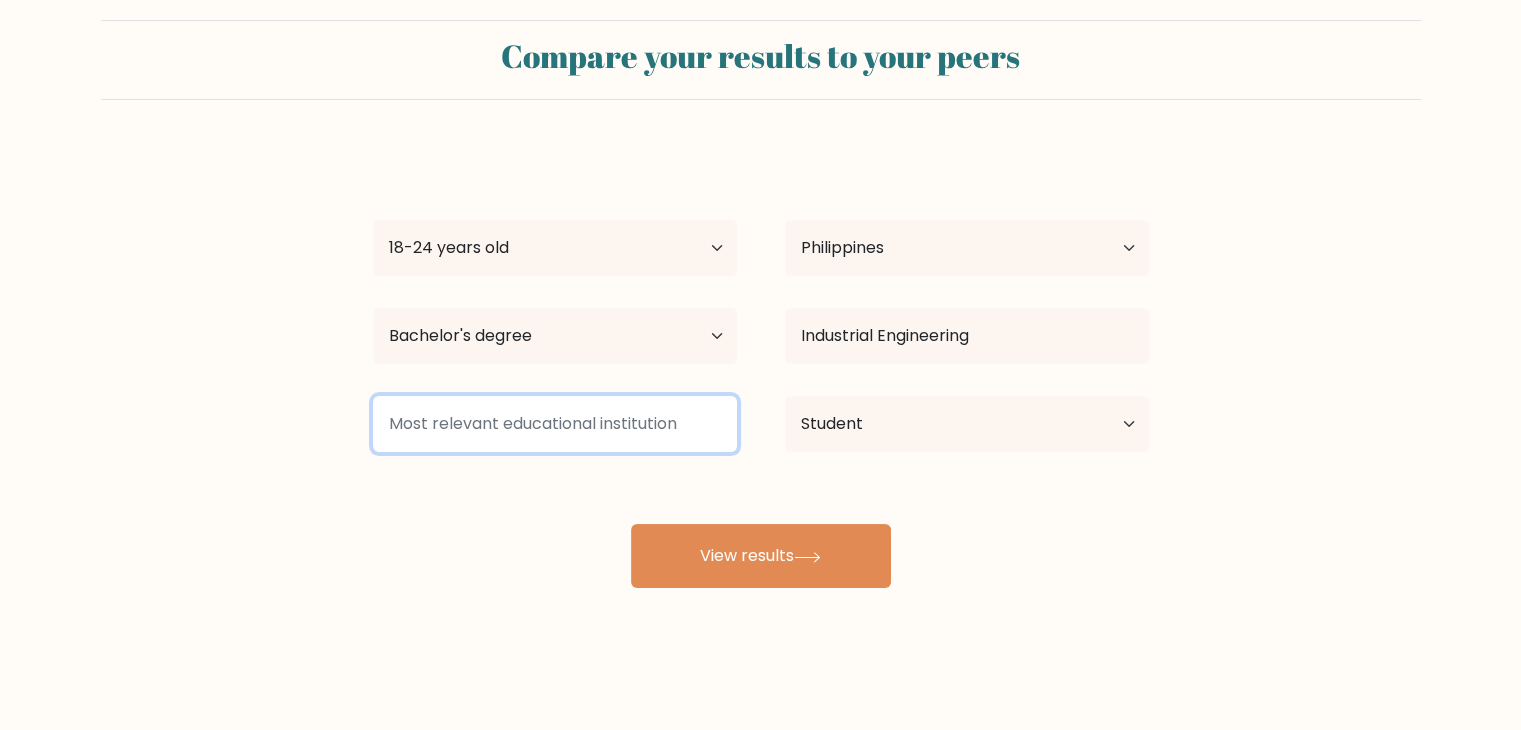 click at bounding box center (555, 424) 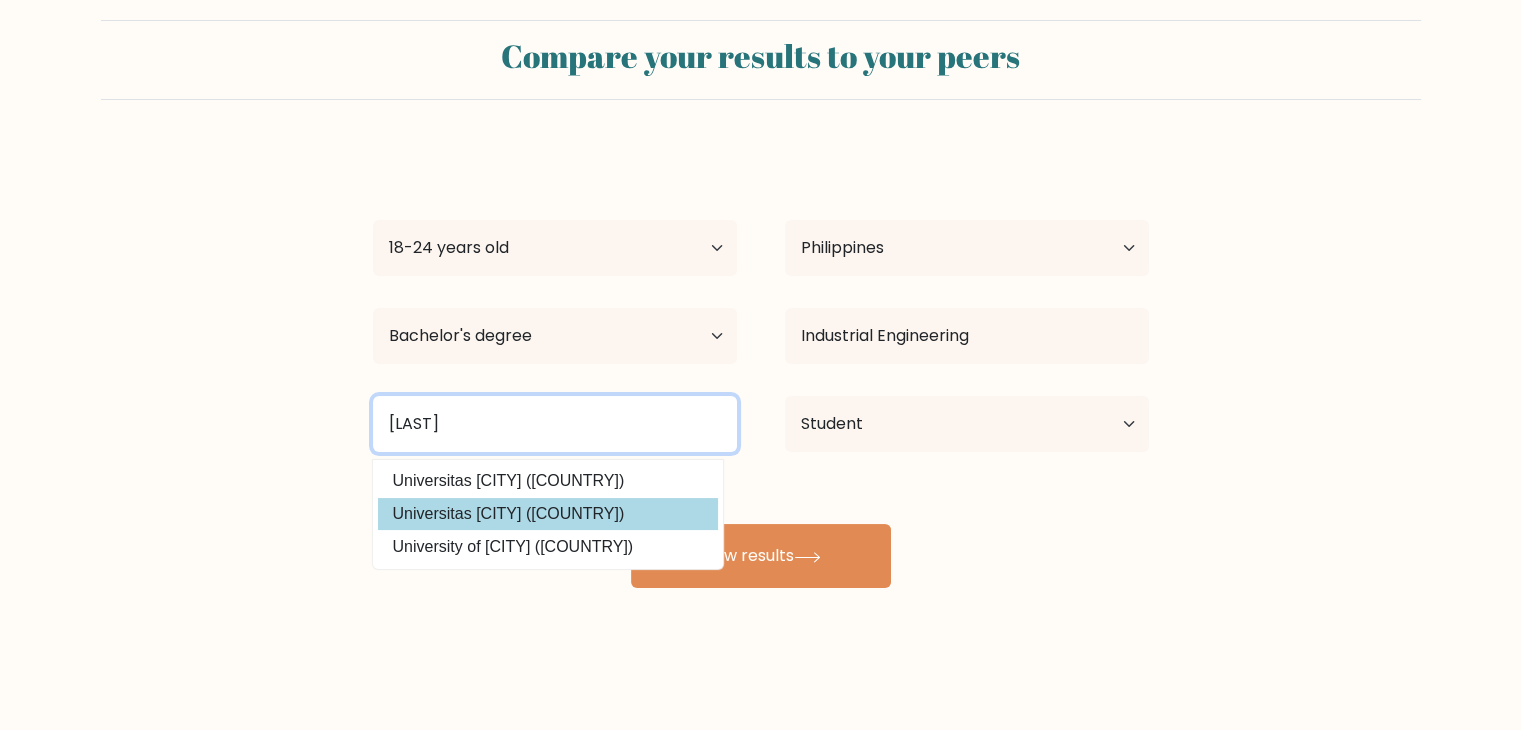 type on "Batan" 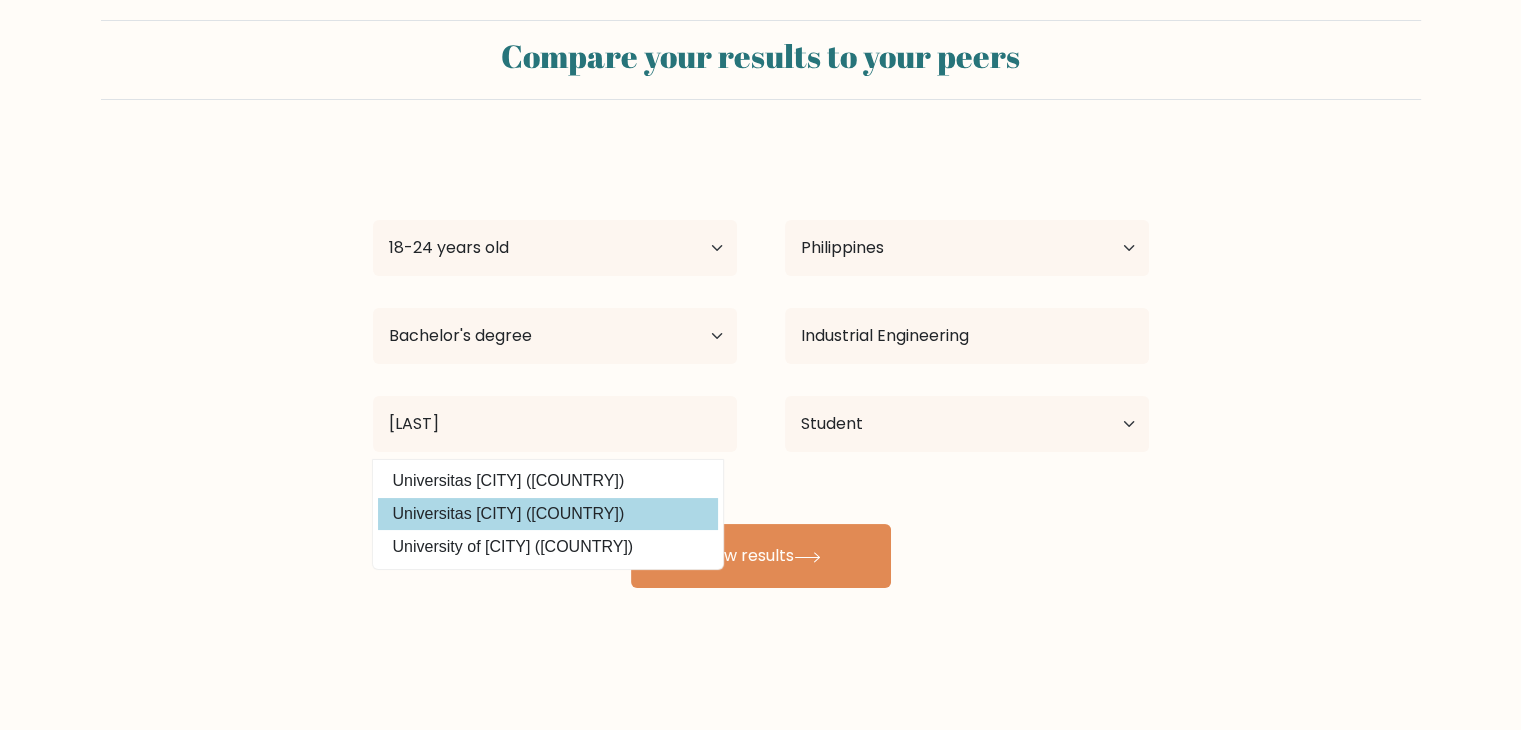 click on "Archelyn
Villanueva
Age
Under 18 years old
18-24 years old
25-34 years old
35-44 years old
45-54 years old
55-64 years old
65 years old and above
Country
Afghanistan
Albania
Algeria
American Samoa
Andorra
Angola
Anguilla
Antarctica
Antigua and Barbuda
Argentina
Armenia
Aruba
Australia
Austria
Azerbaijan
Bahamas
Bahrain
Bangladesh
Barbados
Belarus
Belgium
Belize
Benin
Bermuda
Bhutan
Bolivia
Bonaire, Sint Eustatius and Saba
Bosnia and Herzegovina
Botswana
Bouvet Island
Brazil
Chad" at bounding box center [761, 368] 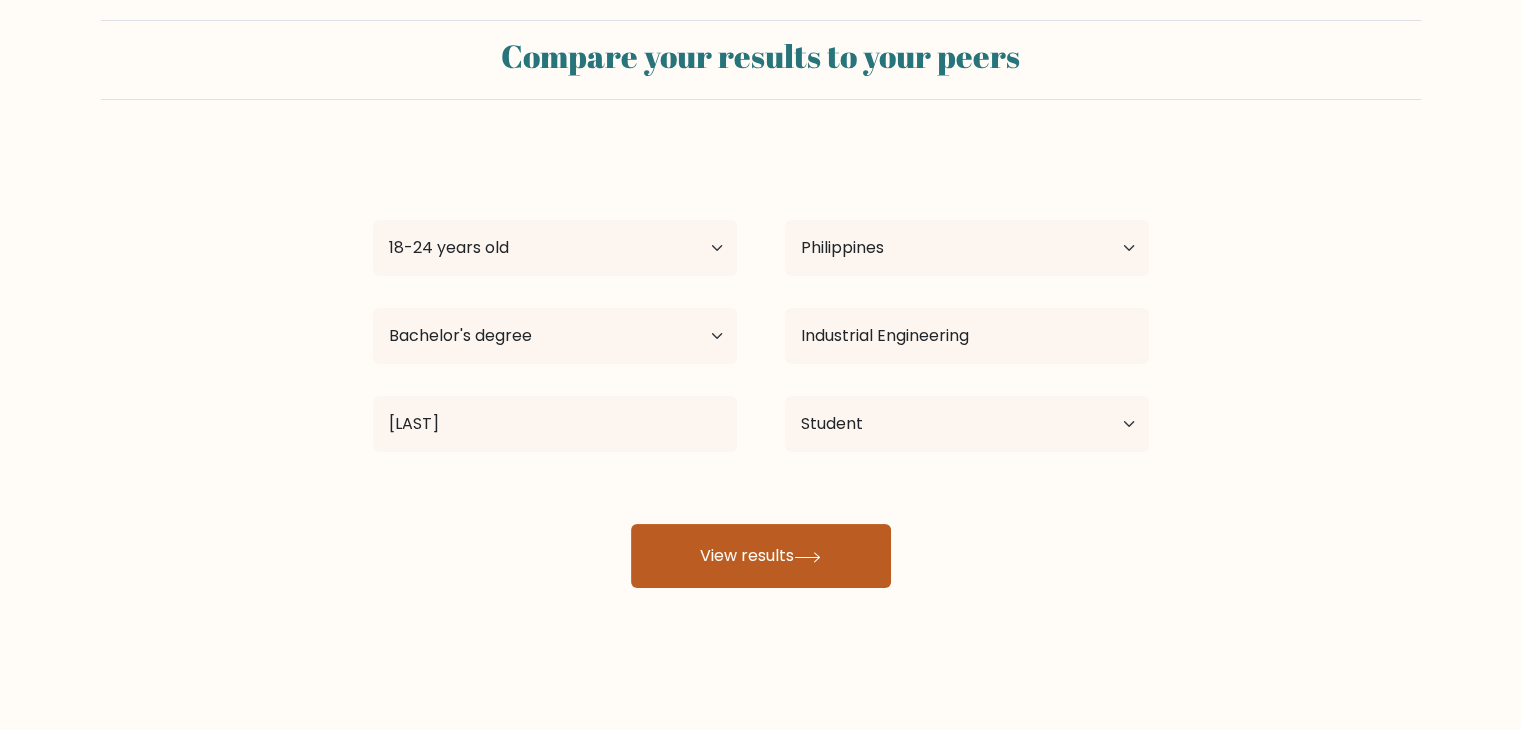 click on "View results" at bounding box center (761, 556) 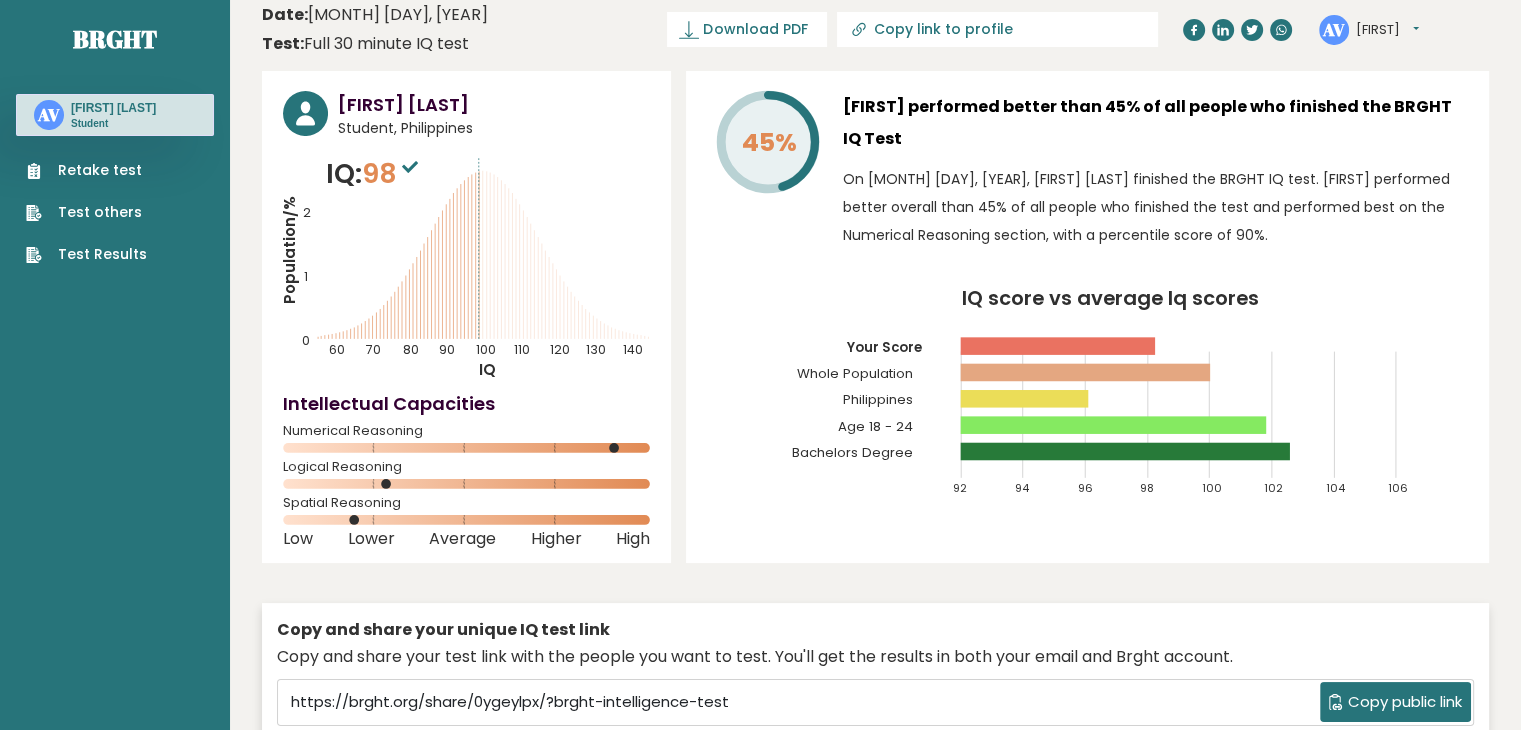 scroll, scrollTop: 0, scrollLeft: 0, axis: both 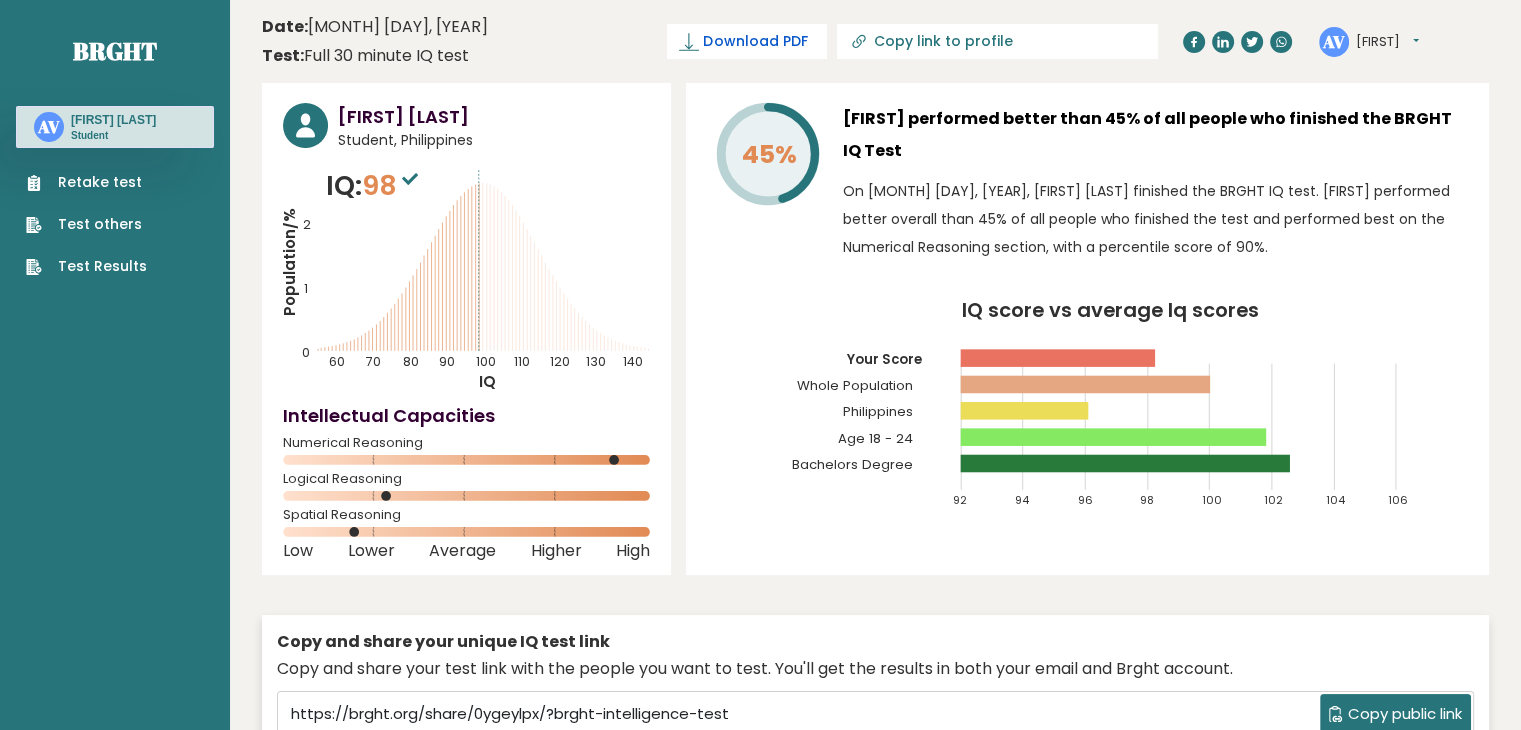 click on "Download PDF" at bounding box center (755, 41) 